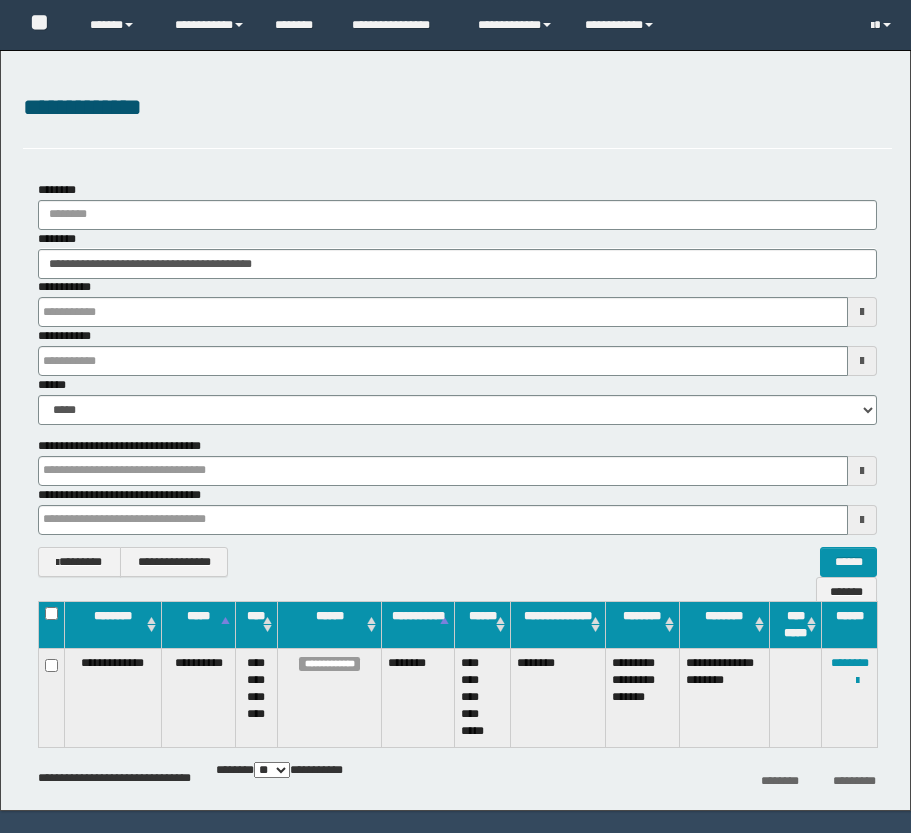 scroll, scrollTop: 0, scrollLeft: 0, axis: both 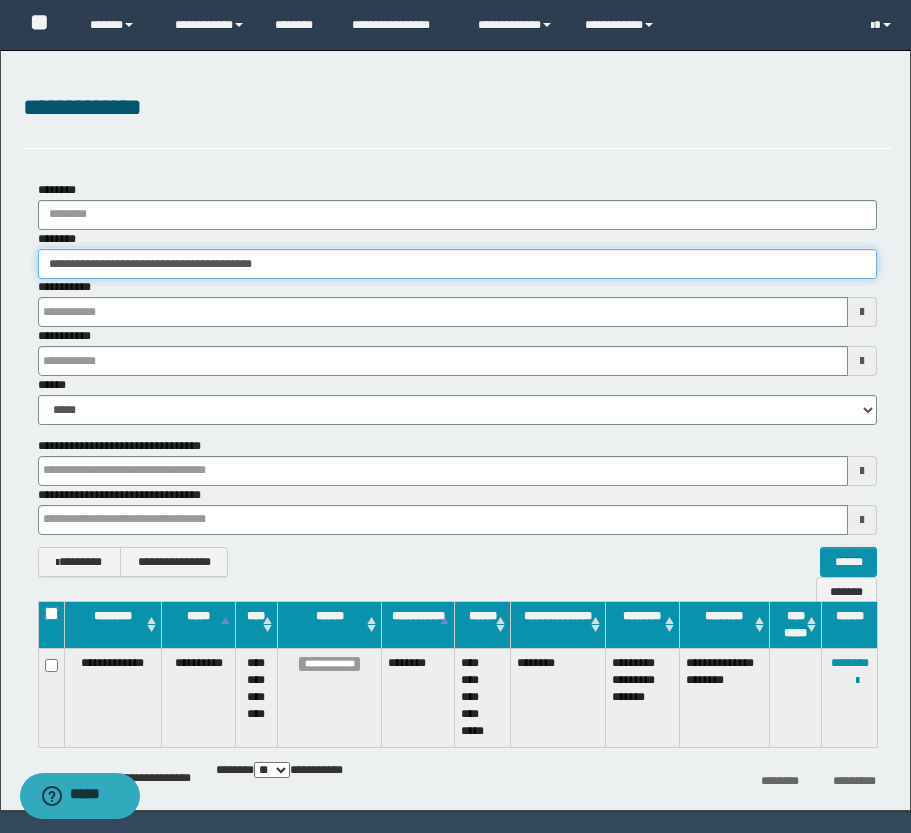 drag, startPoint x: 309, startPoint y: 266, endPoint x: 46, endPoint y: 262, distance: 263.03043 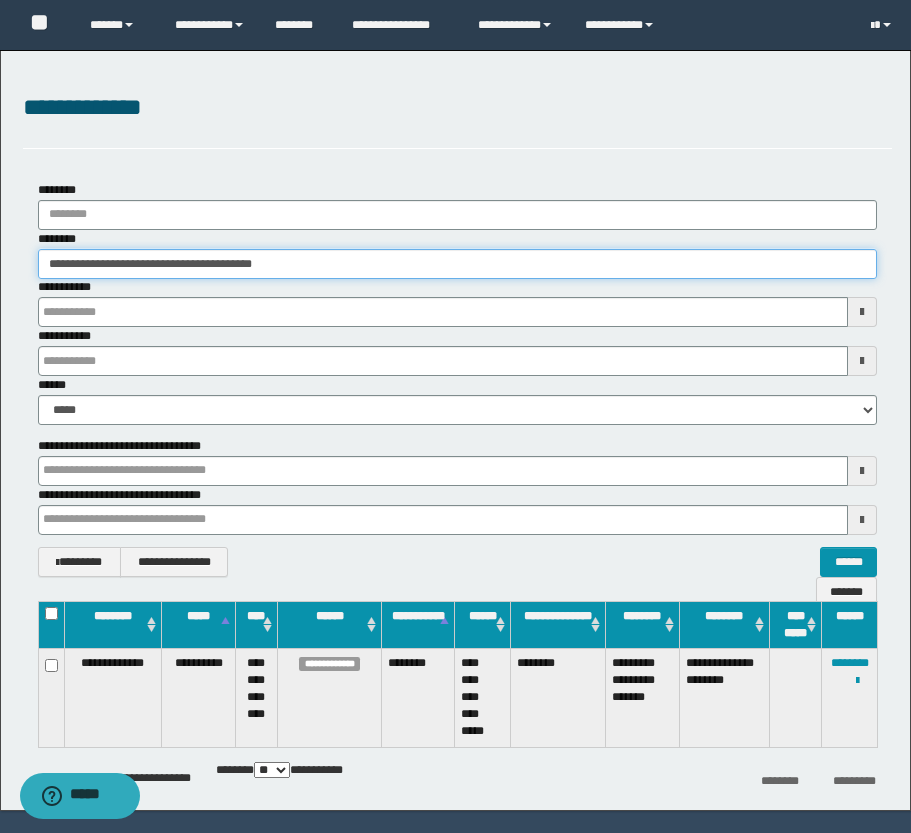 click on "**********" at bounding box center [457, 264] 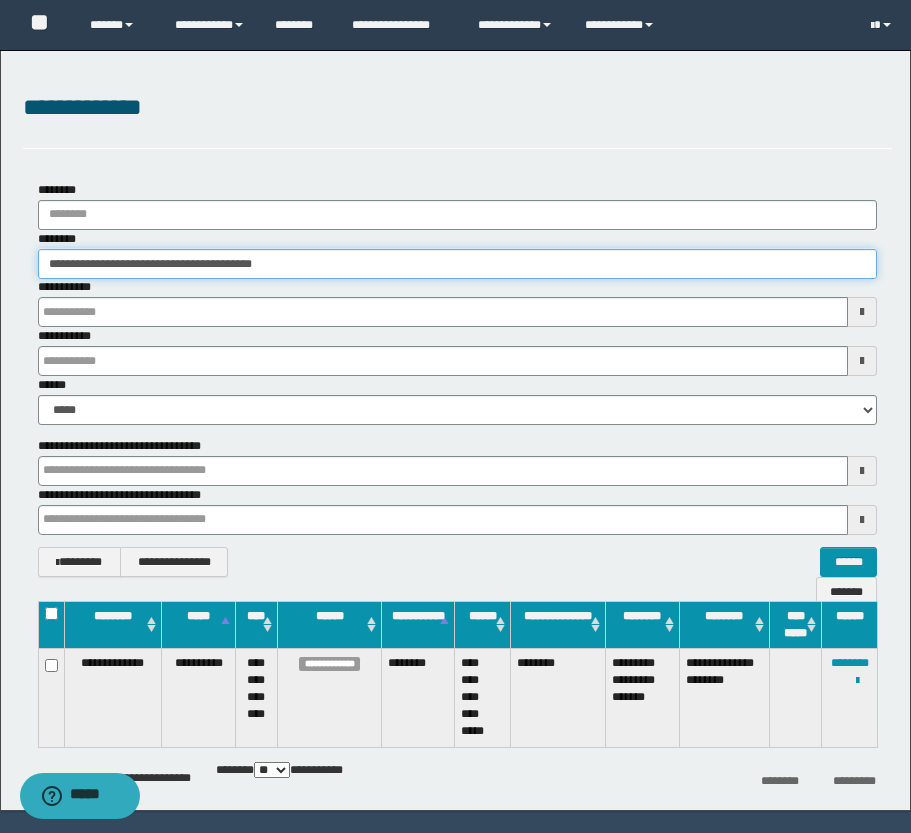 paste 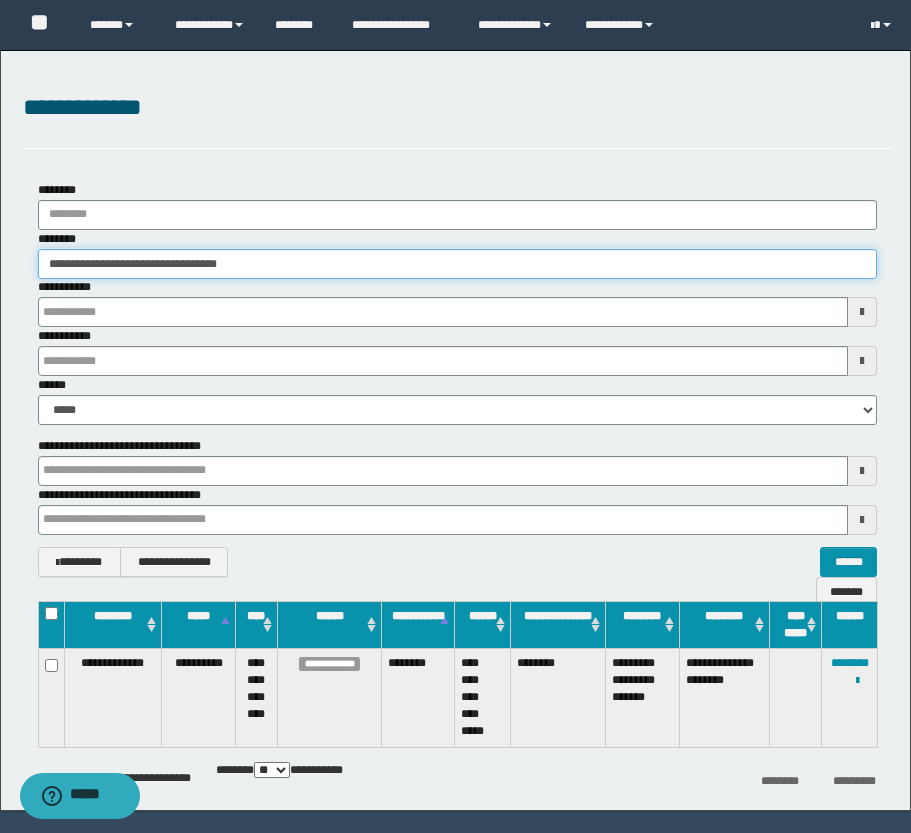 type on "**********" 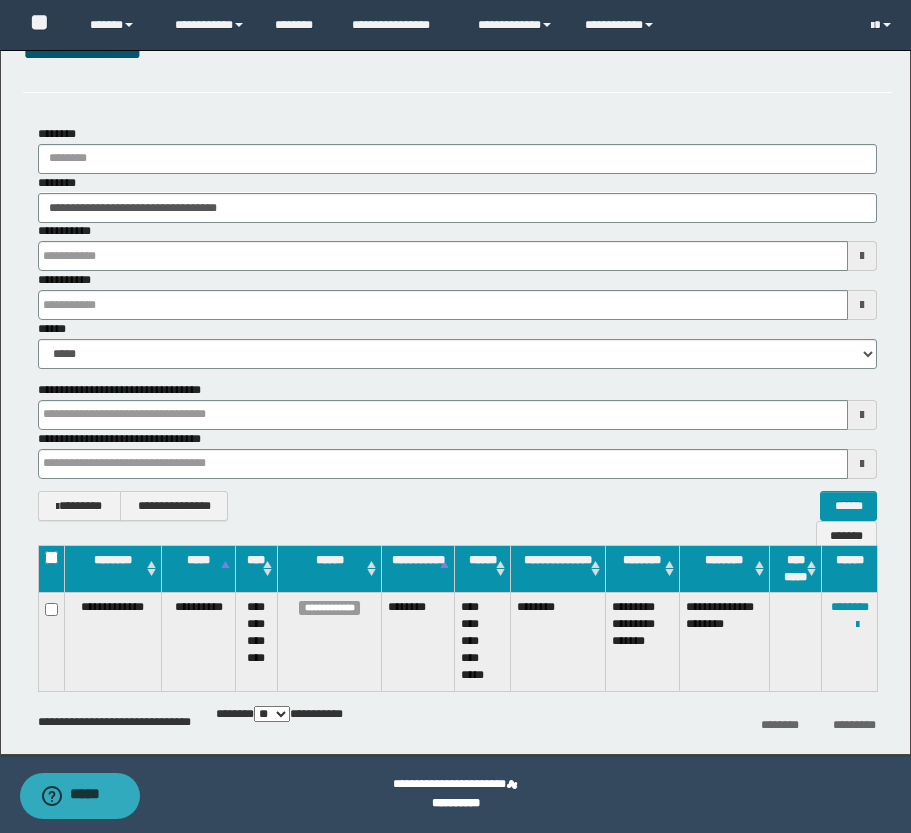 scroll, scrollTop: 0, scrollLeft: 0, axis: both 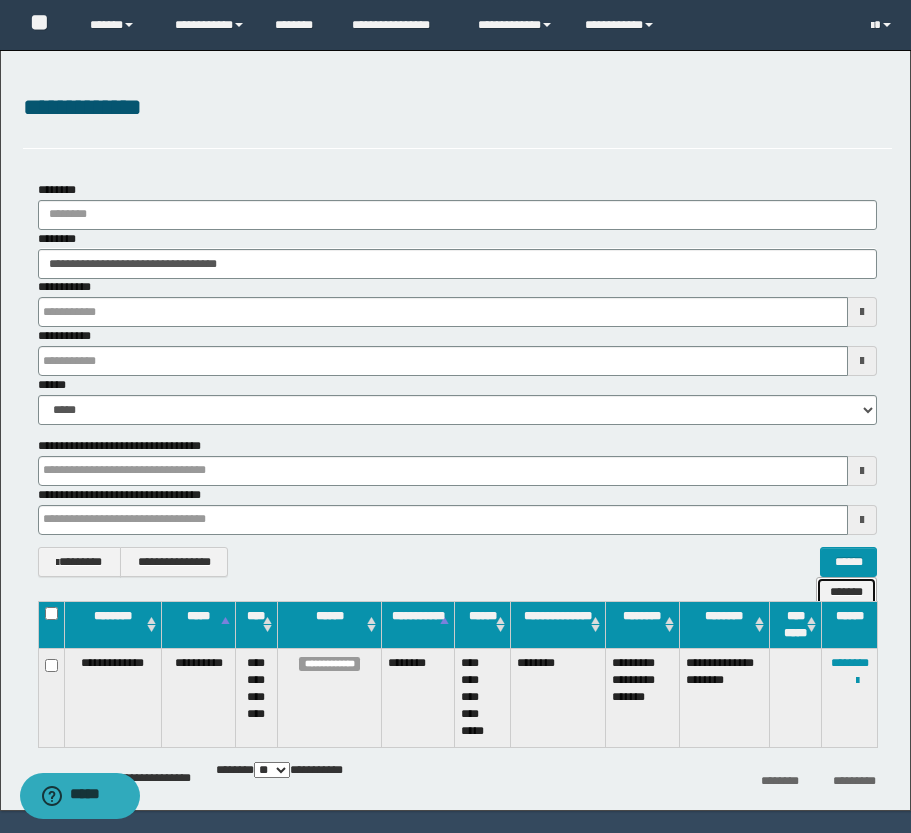 click on "*******" at bounding box center [846, 592] 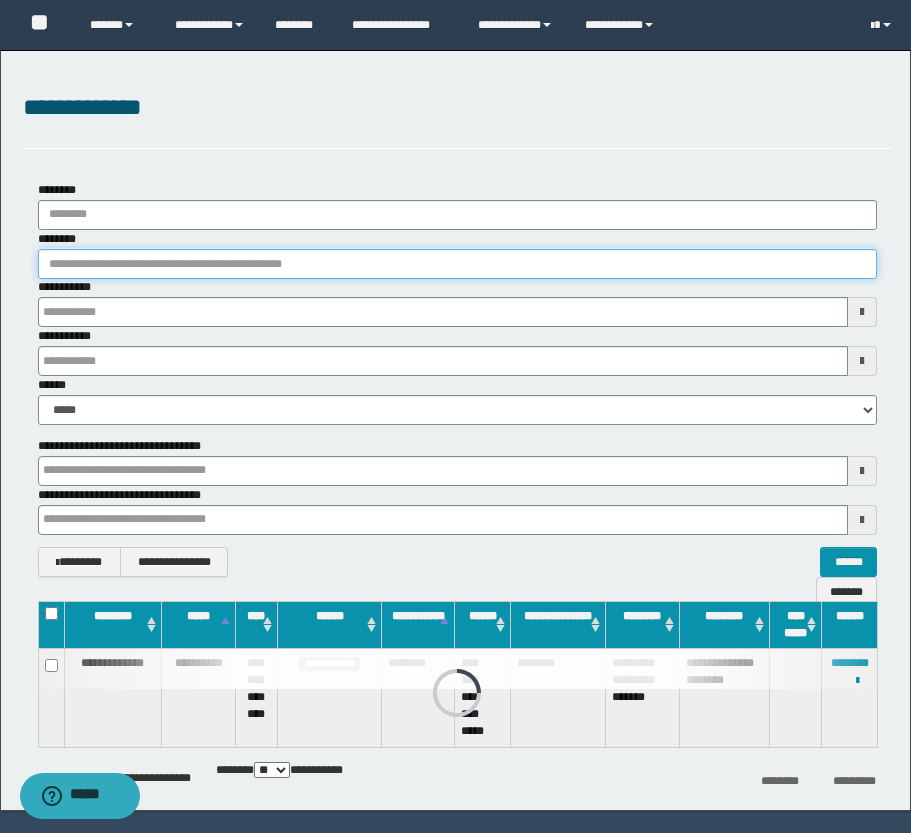 click on "********" at bounding box center (457, 264) 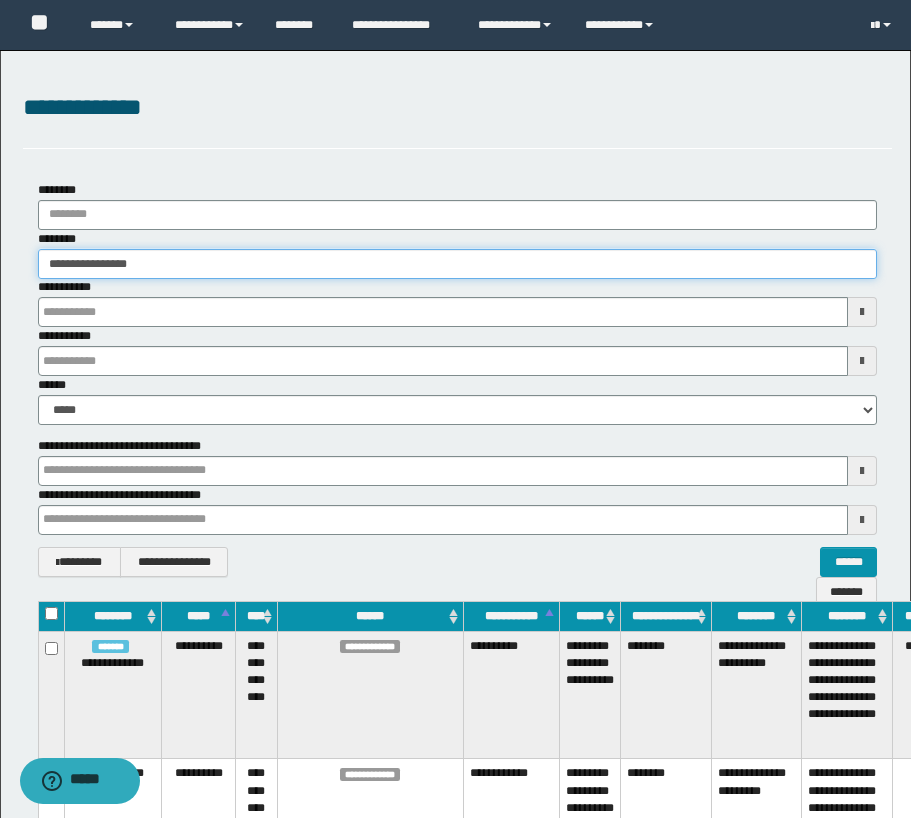 type on "**********" 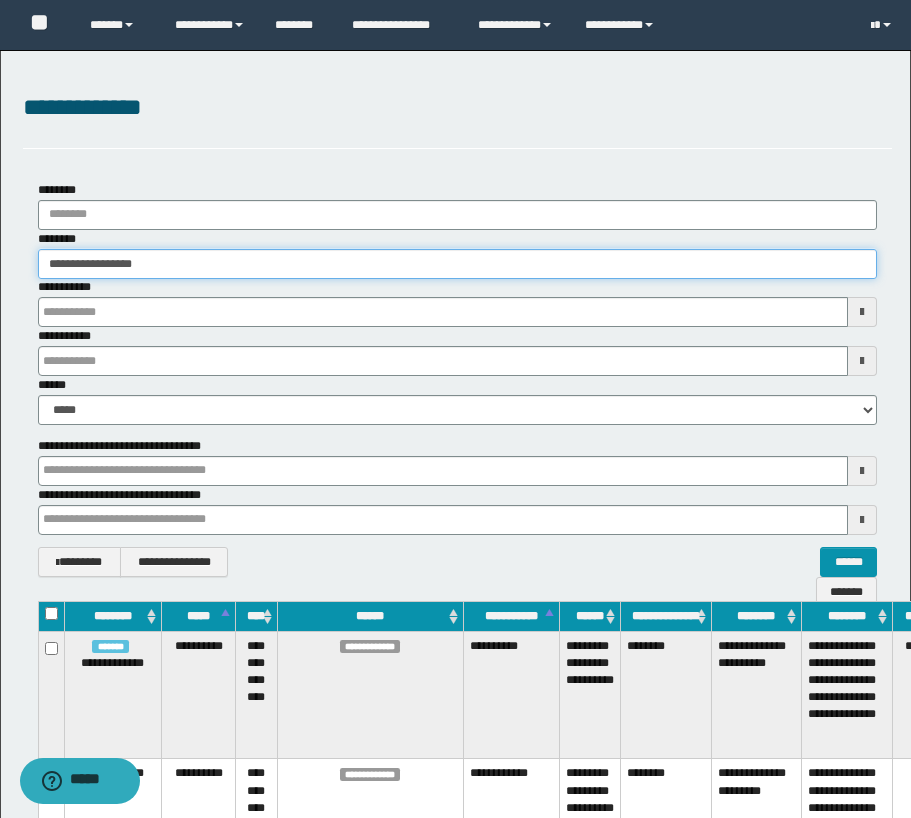 type on "**********" 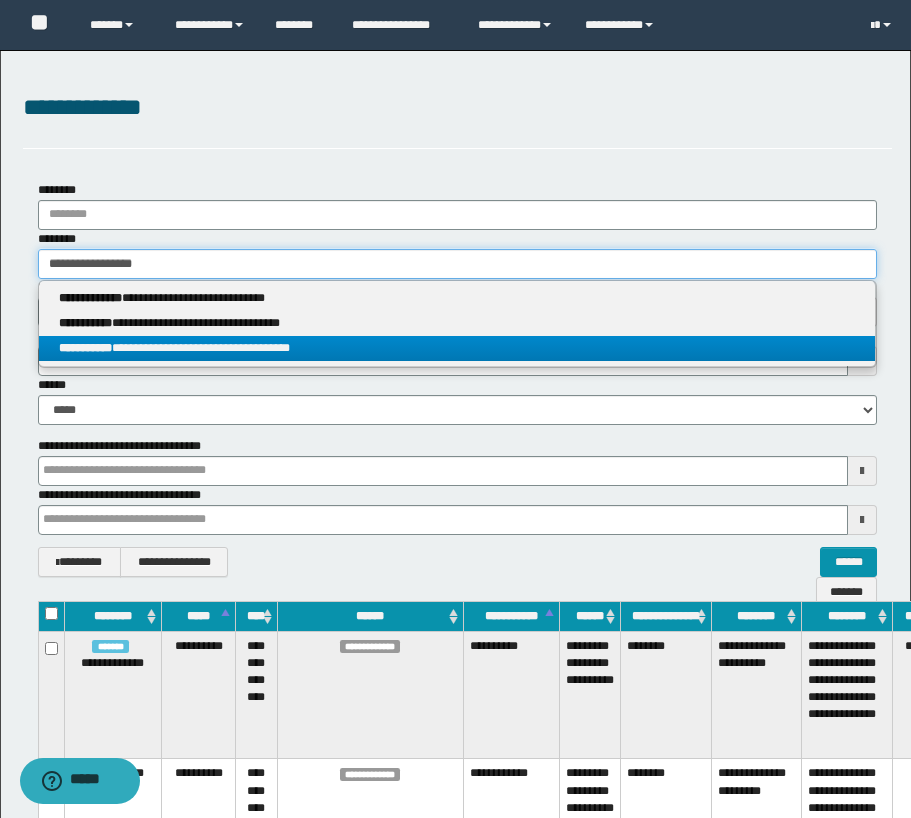 type on "**********" 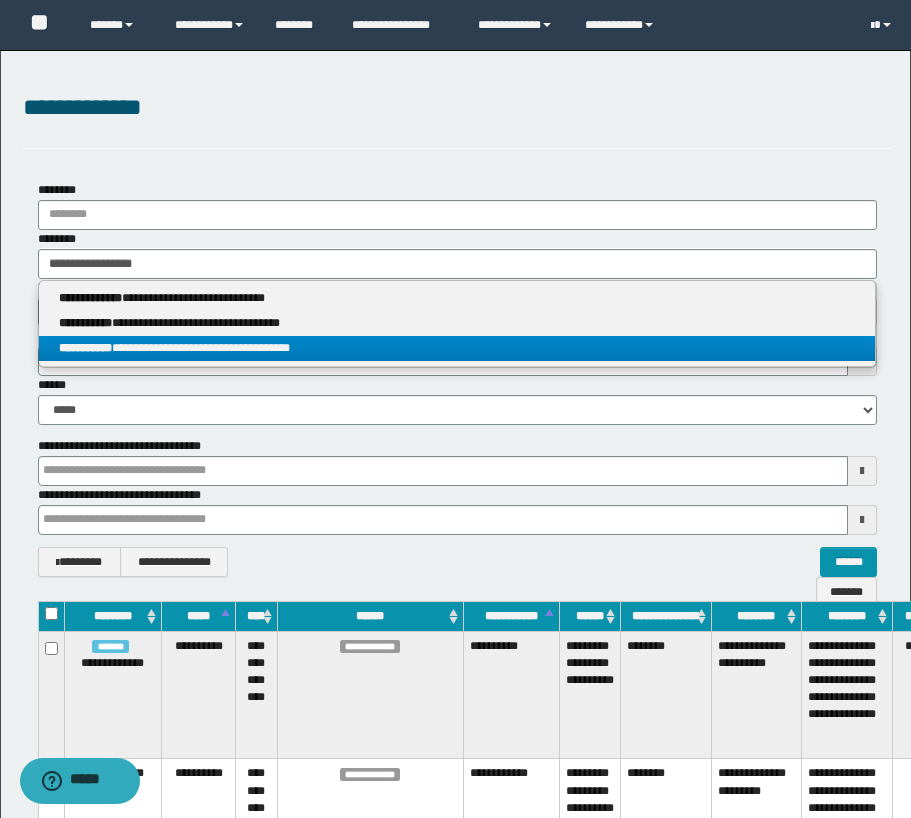 click on "**********" at bounding box center (457, 348) 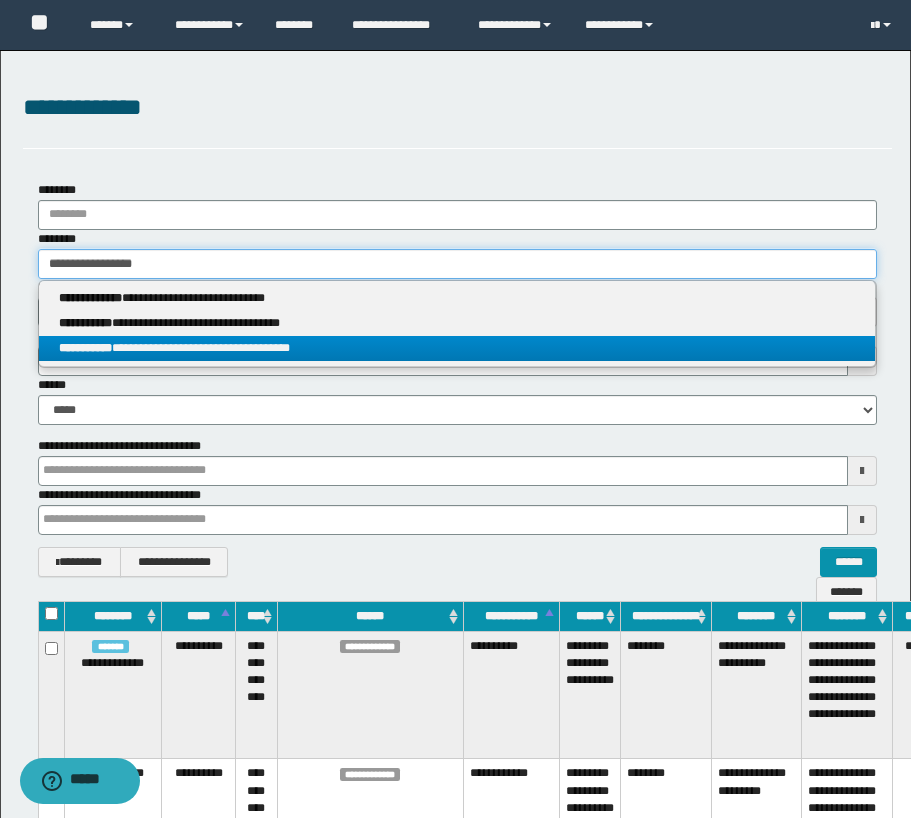 type 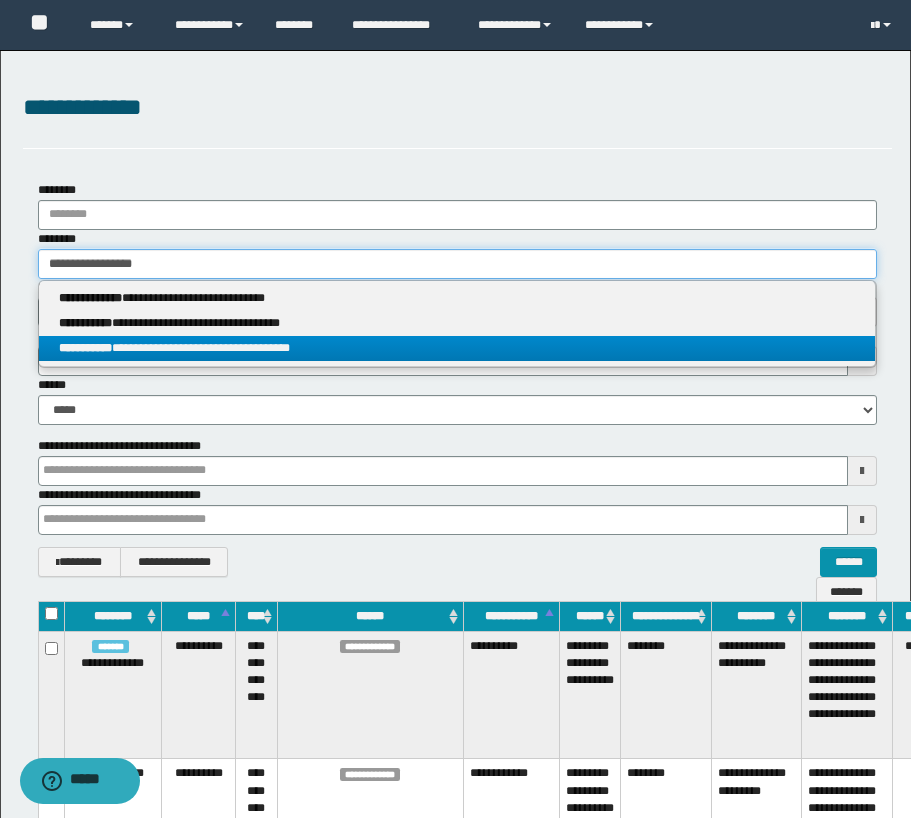 type on "**********" 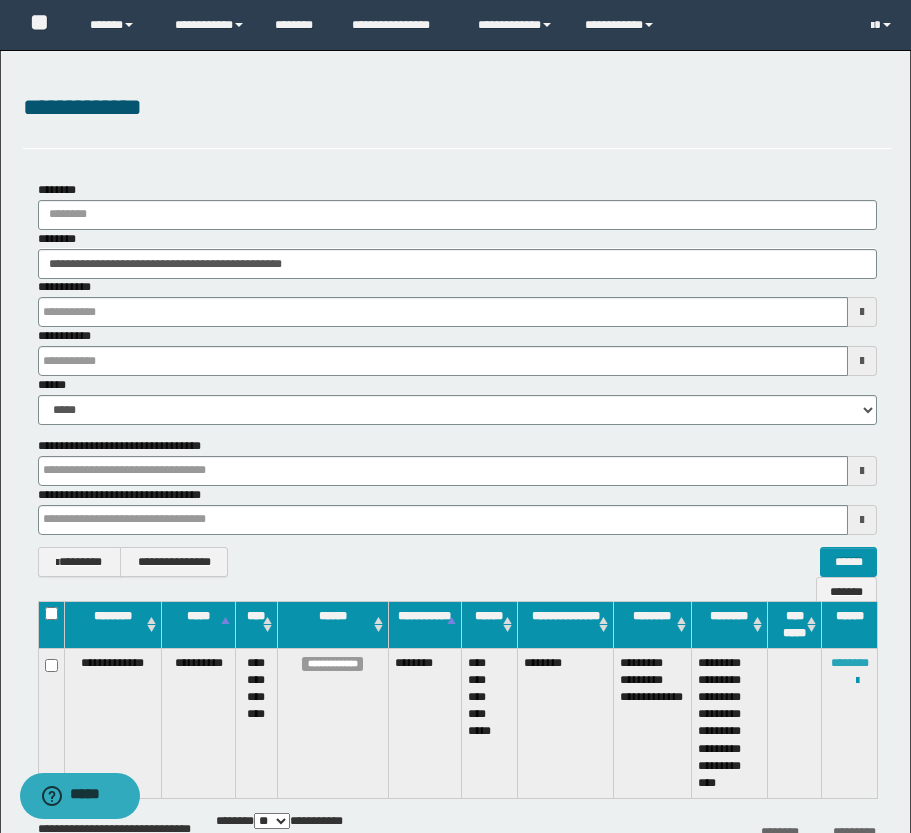 click on "********" at bounding box center [850, 663] 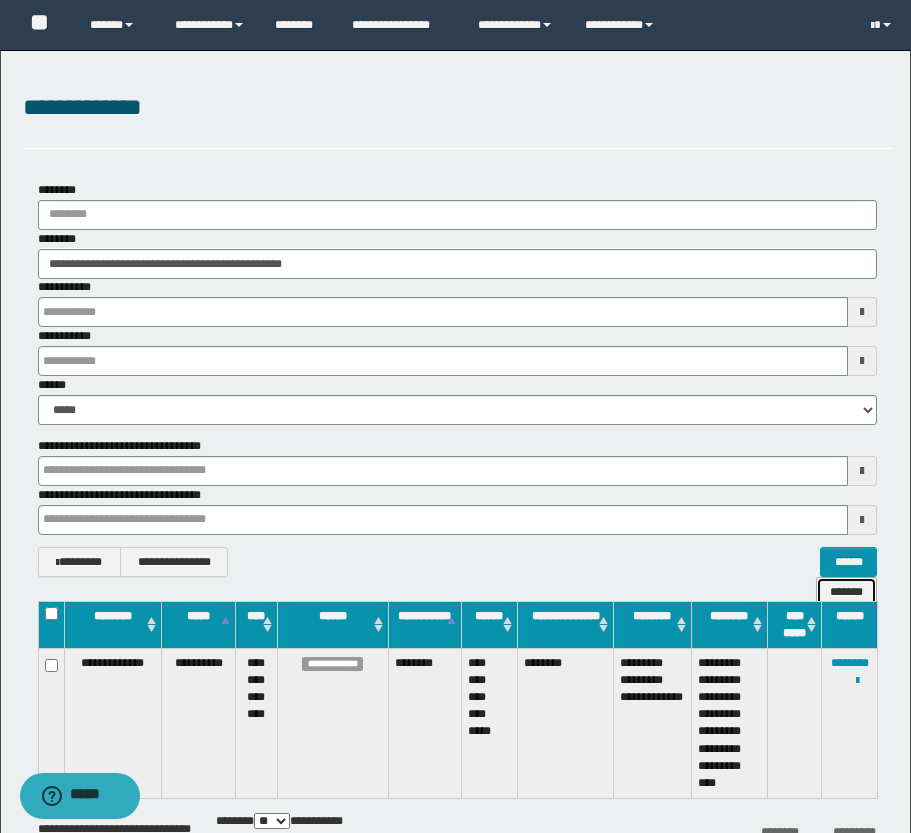 click on "*******" at bounding box center [846, 592] 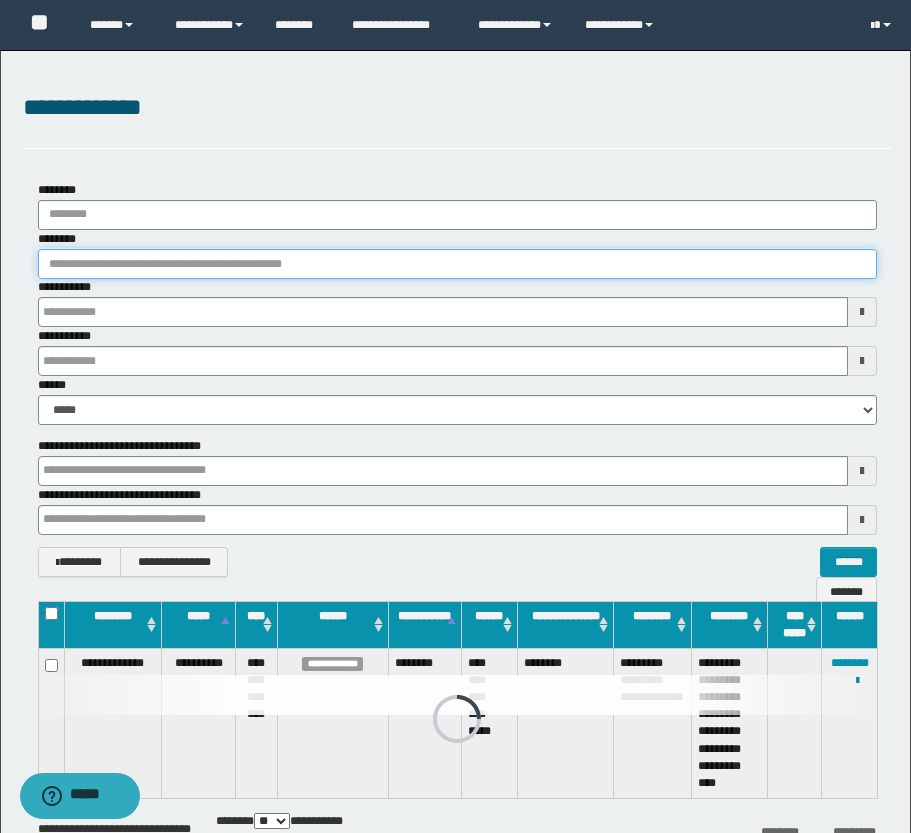 click on "********" at bounding box center [457, 264] 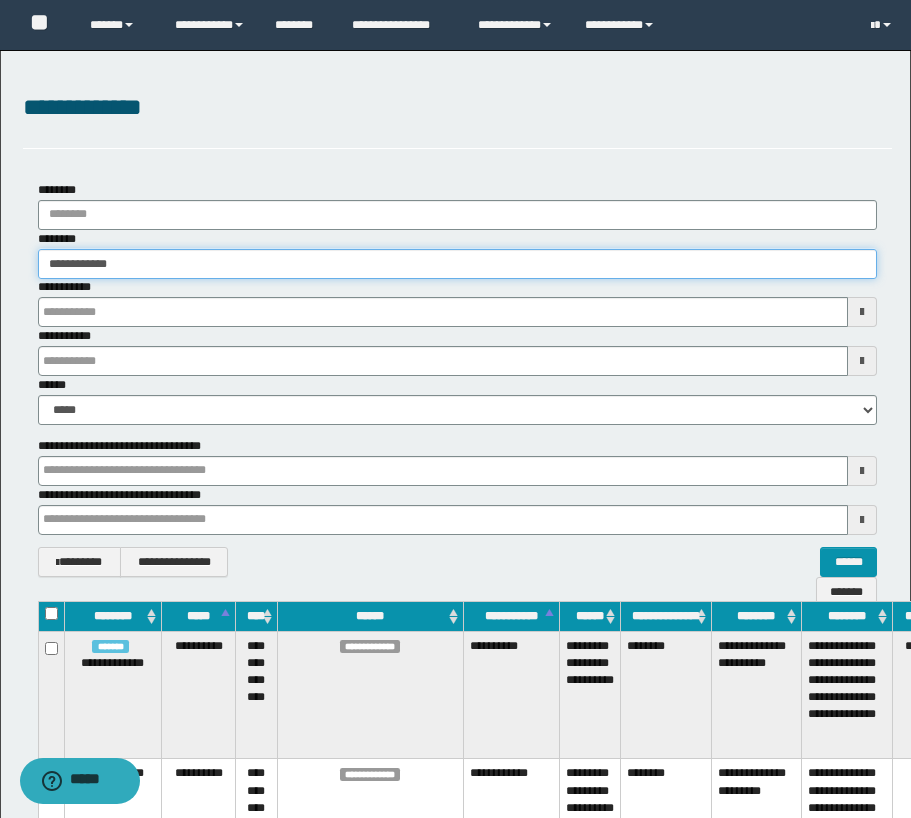 type on "**********" 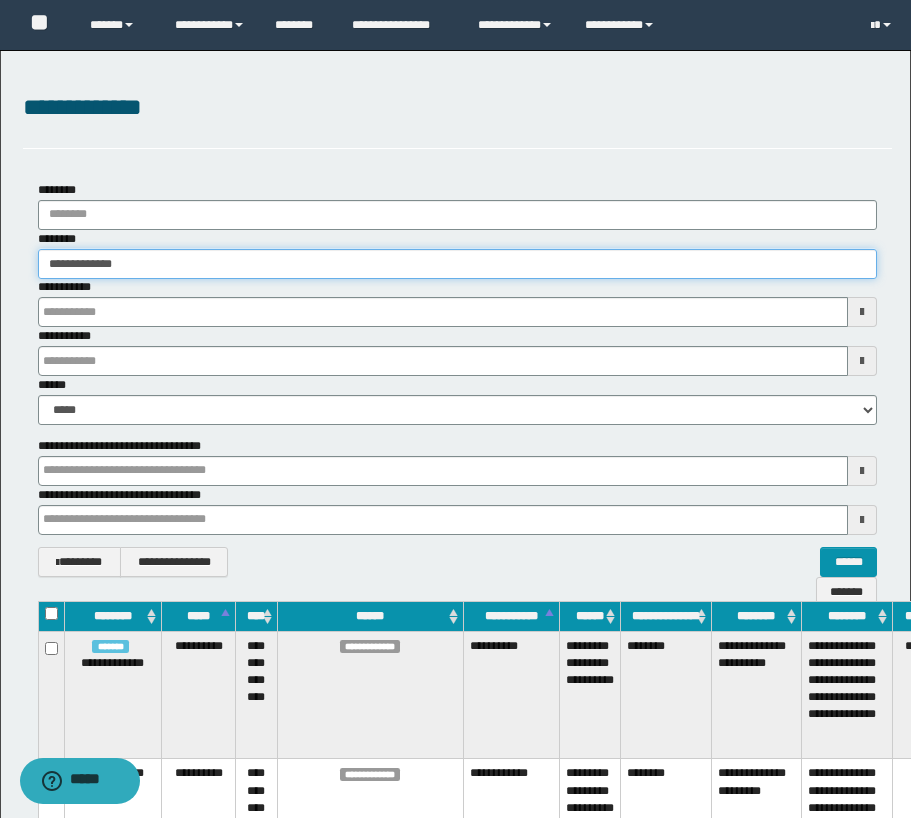 type on "**********" 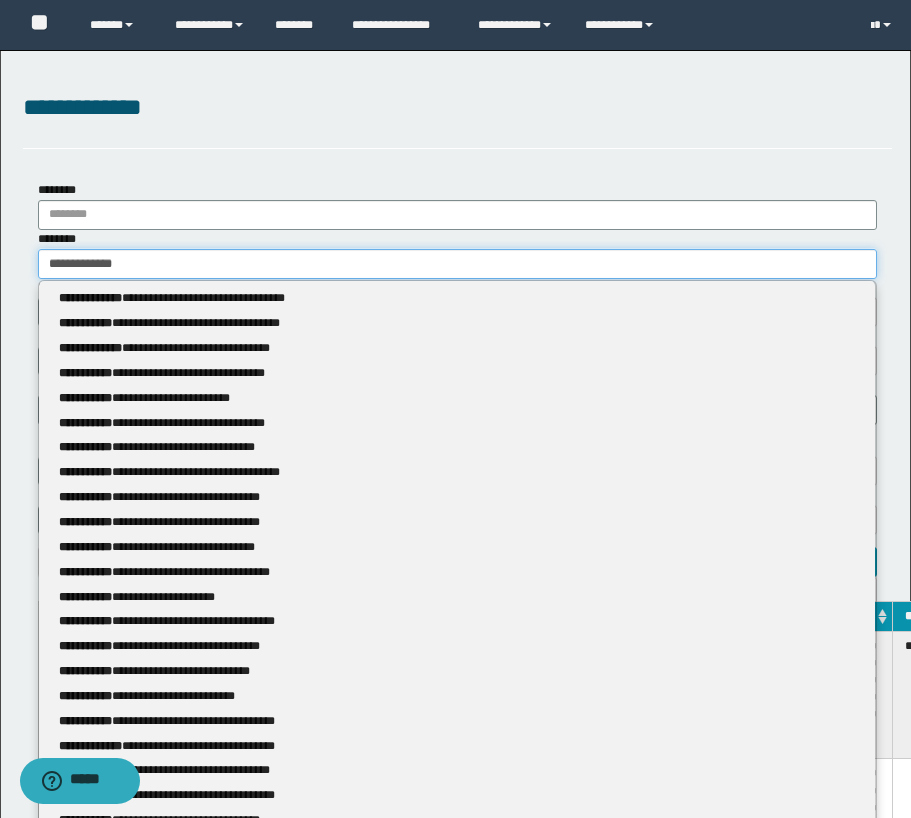type 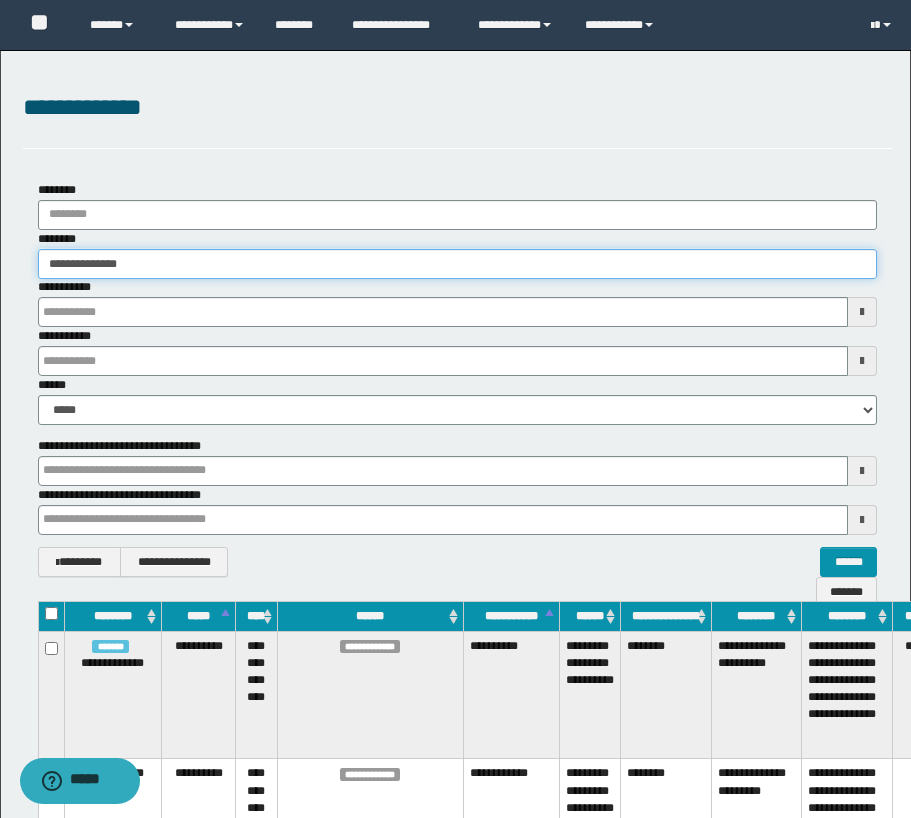 type on "**********" 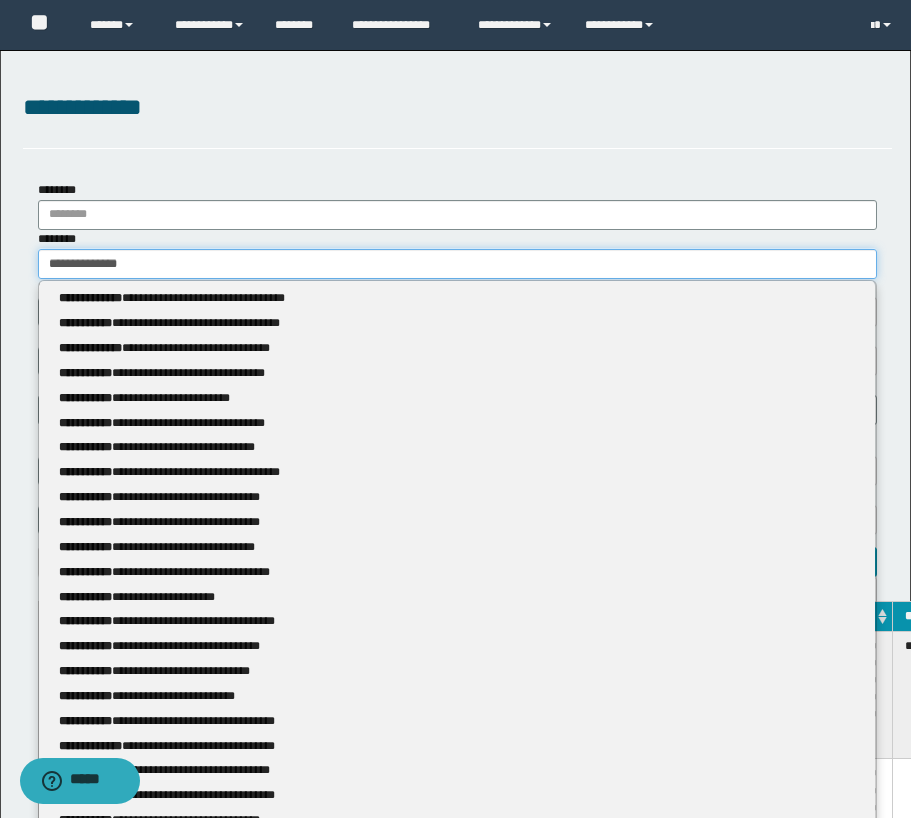 type 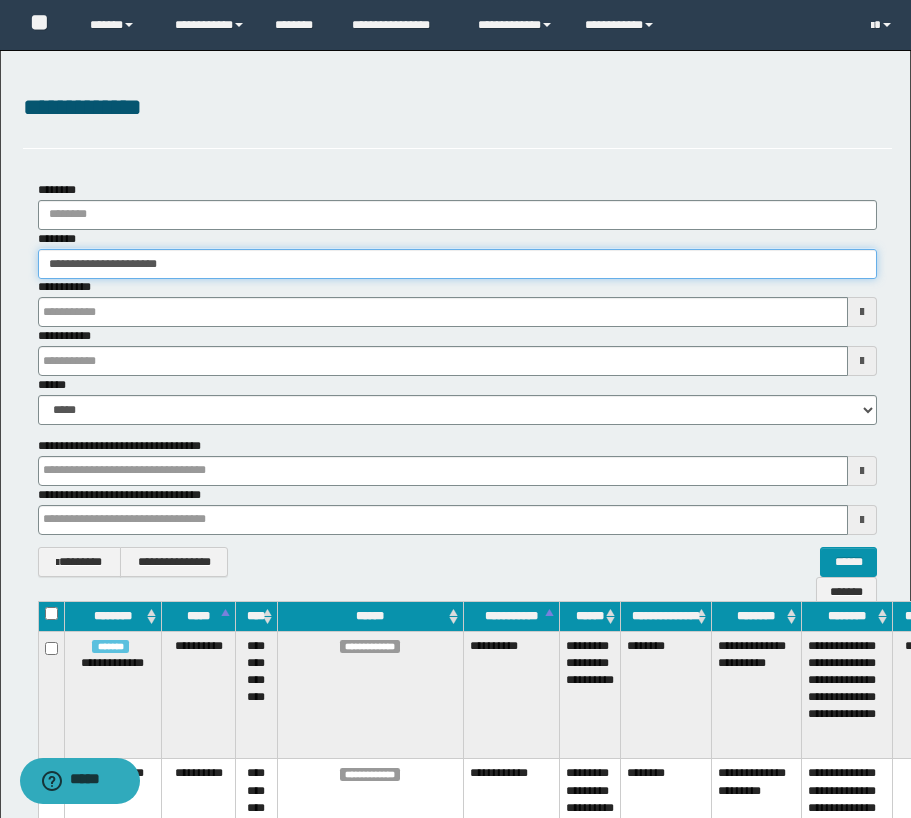 type on "**********" 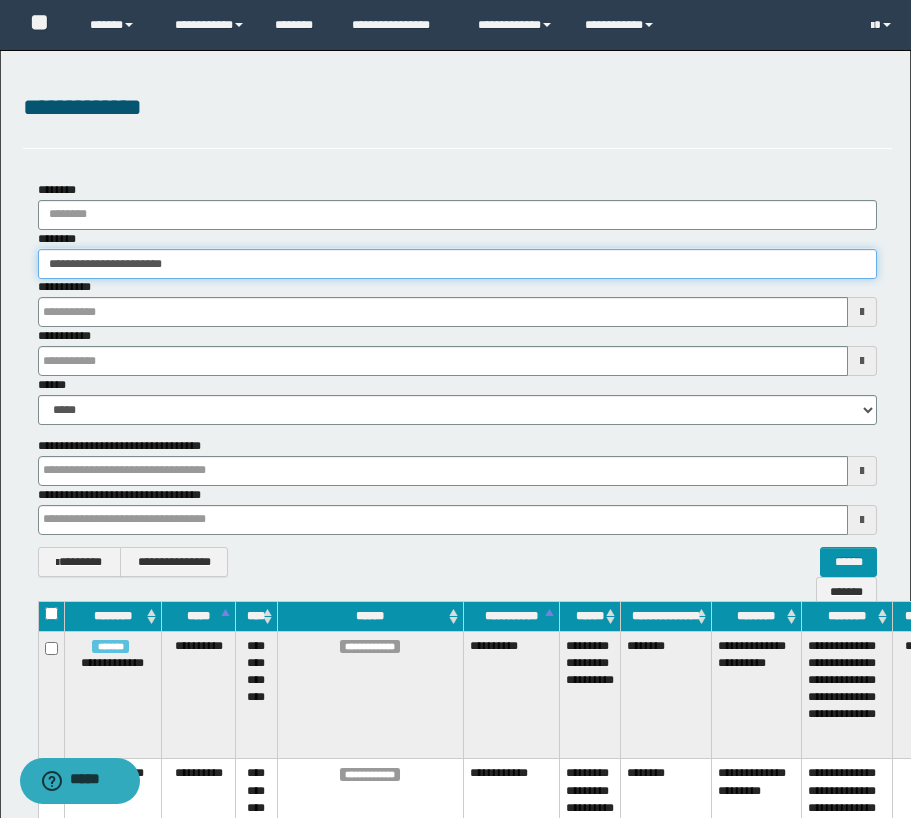 type on "**********" 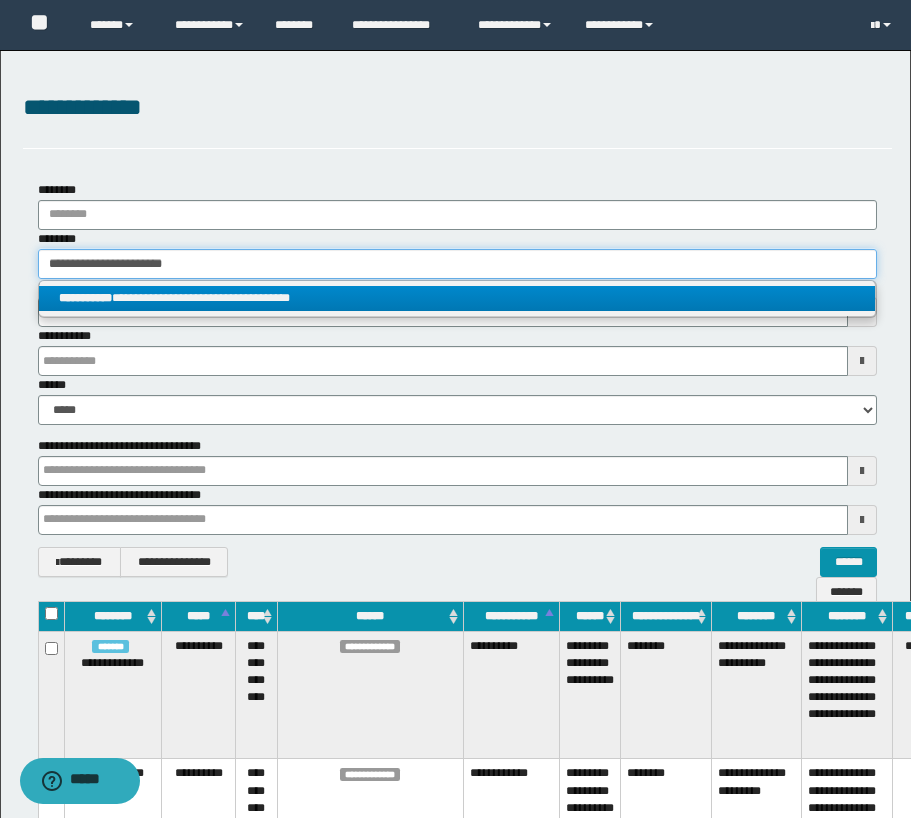 type on "**********" 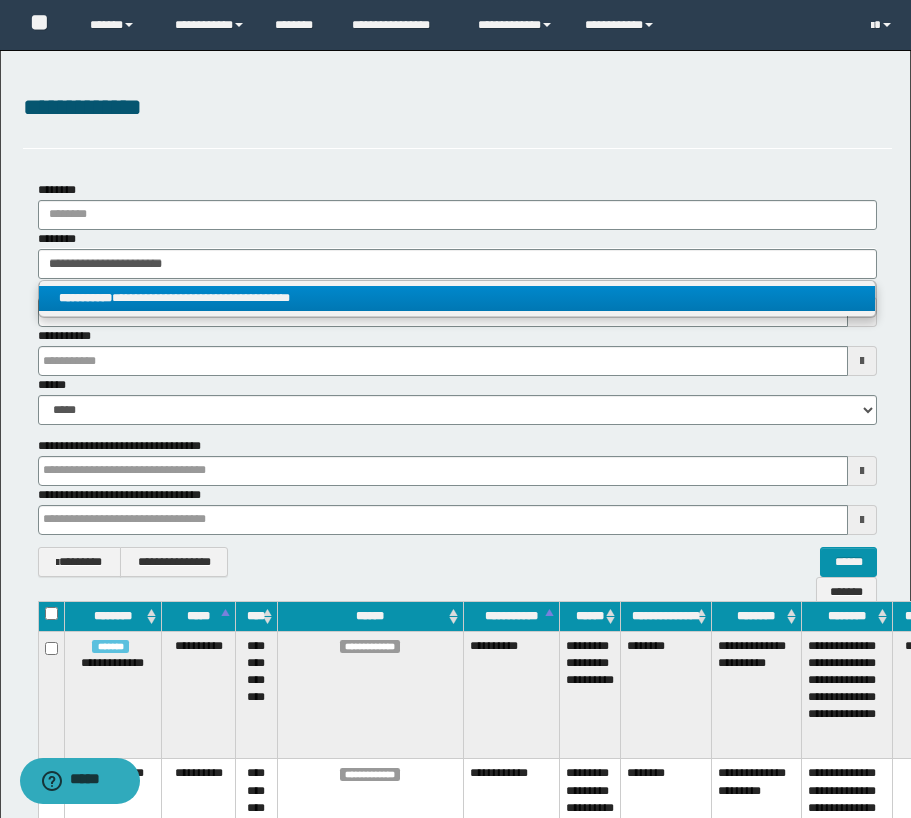 click on "**********" at bounding box center [457, 298] 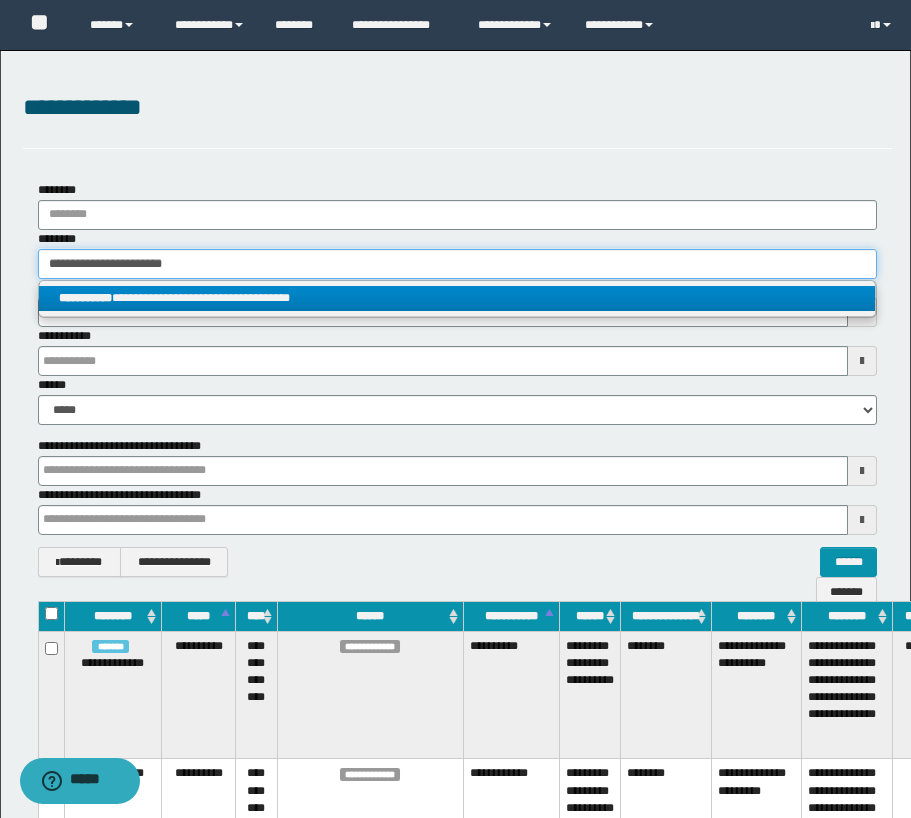 type 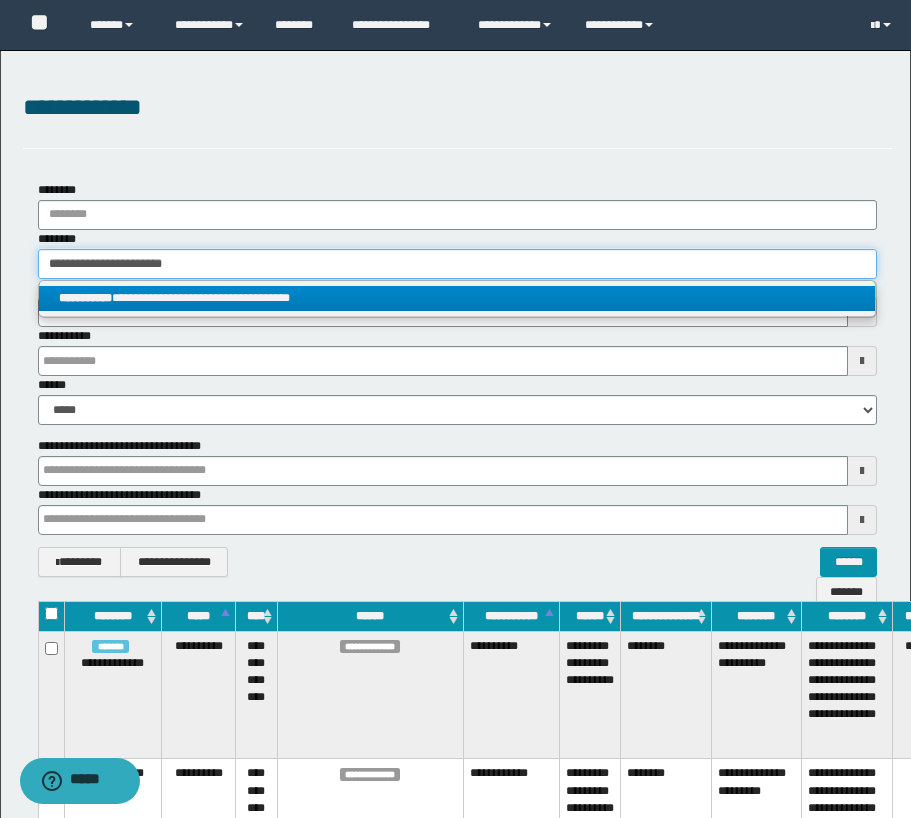 type on "**********" 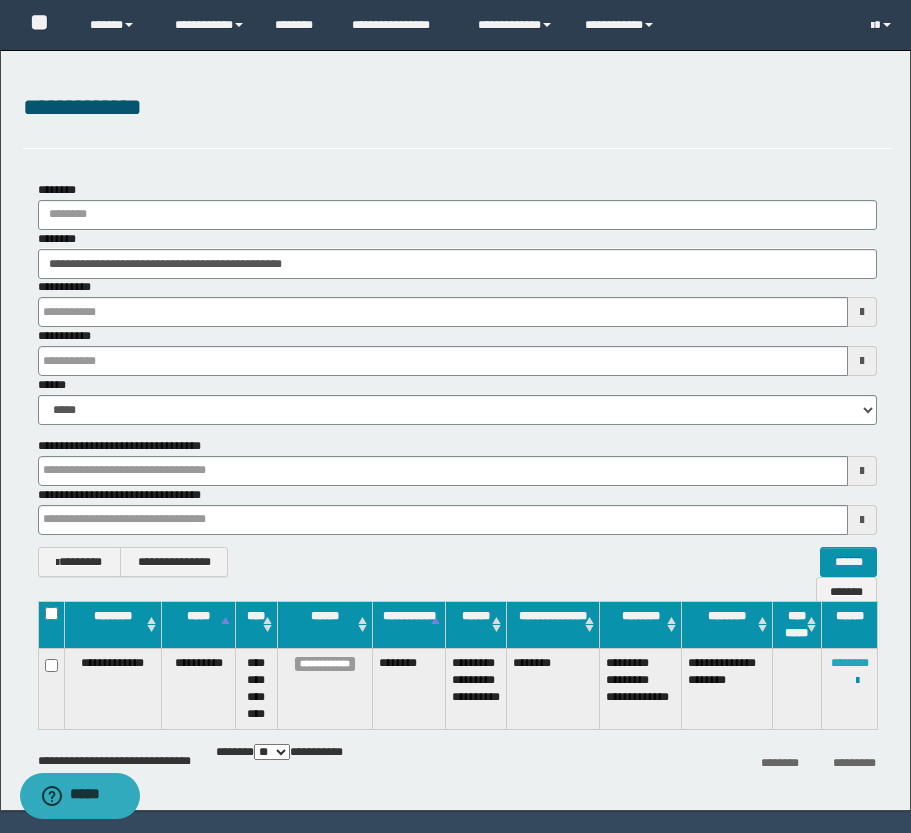 click on "********" at bounding box center [850, 663] 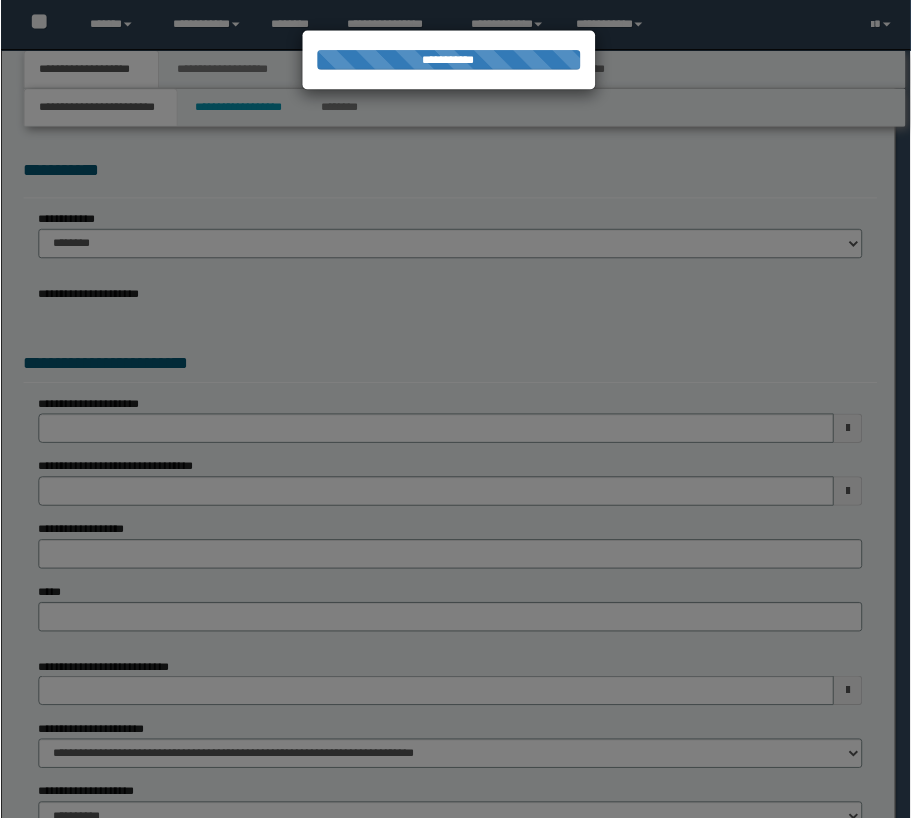 scroll, scrollTop: 0, scrollLeft: 0, axis: both 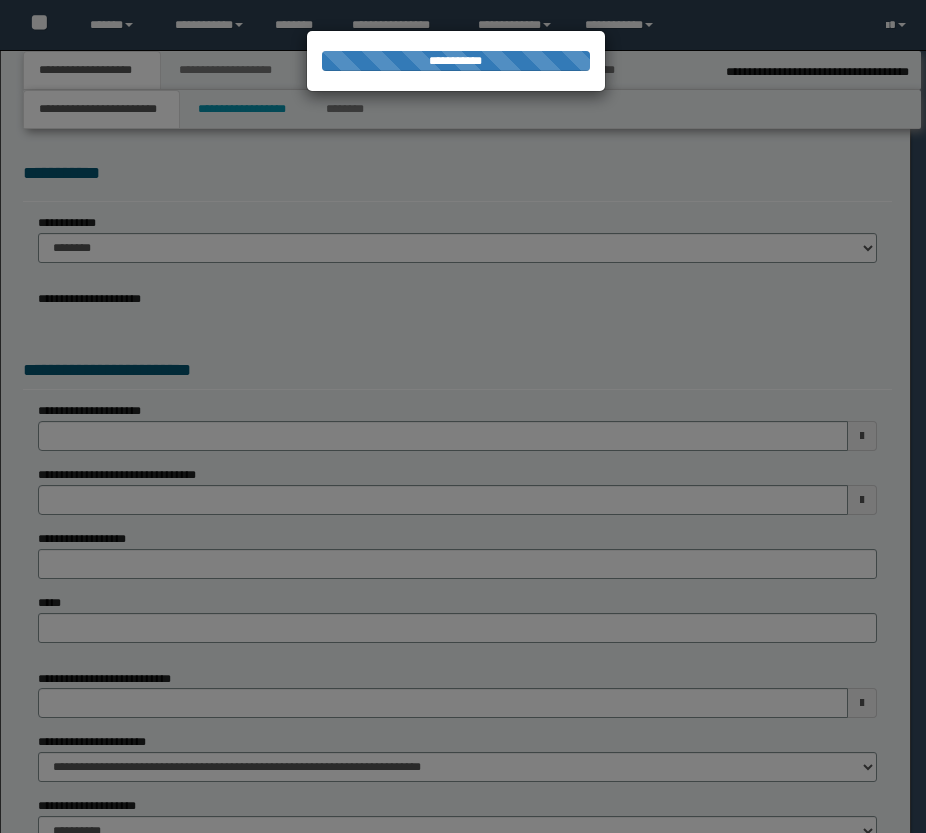 select on "*" 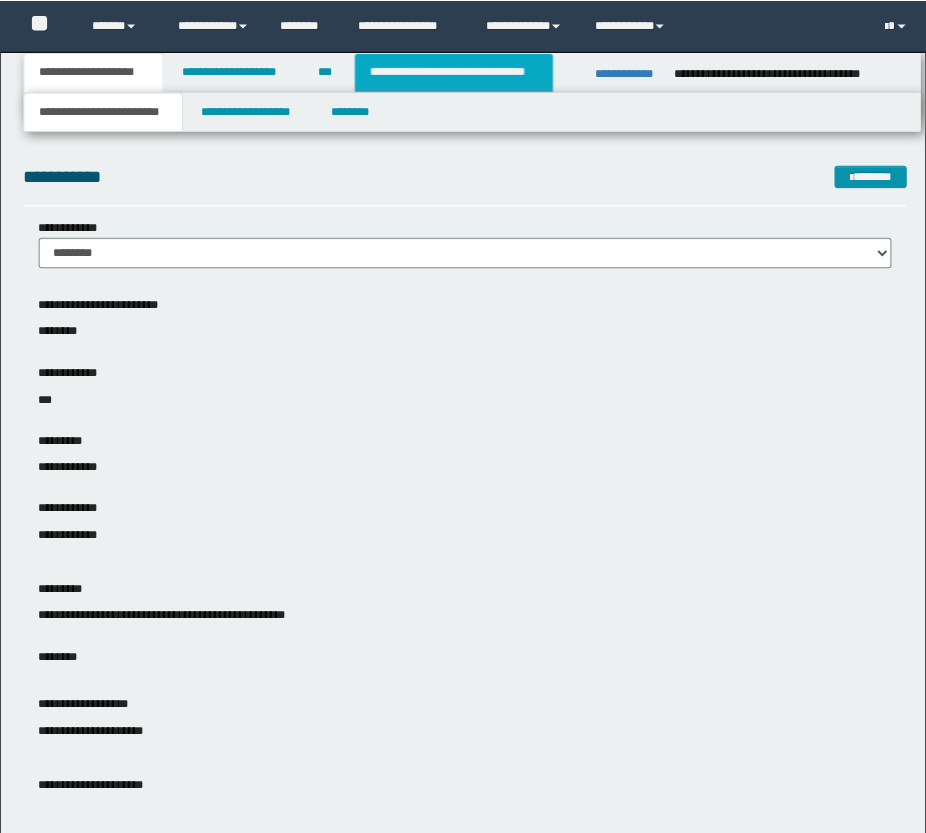 scroll, scrollTop: 0, scrollLeft: 0, axis: both 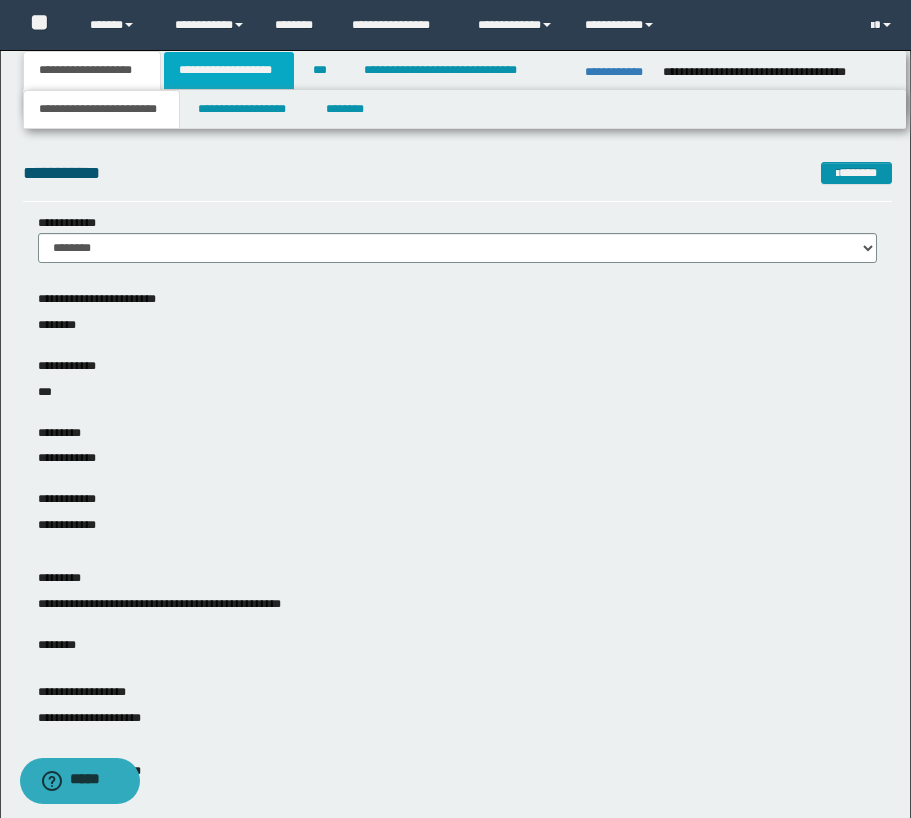 click on "**********" at bounding box center [229, 70] 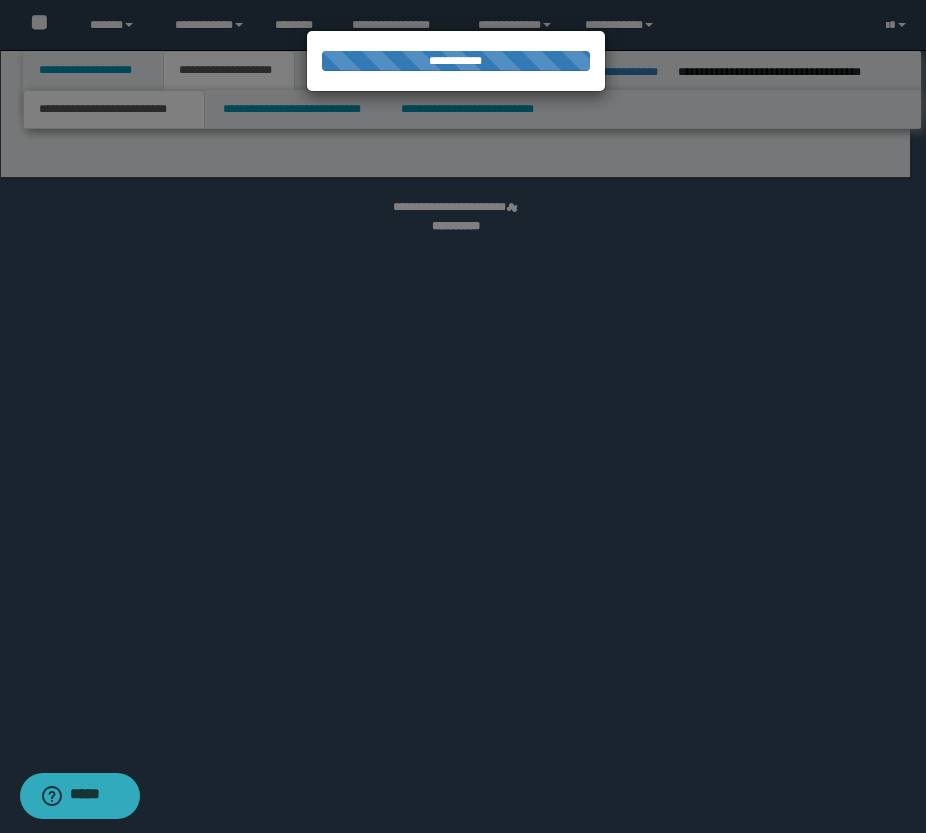 click at bounding box center (463, 416) 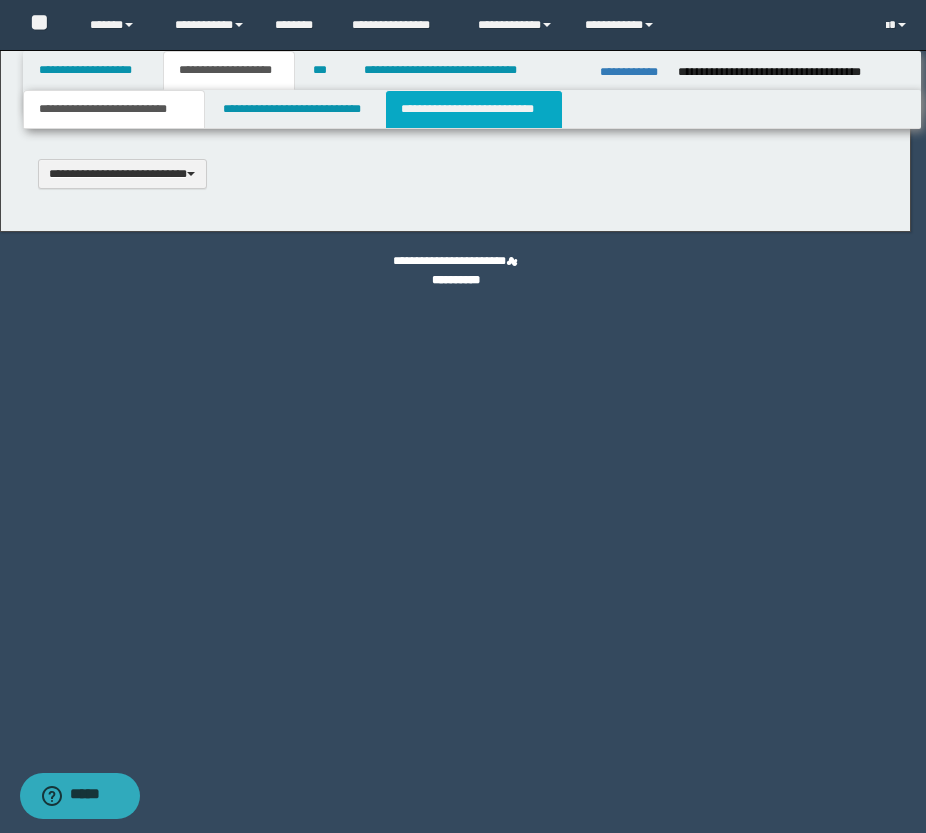 type 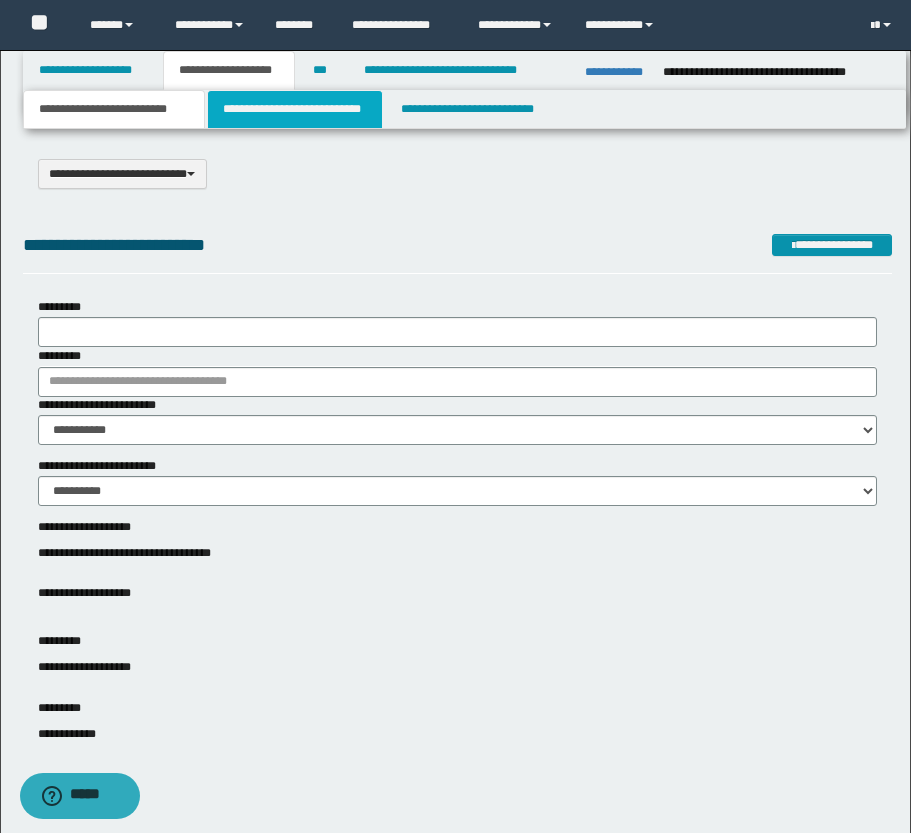click on "**********" at bounding box center (295, 109) 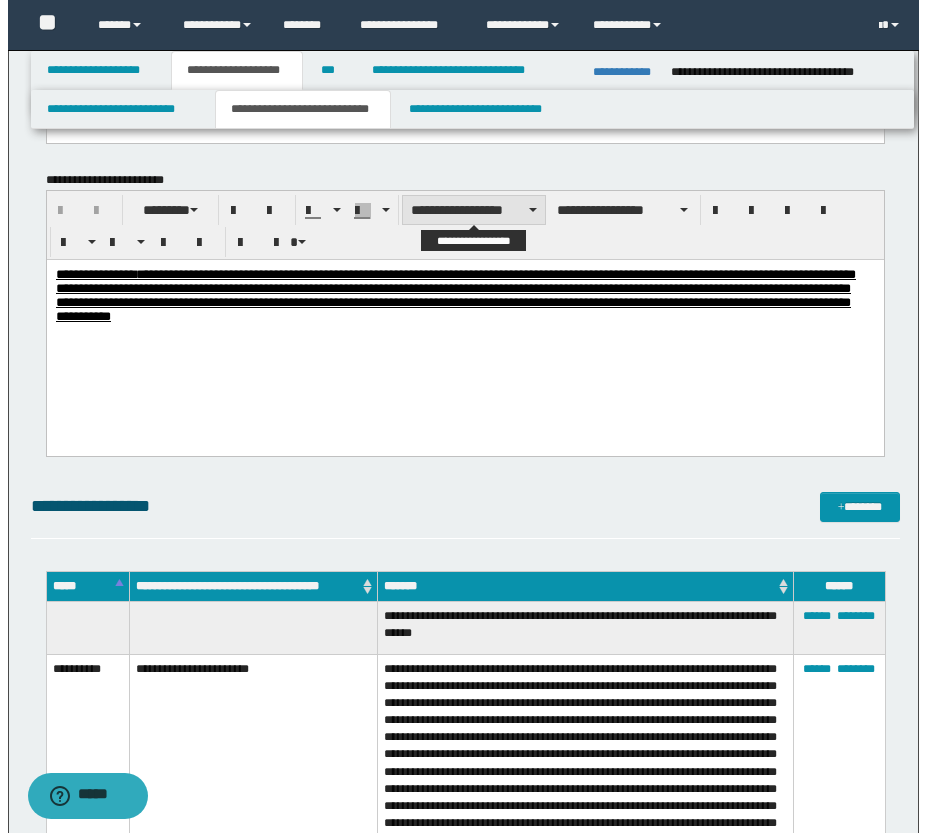 scroll, scrollTop: 3100, scrollLeft: 0, axis: vertical 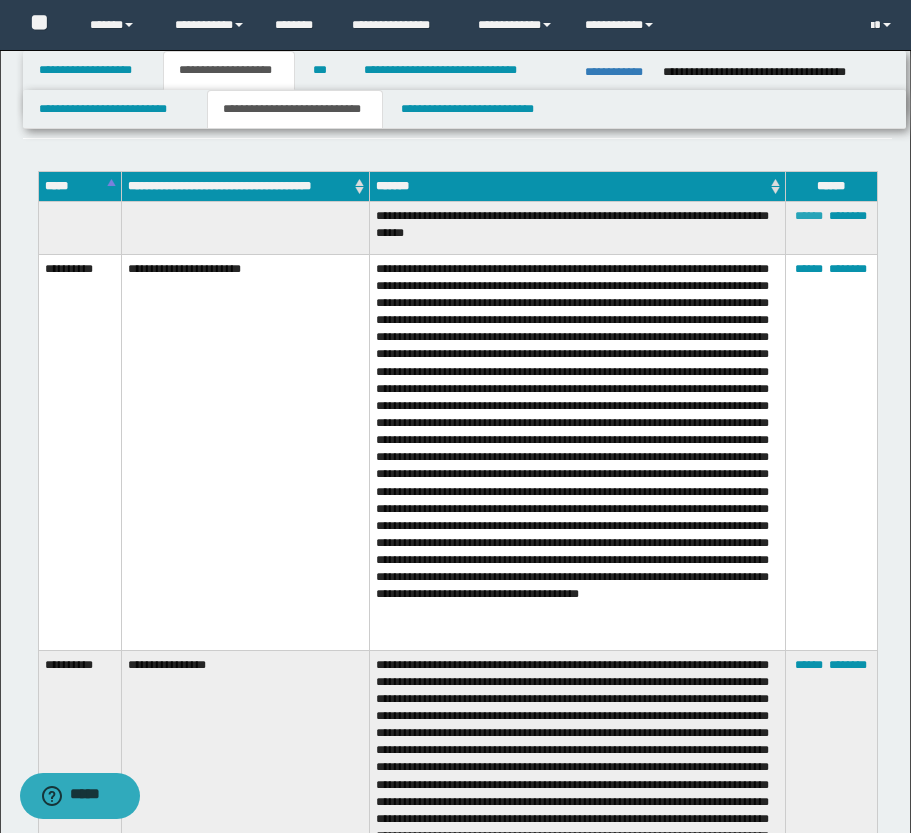 click on "******" at bounding box center [809, 216] 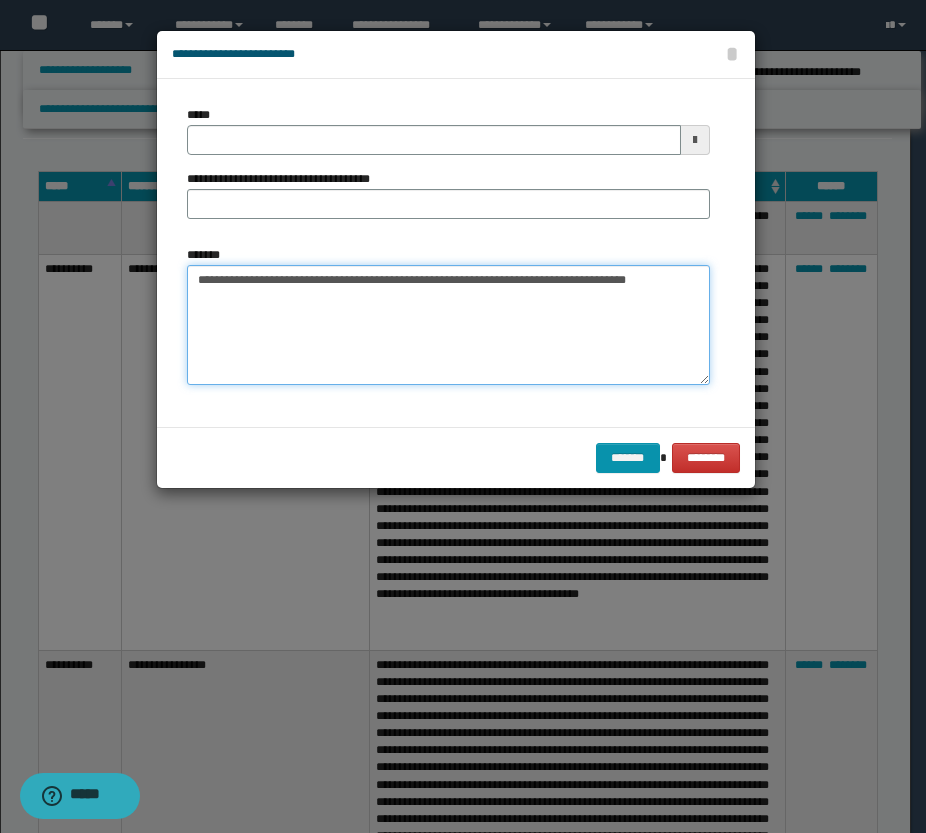 drag, startPoint x: 265, startPoint y: 298, endPoint x: 196, endPoint y: 271, distance: 74.094536 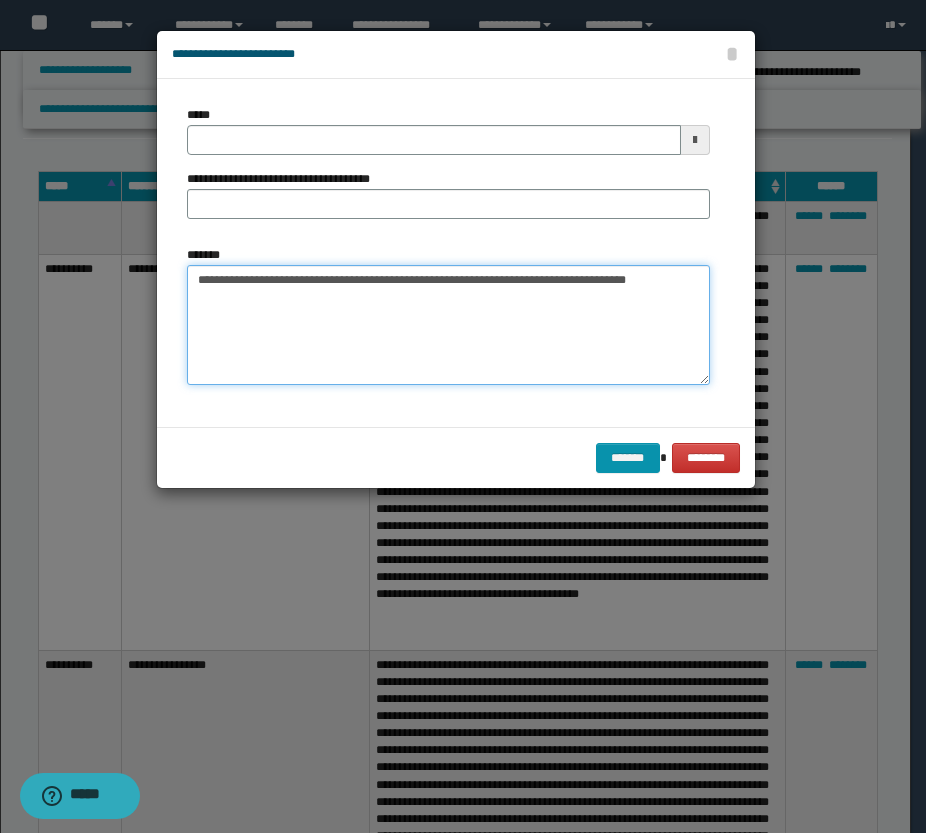 paste on "**********" 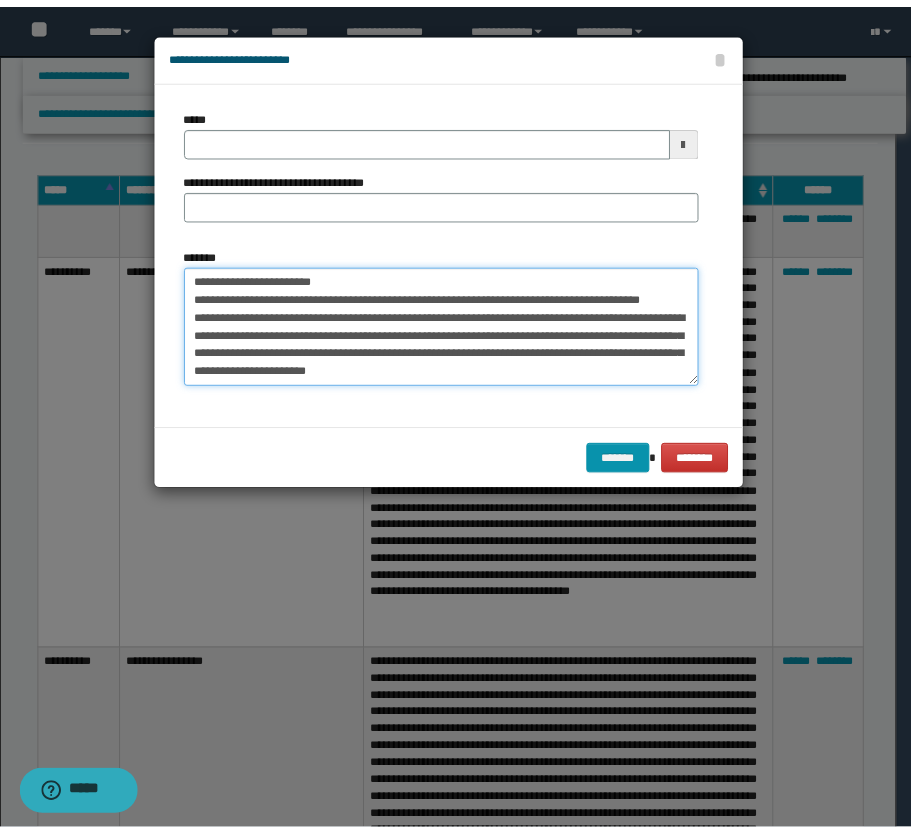 scroll, scrollTop: 0, scrollLeft: 0, axis: both 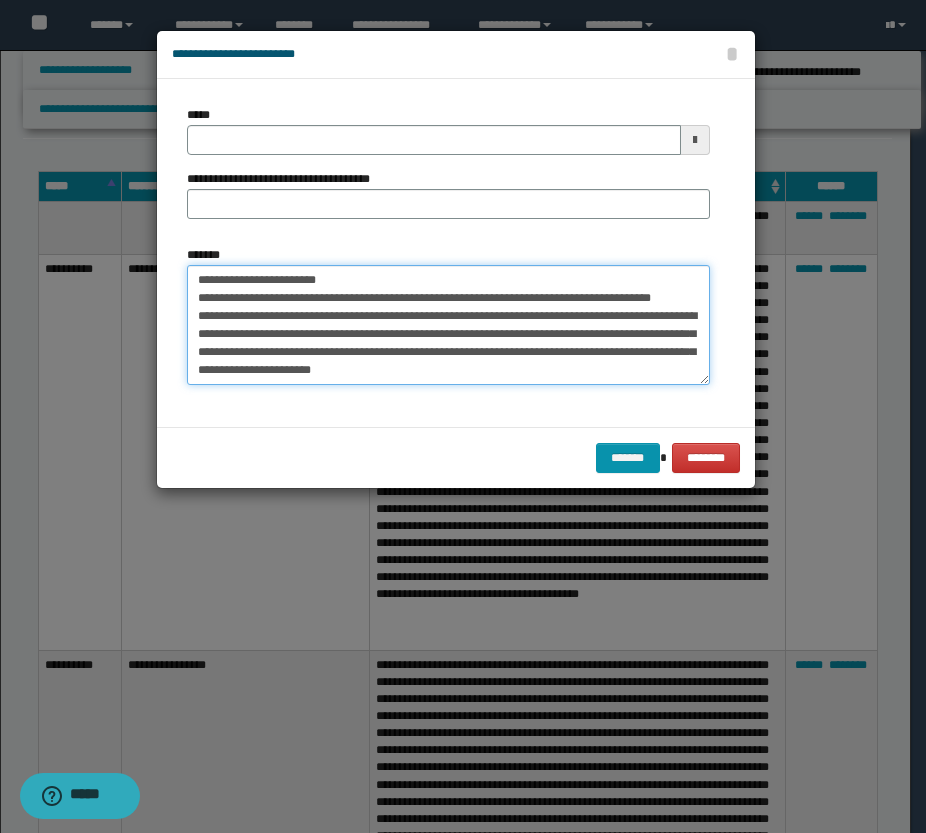 drag, startPoint x: 347, startPoint y: 273, endPoint x: 173, endPoint y: 273, distance: 174 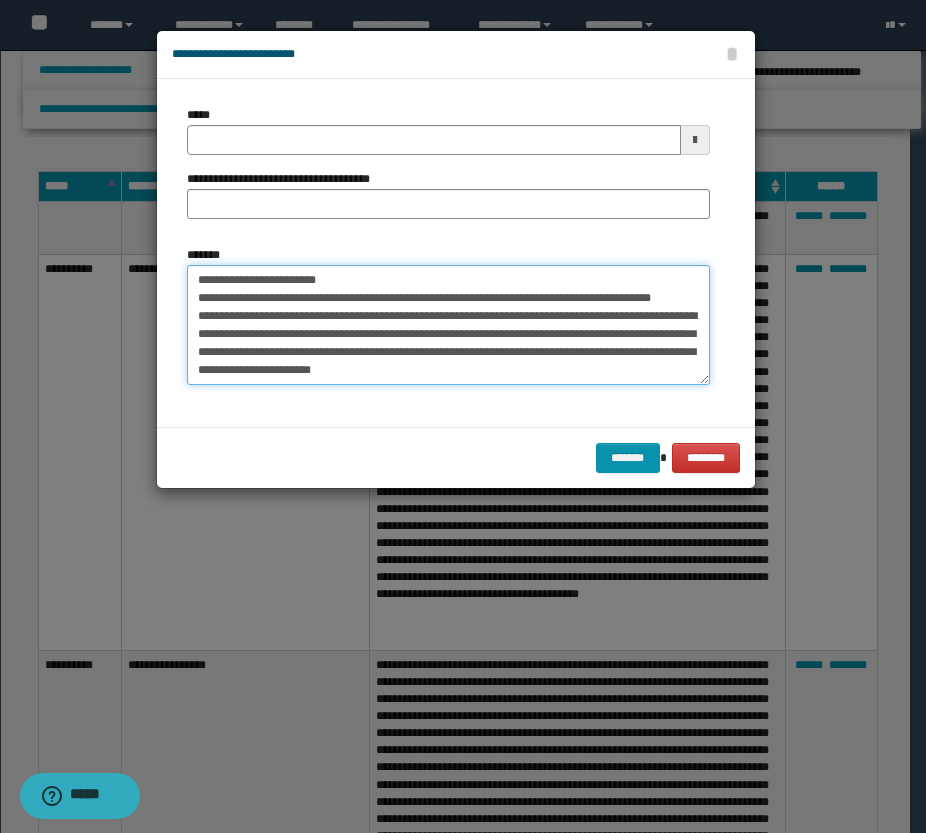 type on "**********" 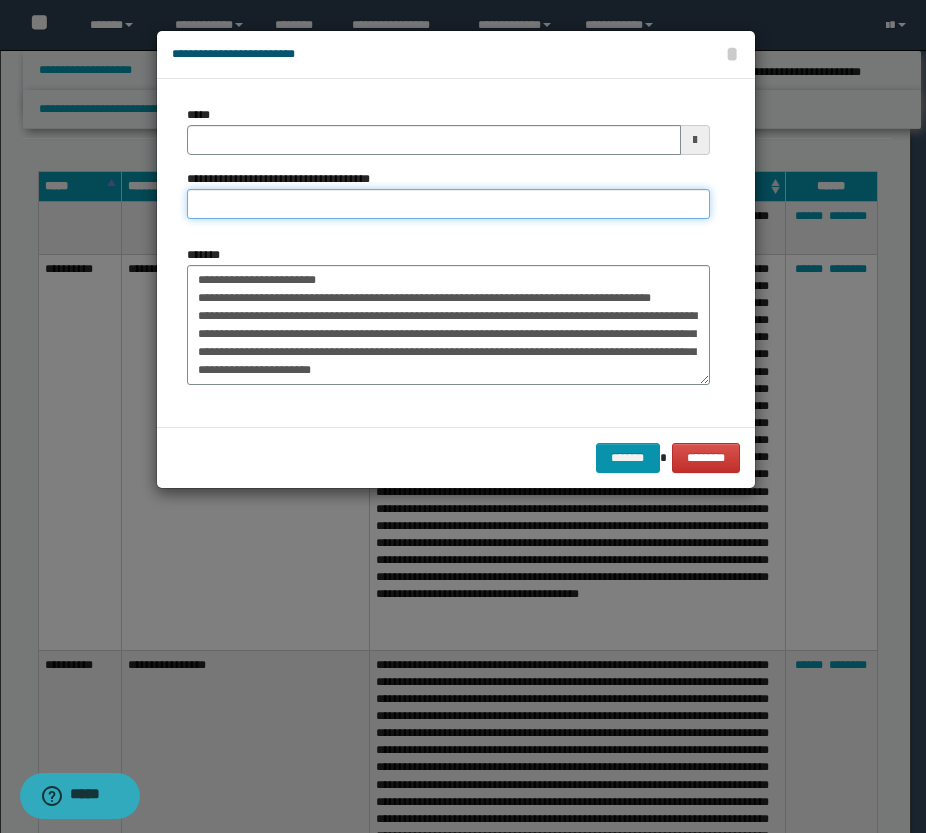click on "**********" at bounding box center [448, 204] 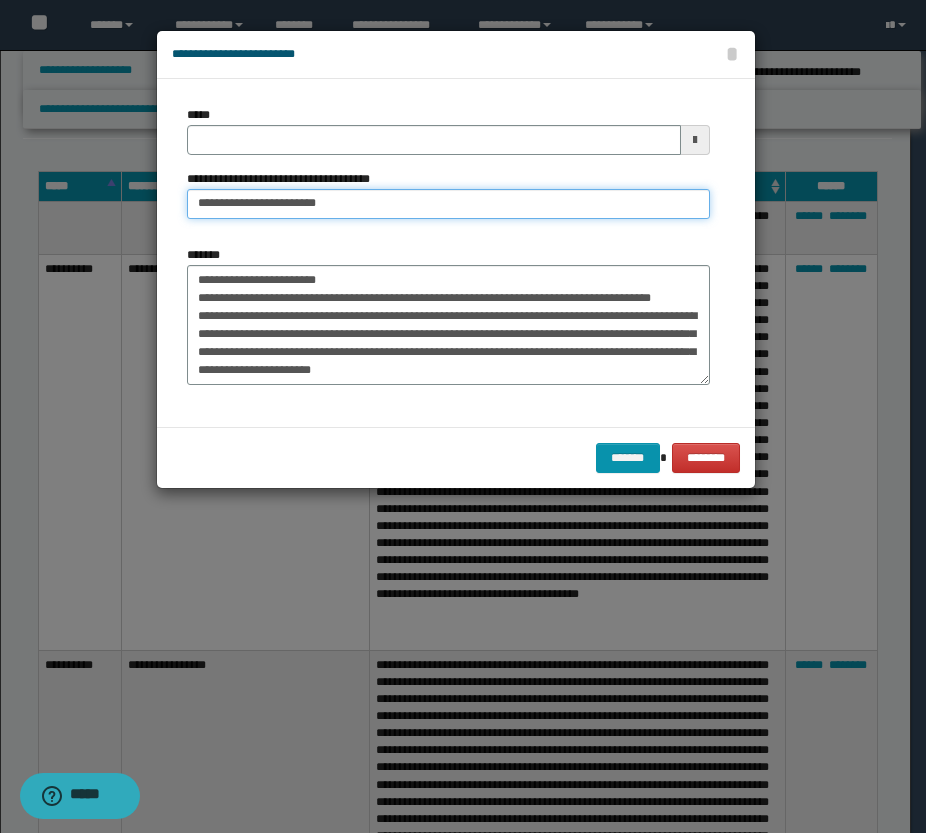 drag, startPoint x: 263, startPoint y: 203, endPoint x: 190, endPoint y: 203, distance: 73 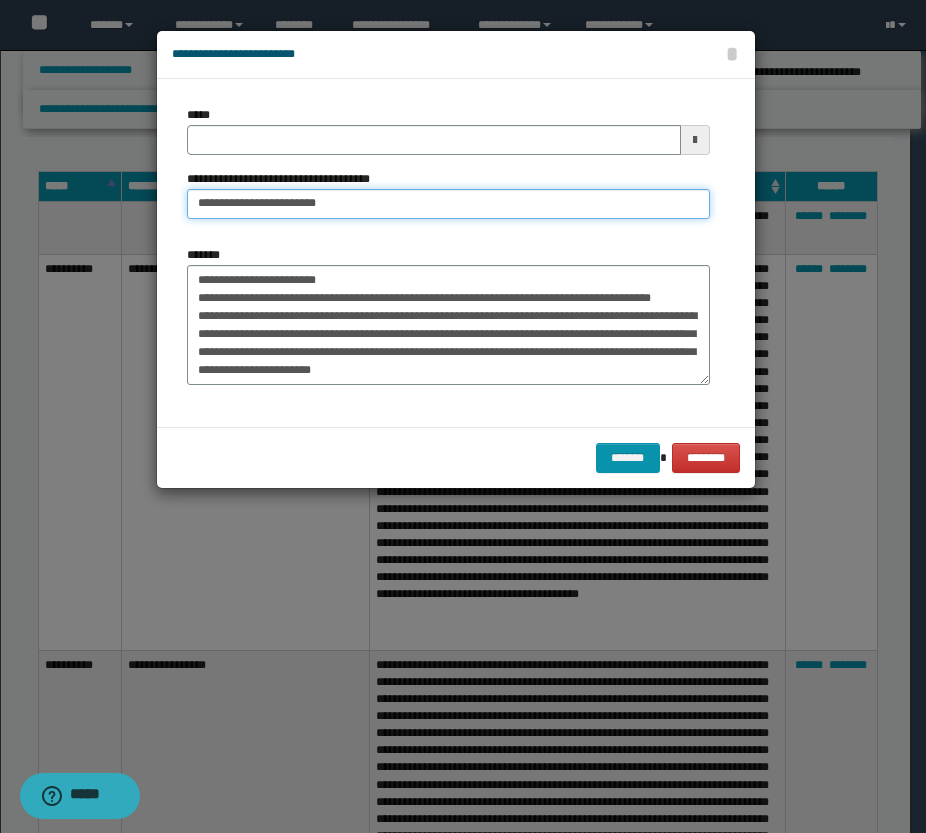 type on "**********" 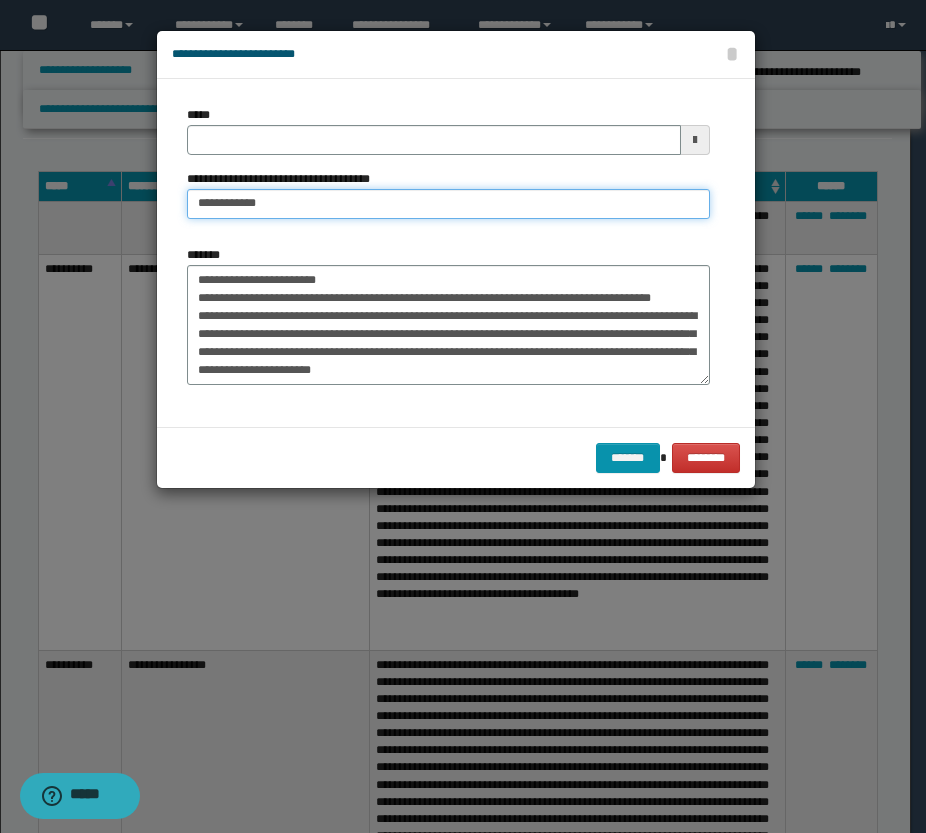 type 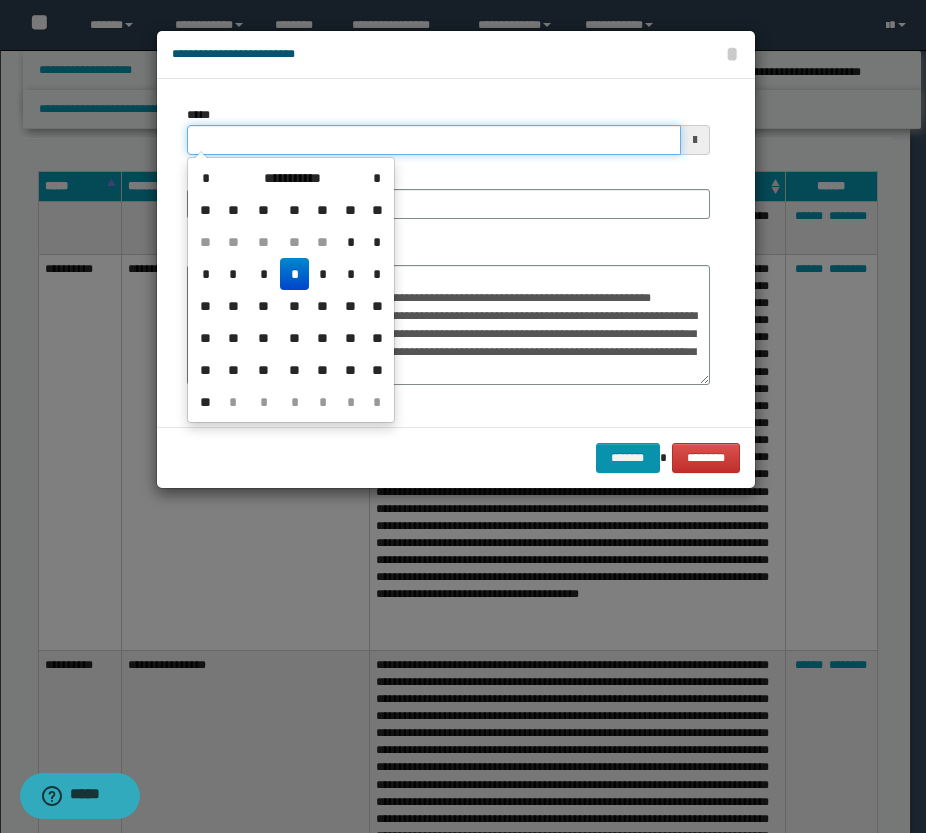 click on "*****" at bounding box center [434, 140] 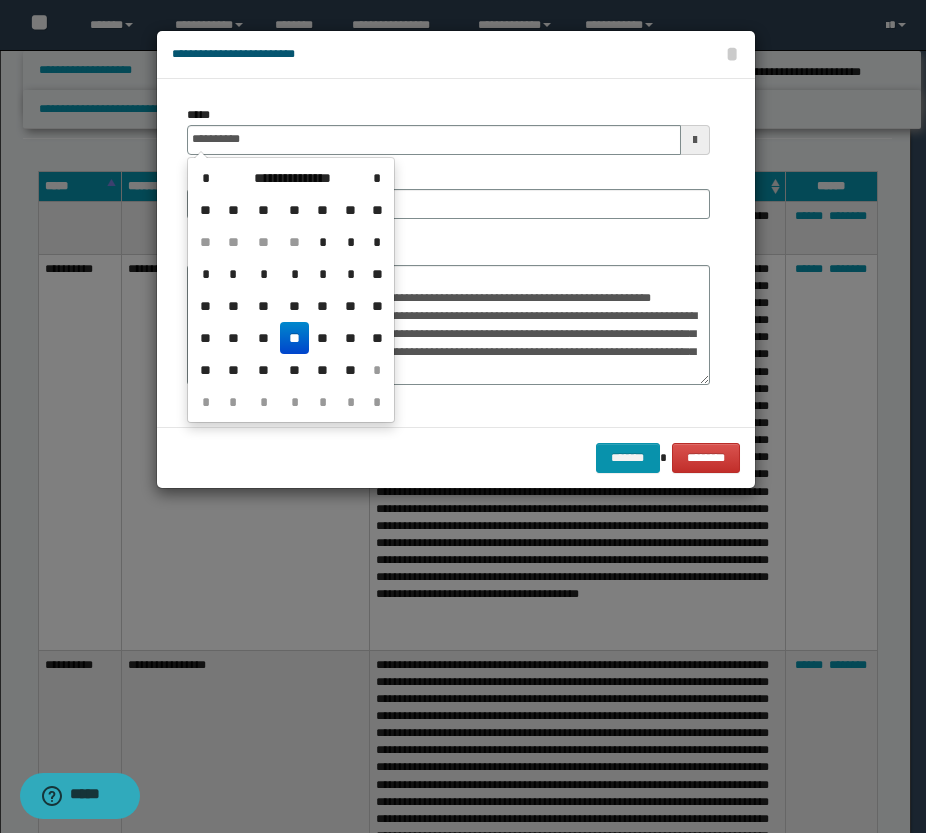 click on "**" at bounding box center (294, 338) 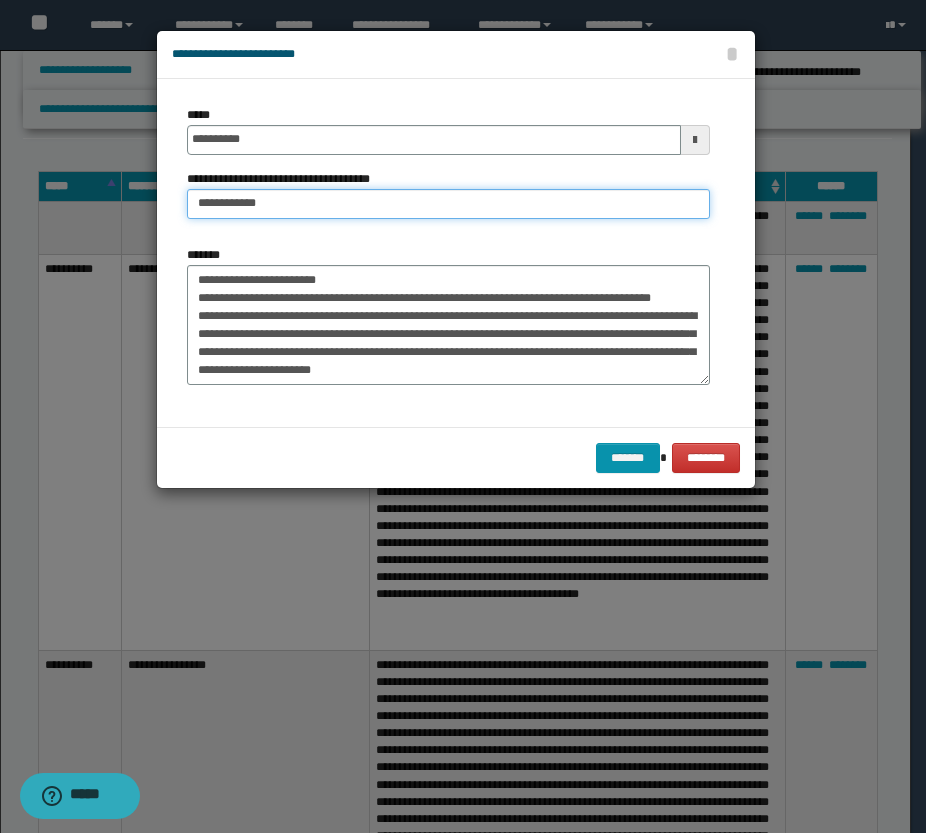 click on "**********" at bounding box center (448, 204) 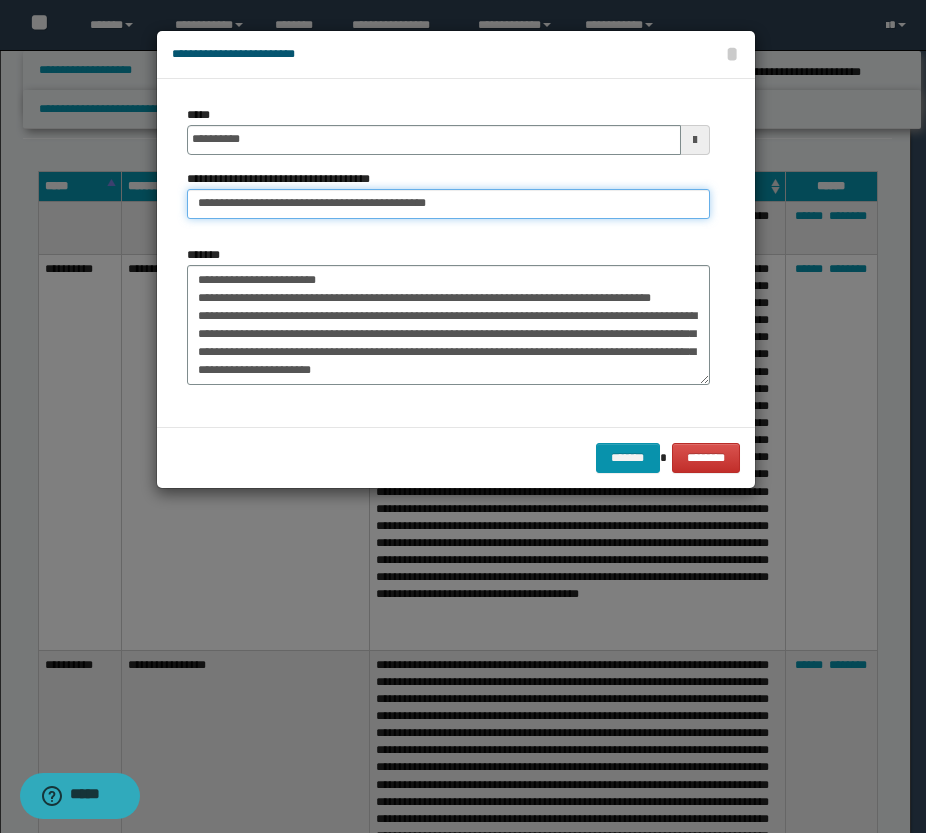 click on "**********" at bounding box center [448, 204] 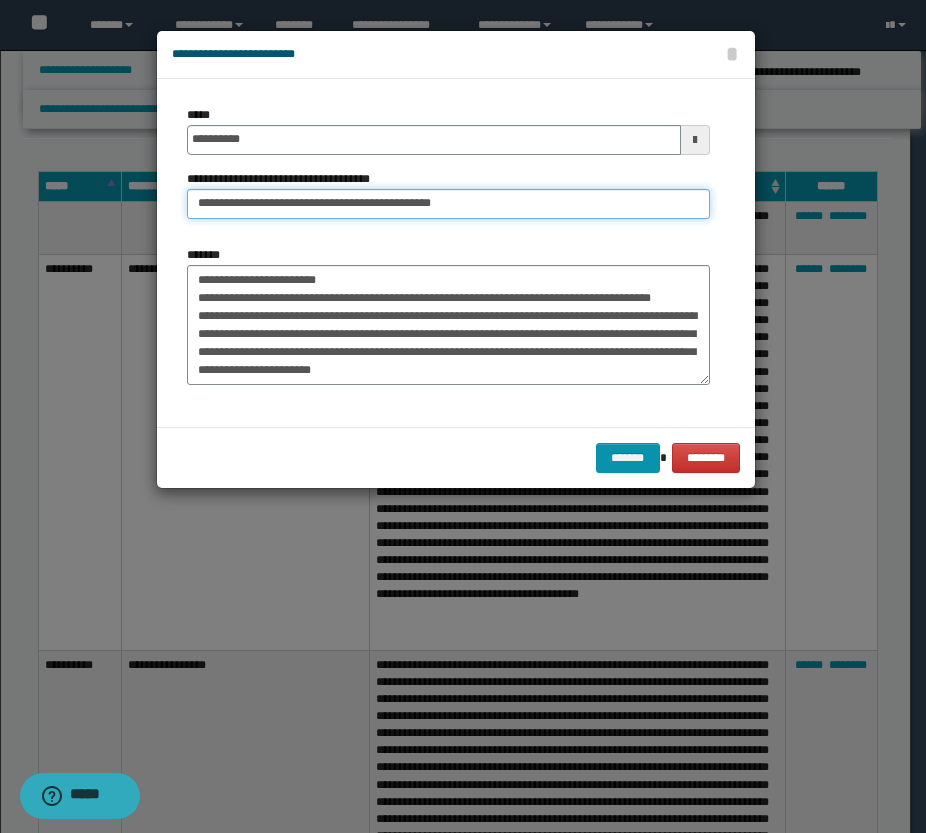 click on "**********" at bounding box center (448, 204) 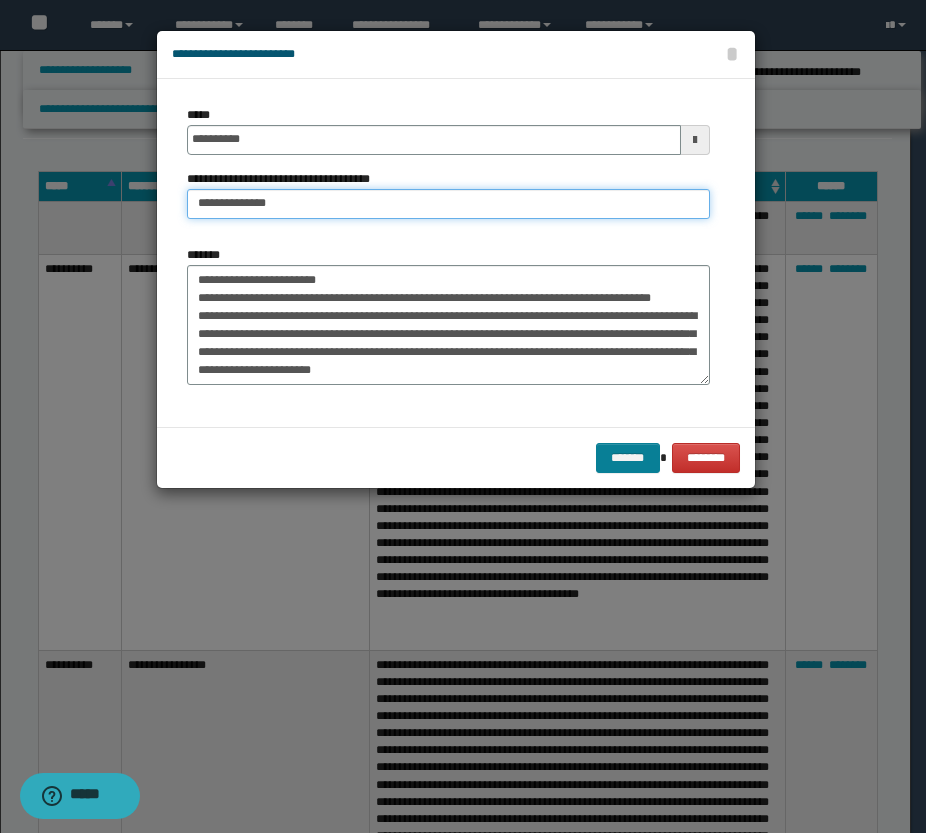 type on "**********" 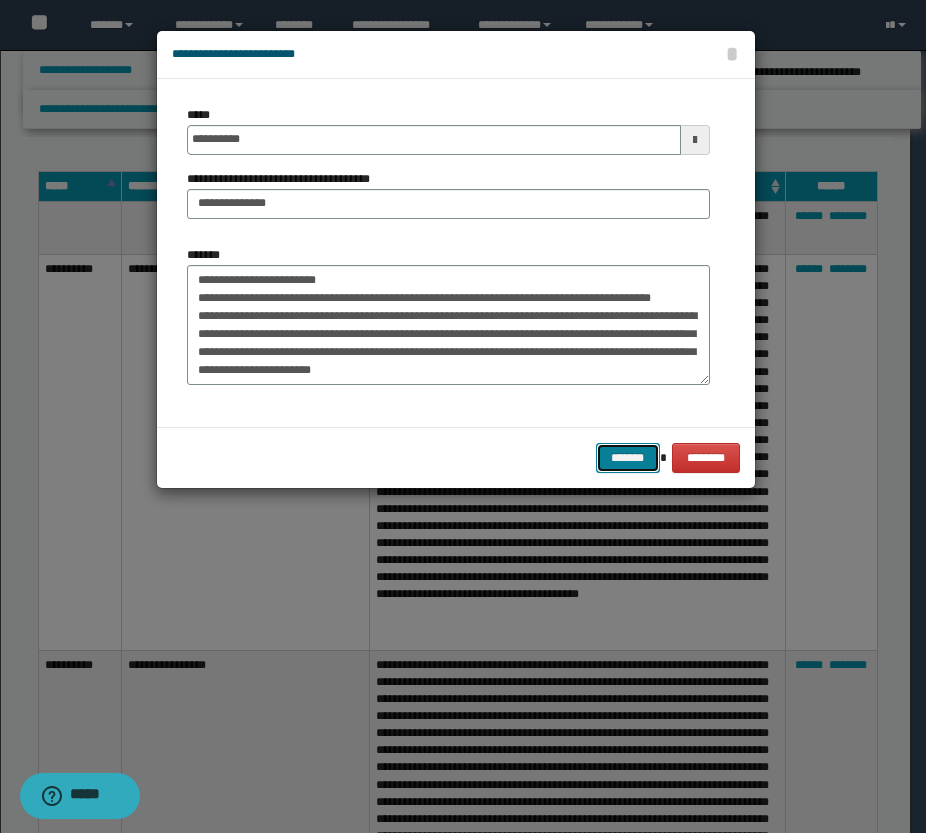 click on "*******" at bounding box center (628, 458) 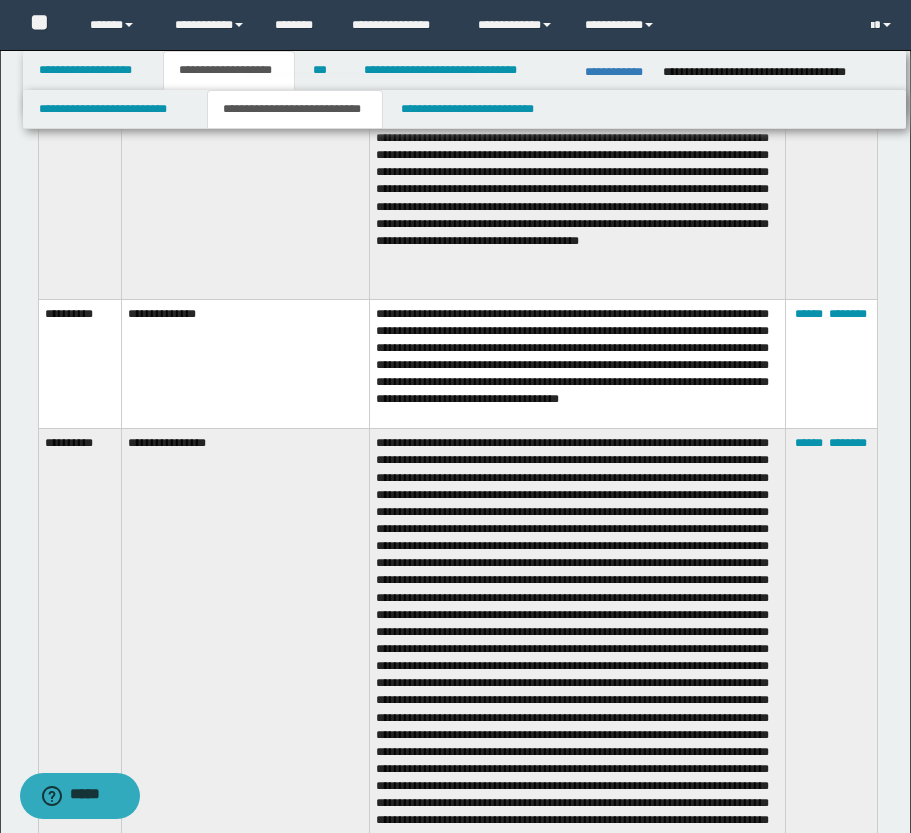 scroll, scrollTop: 3400, scrollLeft: 0, axis: vertical 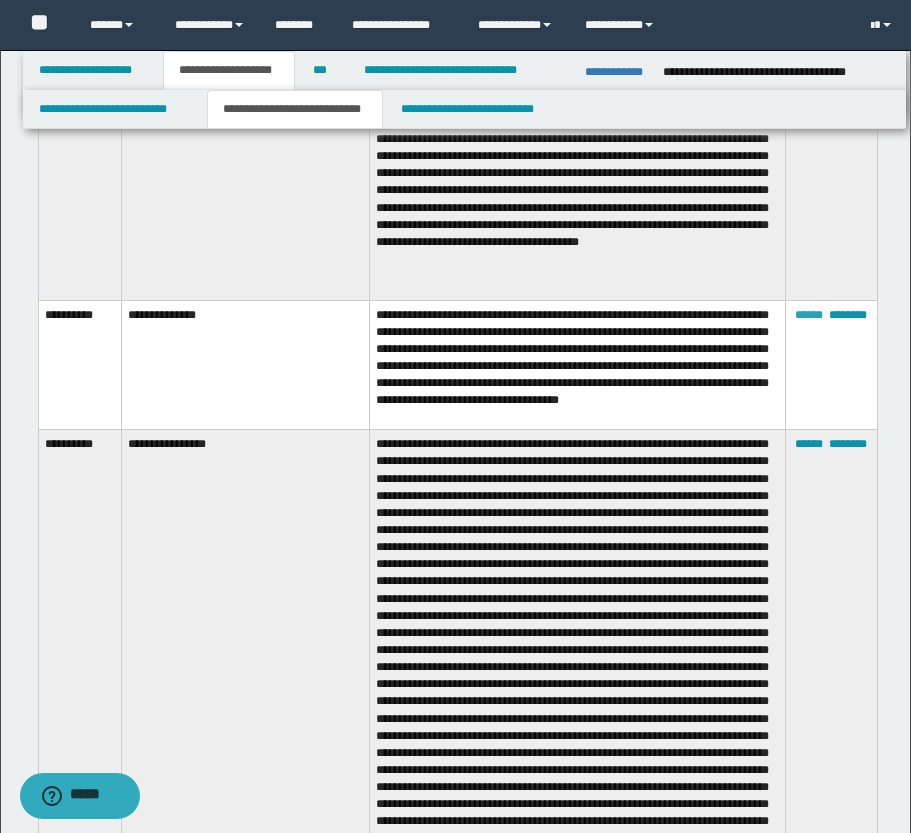 click on "******" at bounding box center (809, 315) 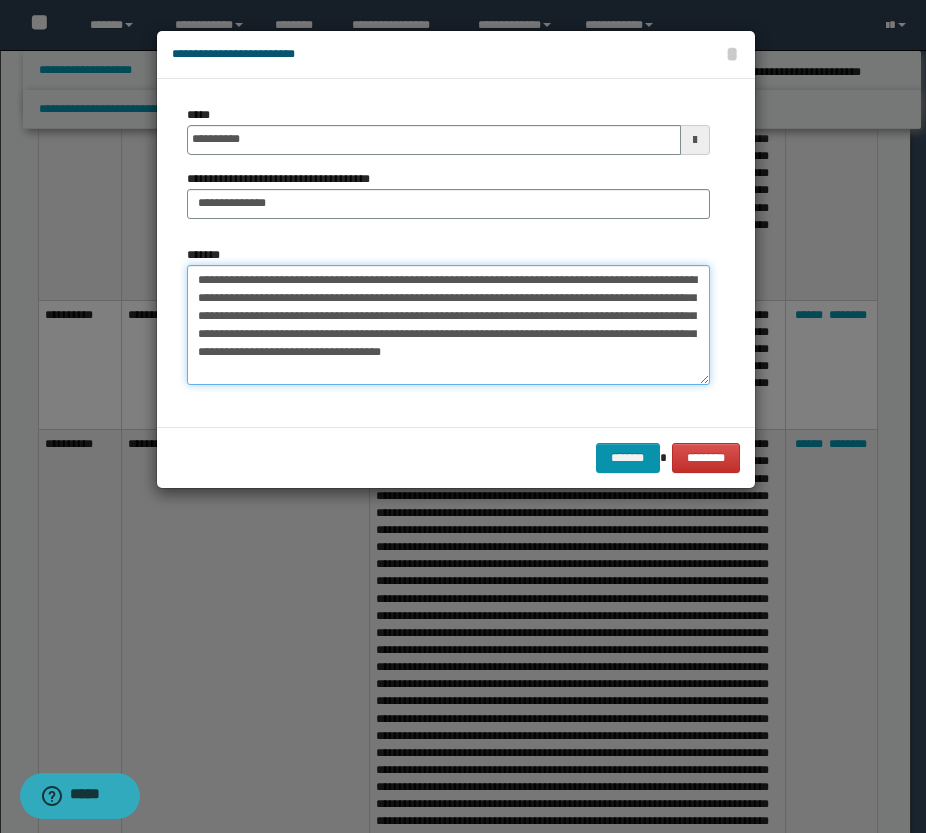 drag, startPoint x: 337, startPoint y: 280, endPoint x: 264, endPoint y: 280, distance: 73 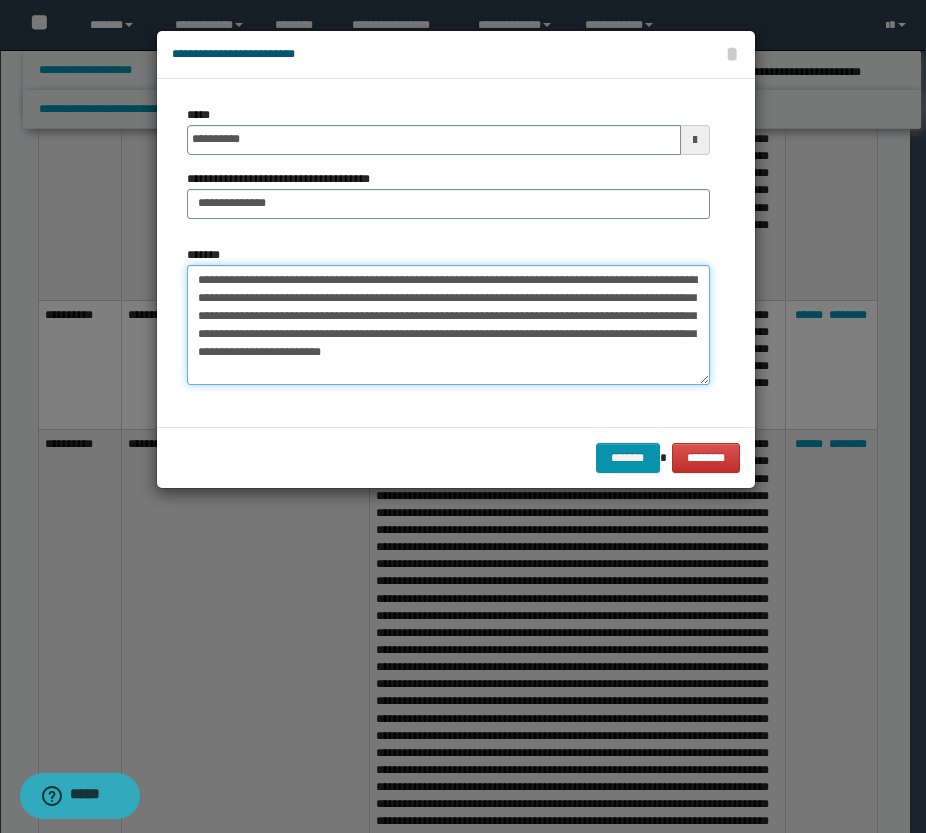 click on "**********" at bounding box center (448, 325) 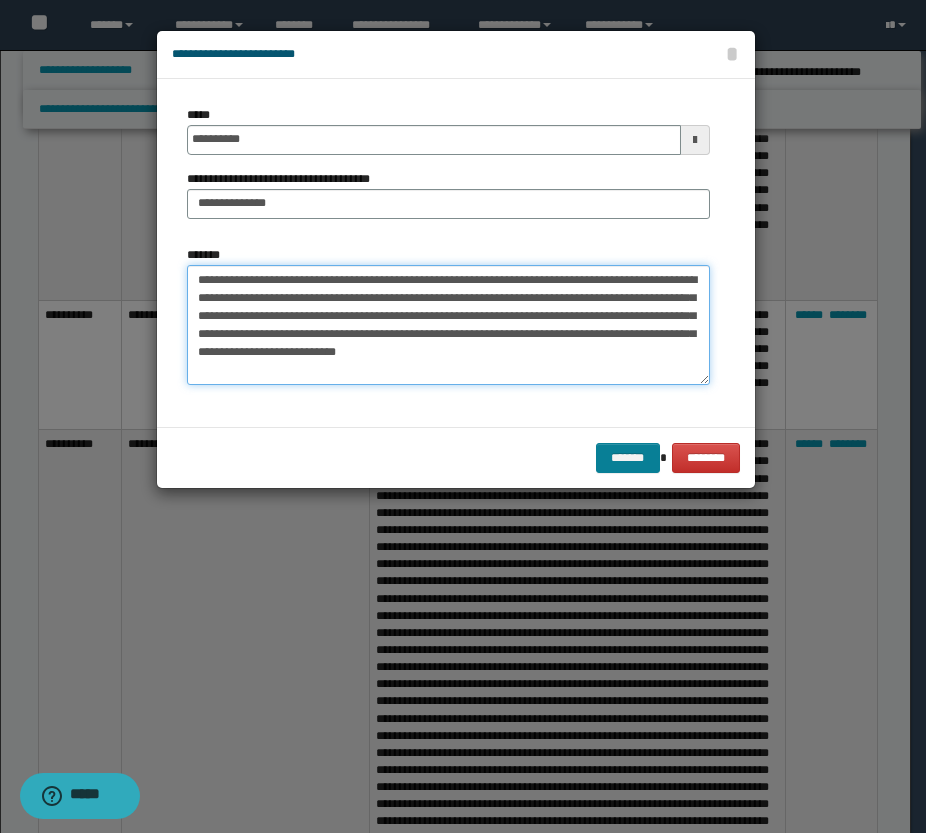 type on "**********" 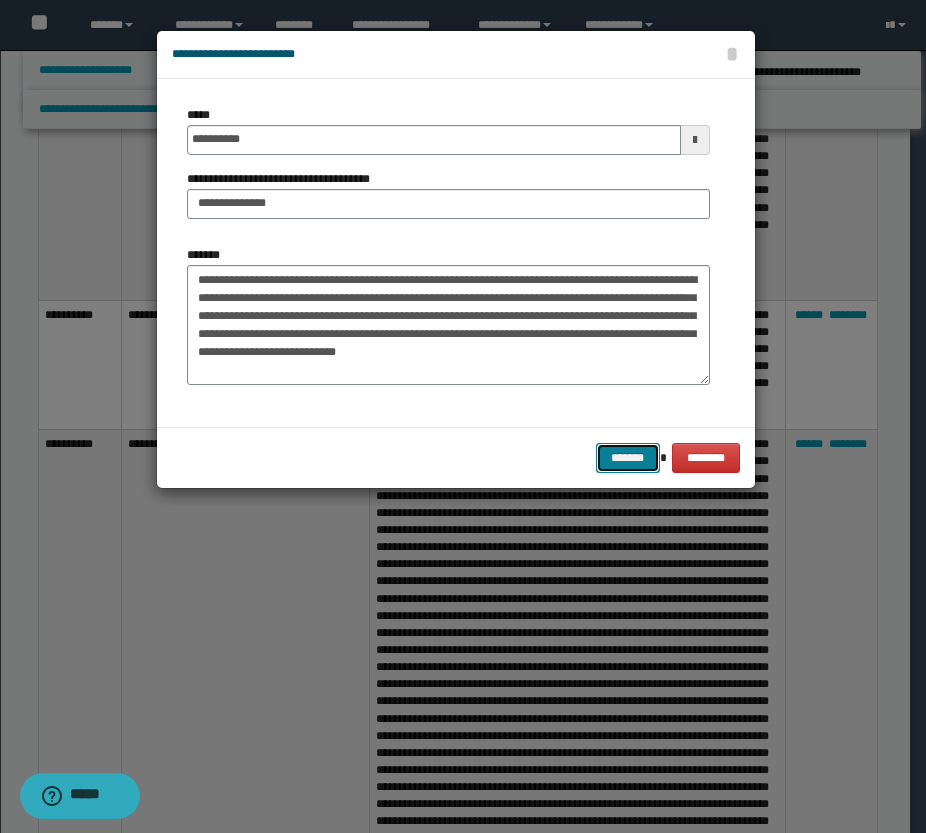 click on "*******" at bounding box center [628, 458] 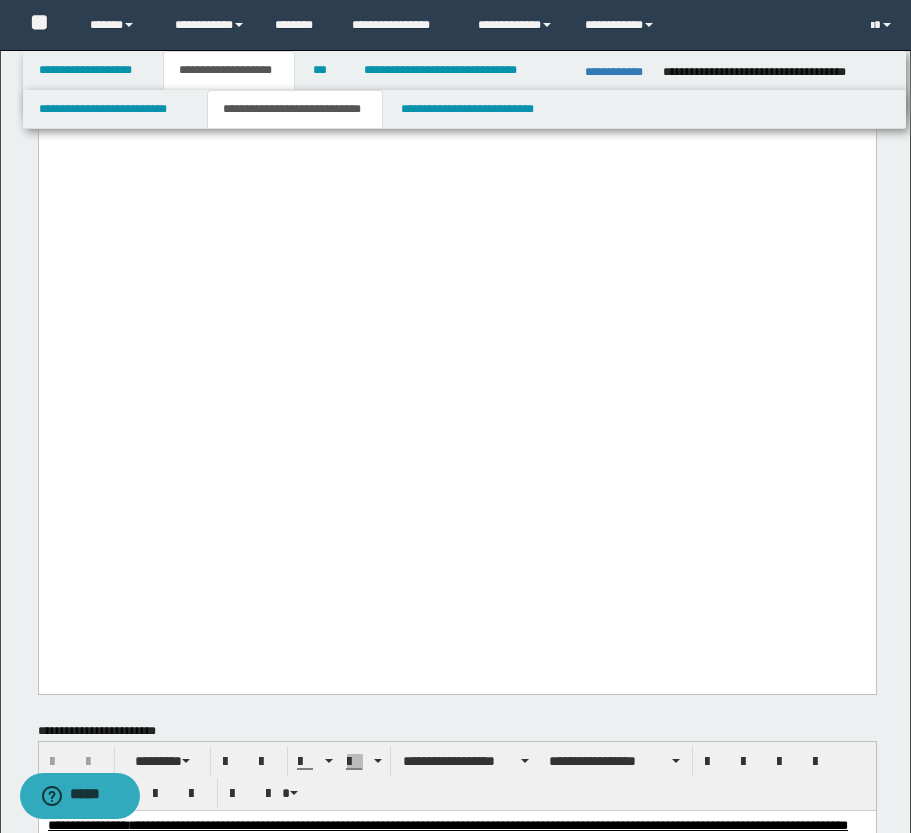 scroll, scrollTop: 2100, scrollLeft: 0, axis: vertical 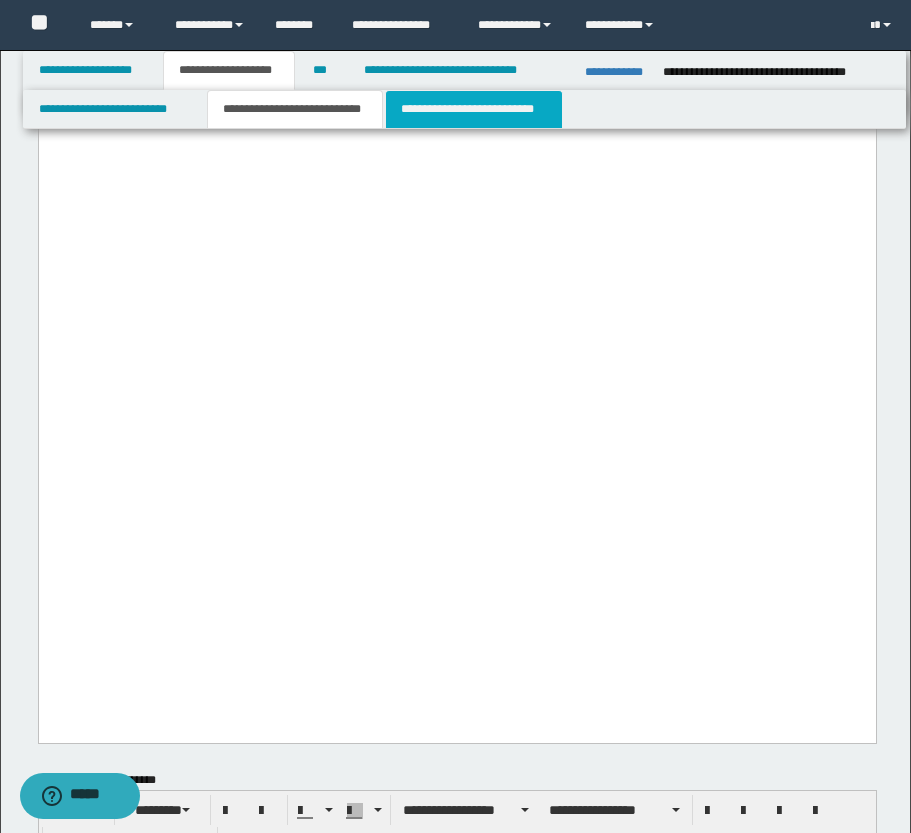 click on "**********" at bounding box center [474, 109] 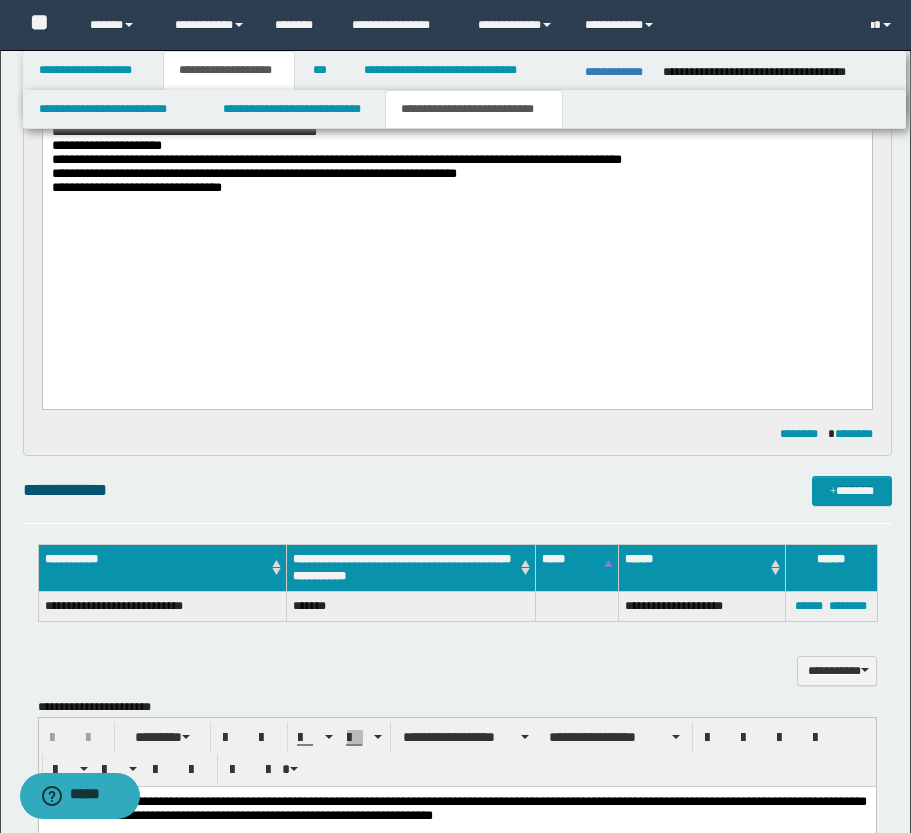scroll, scrollTop: 1300, scrollLeft: 0, axis: vertical 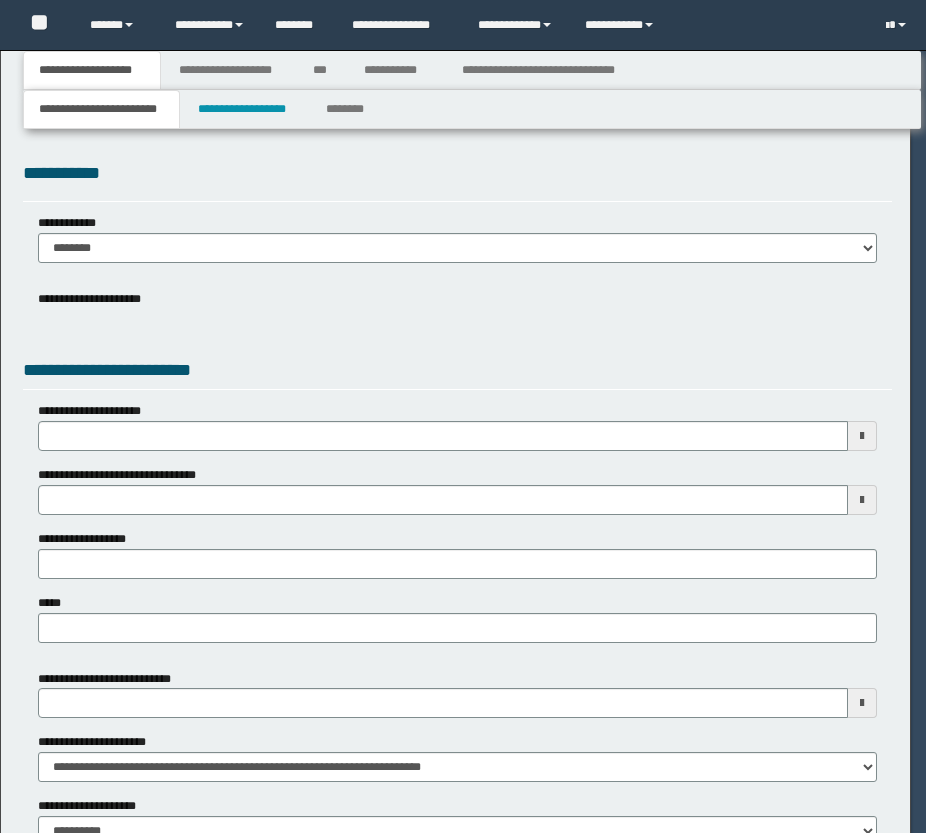 select on "*" 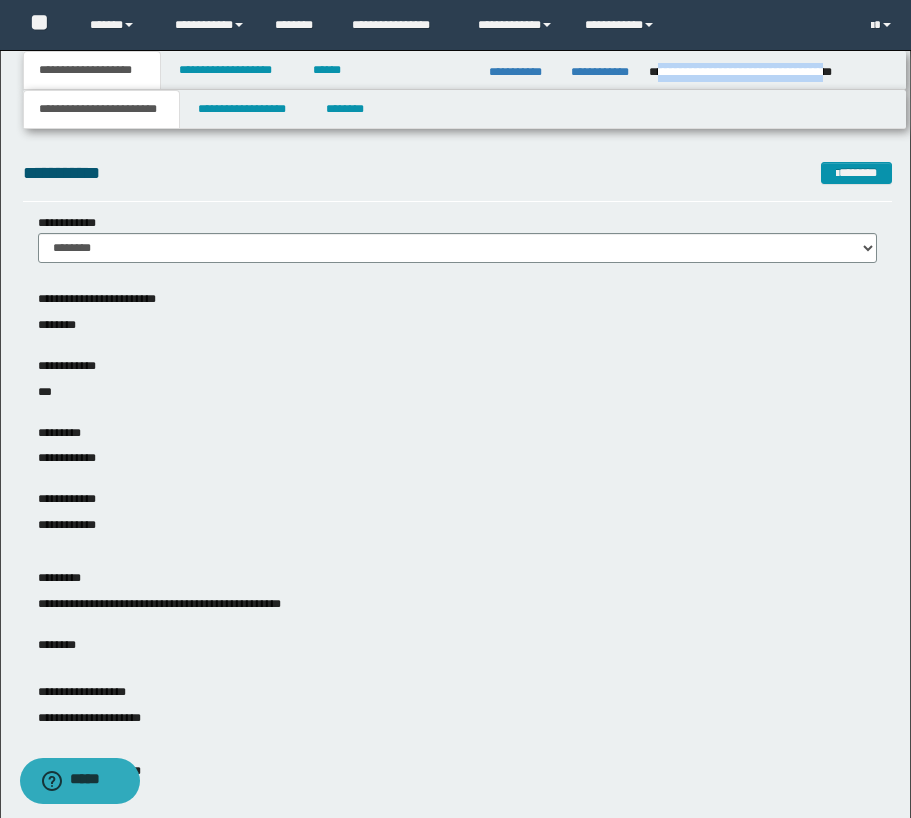 drag, startPoint x: 655, startPoint y: 72, endPoint x: 888, endPoint y: 73, distance: 233.00215 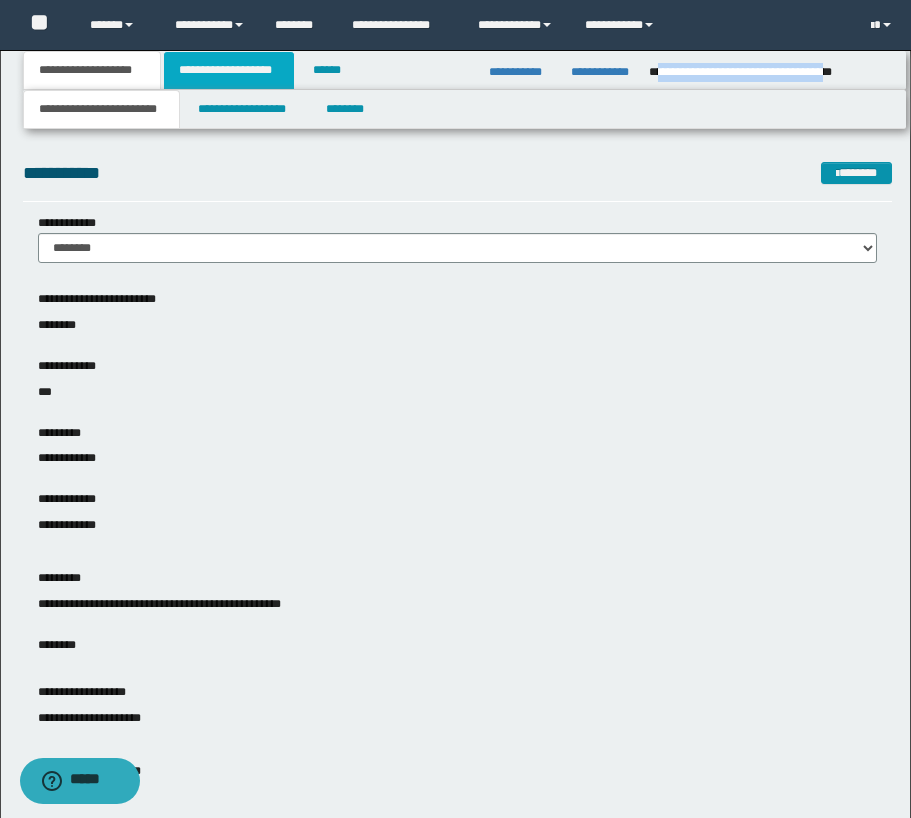click on "**********" at bounding box center (229, 70) 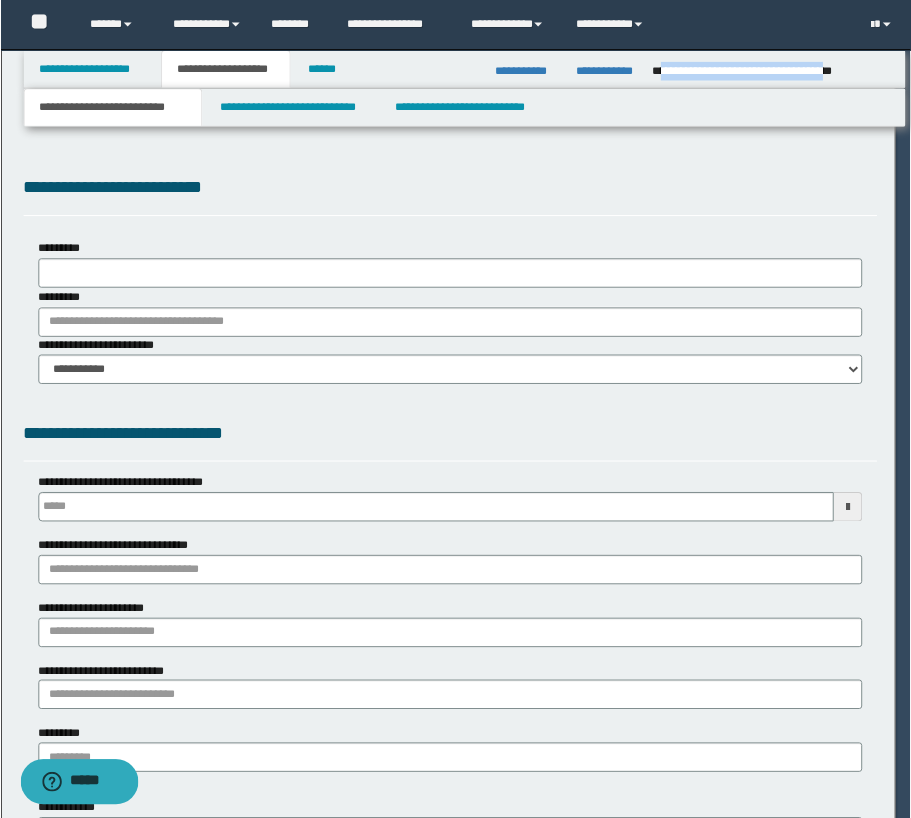scroll, scrollTop: 0, scrollLeft: 0, axis: both 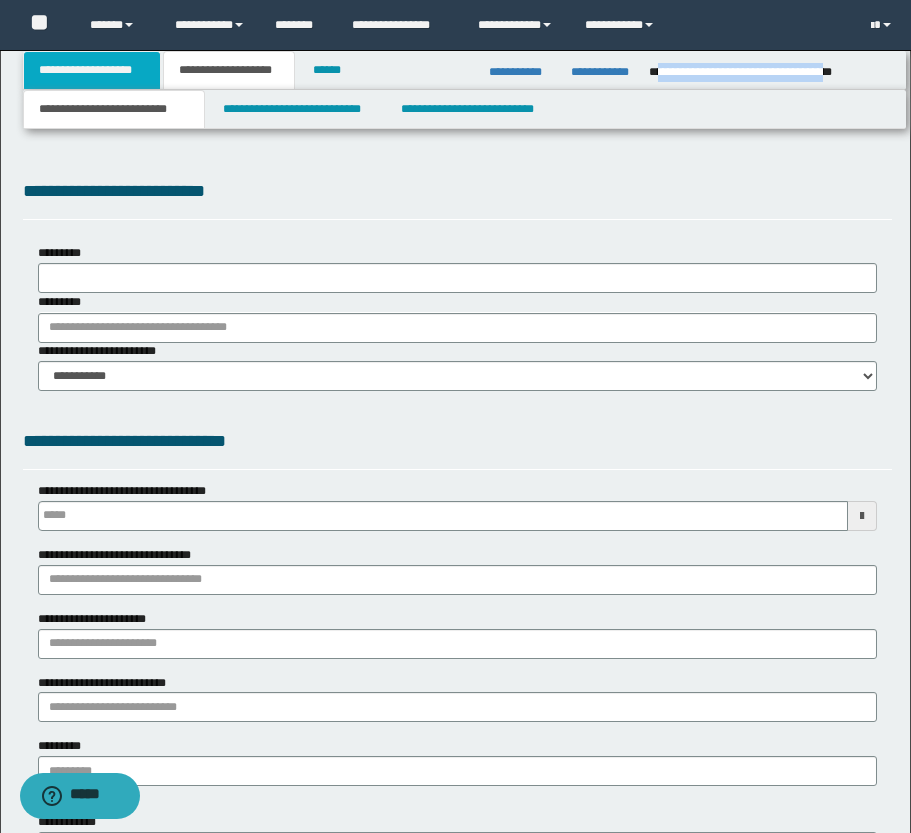 click on "**********" at bounding box center (92, 70) 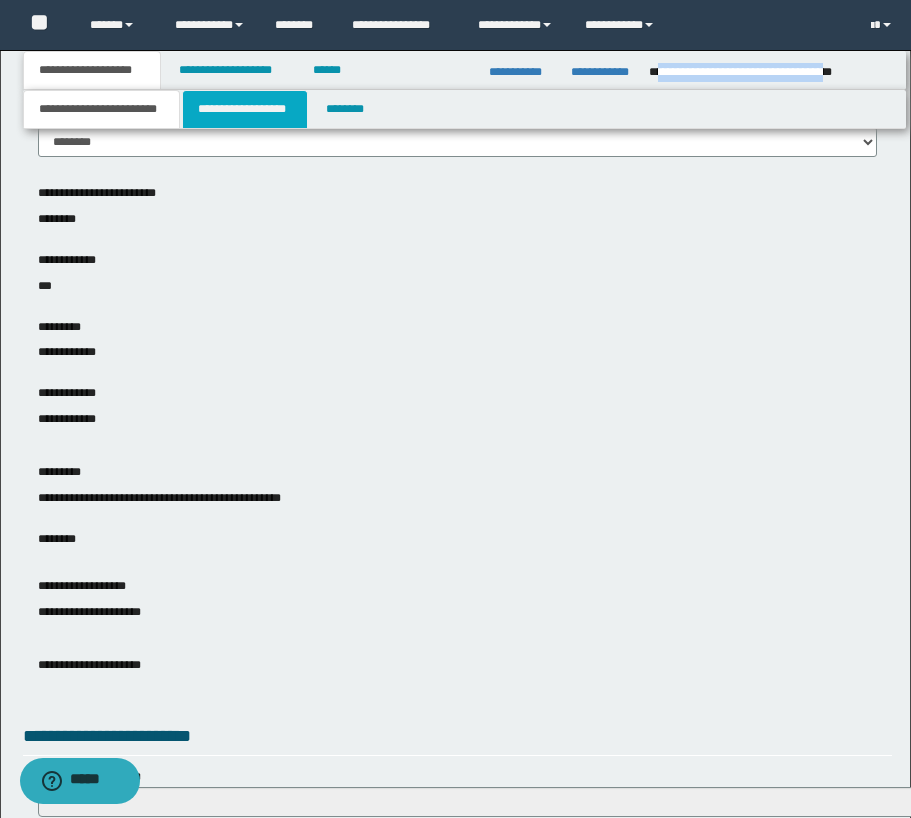 scroll, scrollTop: 200, scrollLeft: 0, axis: vertical 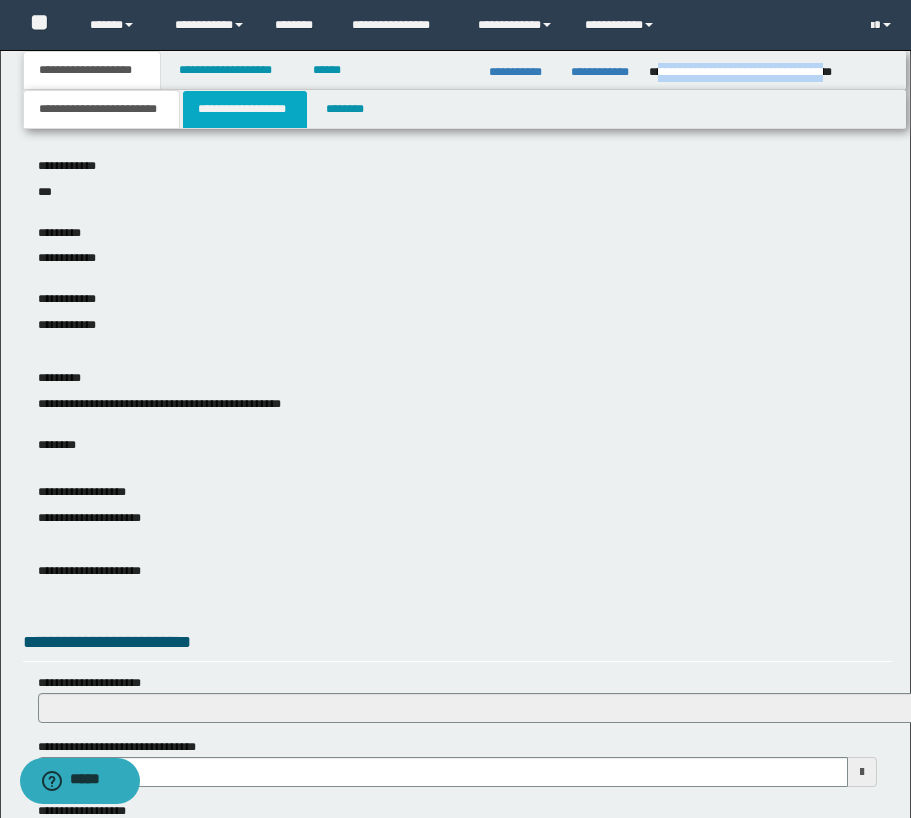 click on "**********" at bounding box center (245, 109) 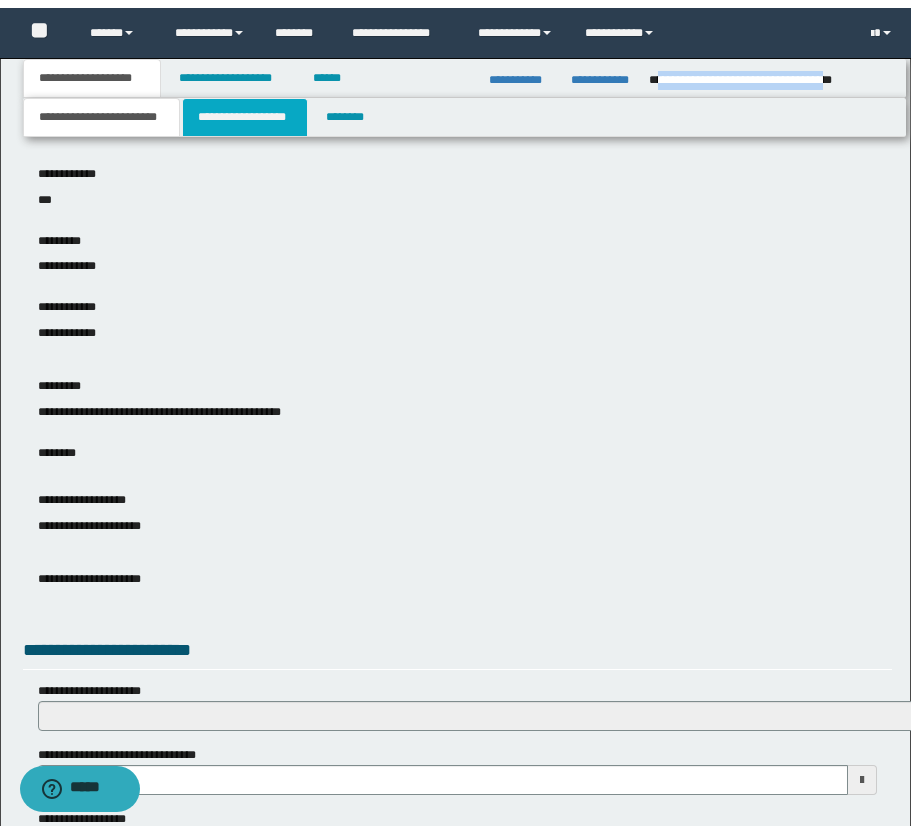 scroll, scrollTop: 0, scrollLeft: 0, axis: both 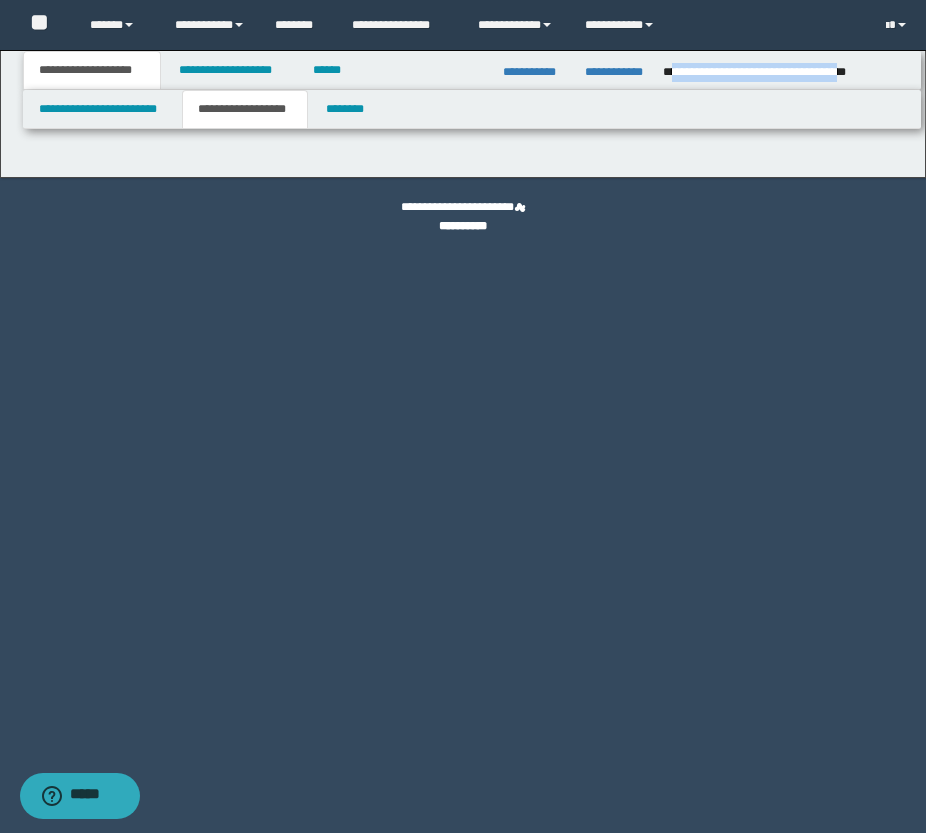 type on "********" 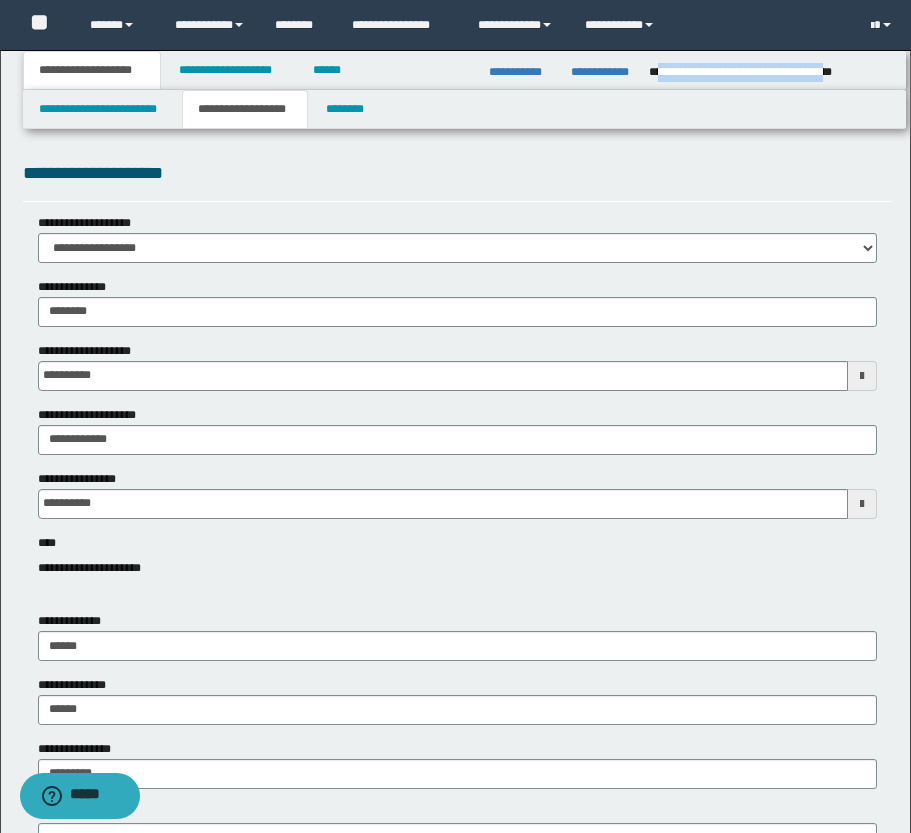 copy on "**********" 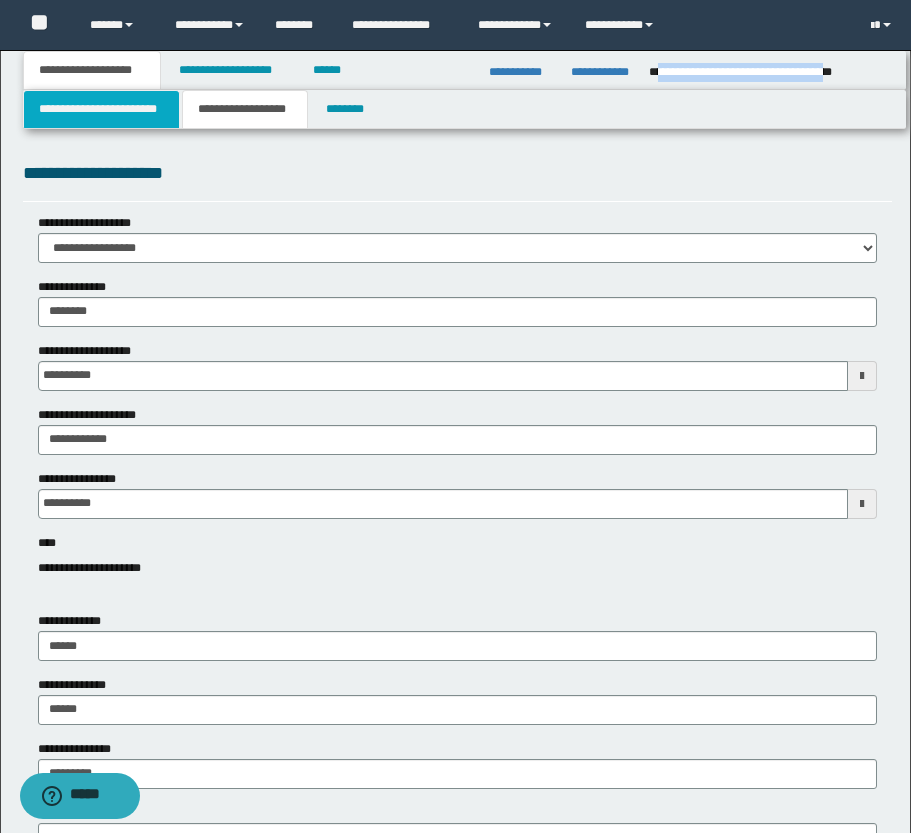 click on "**********" at bounding box center [101, 109] 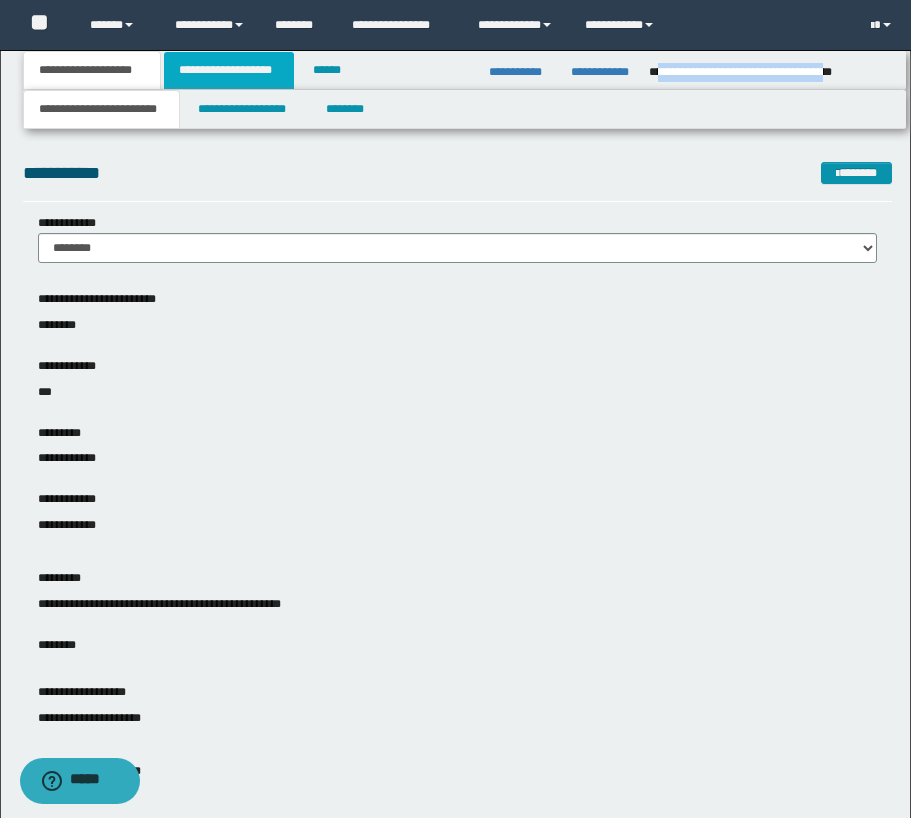 click on "**********" at bounding box center (229, 70) 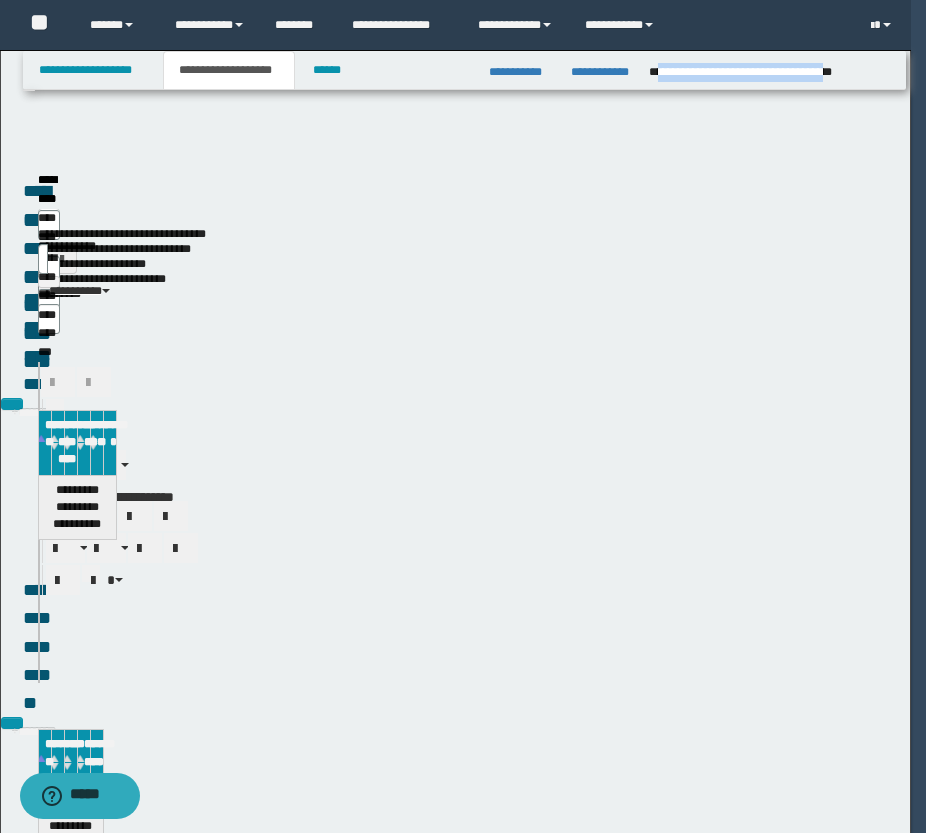 select on "*" 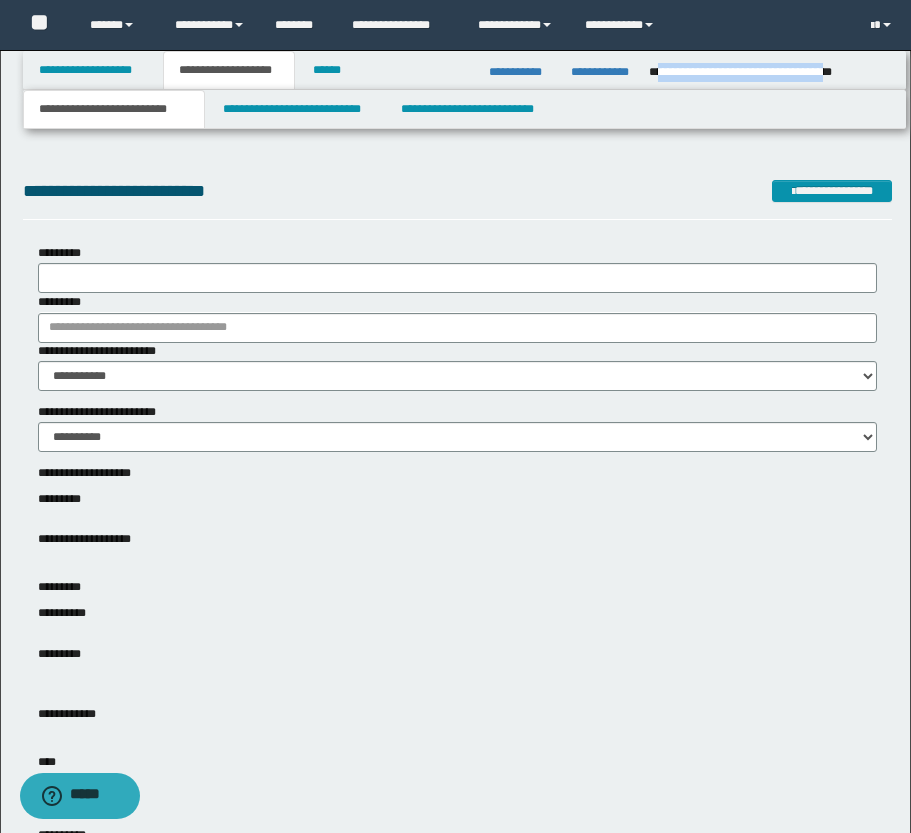 click on "**********" at bounding box center (114, 109) 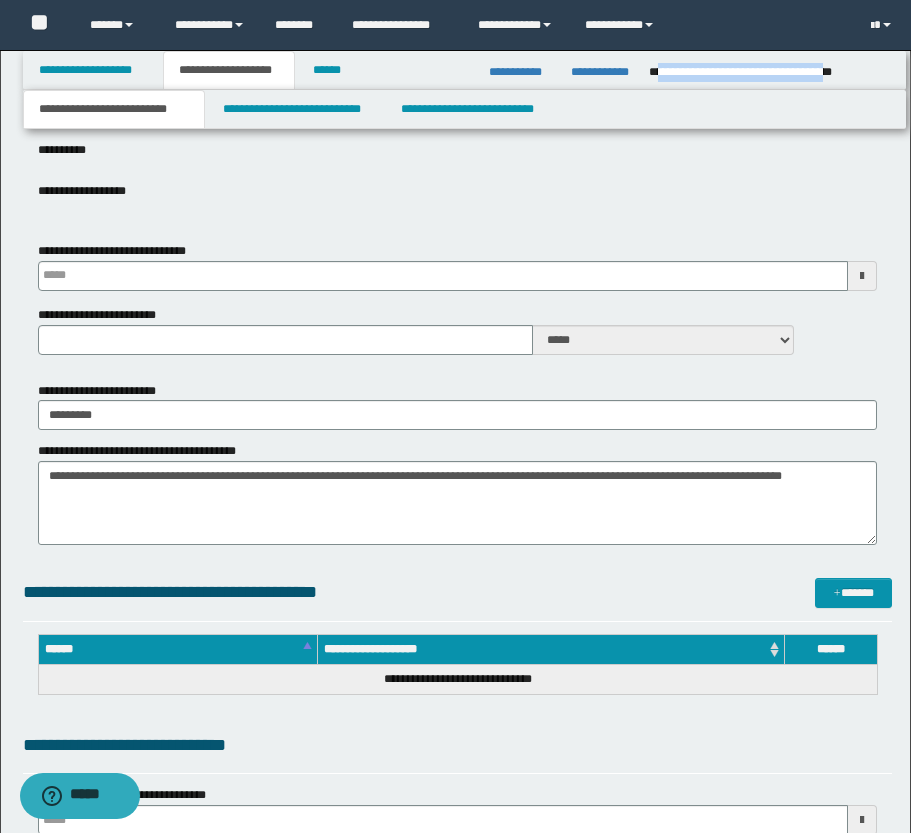 scroll, scrollTop: 700, scrollLeft: 0, axis: vertical 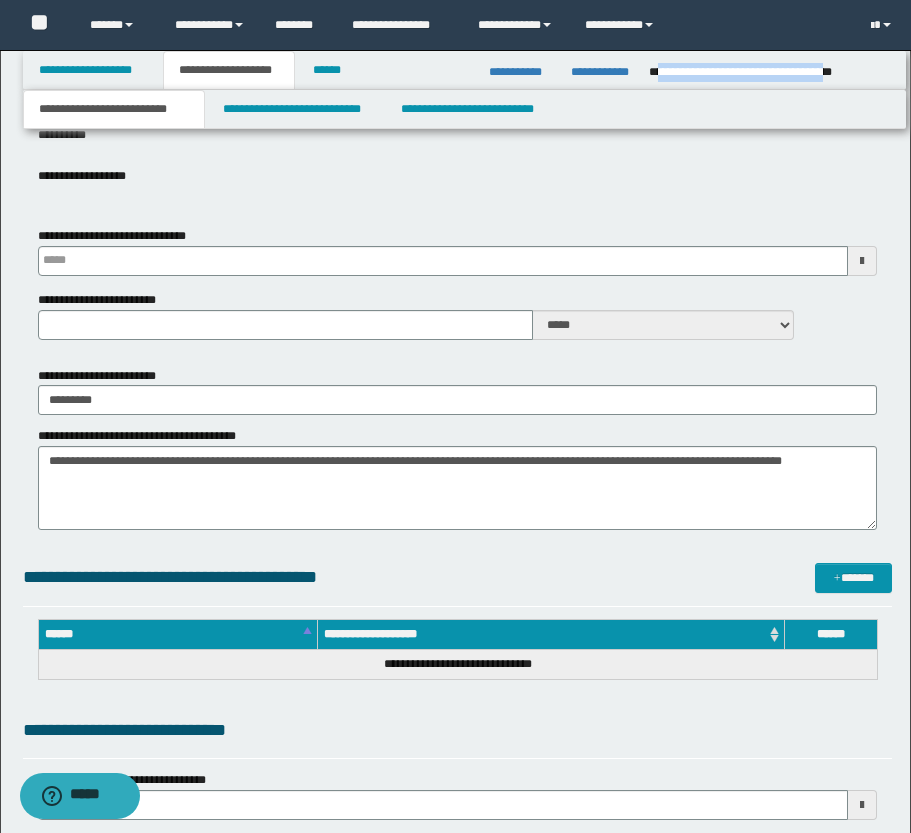 type 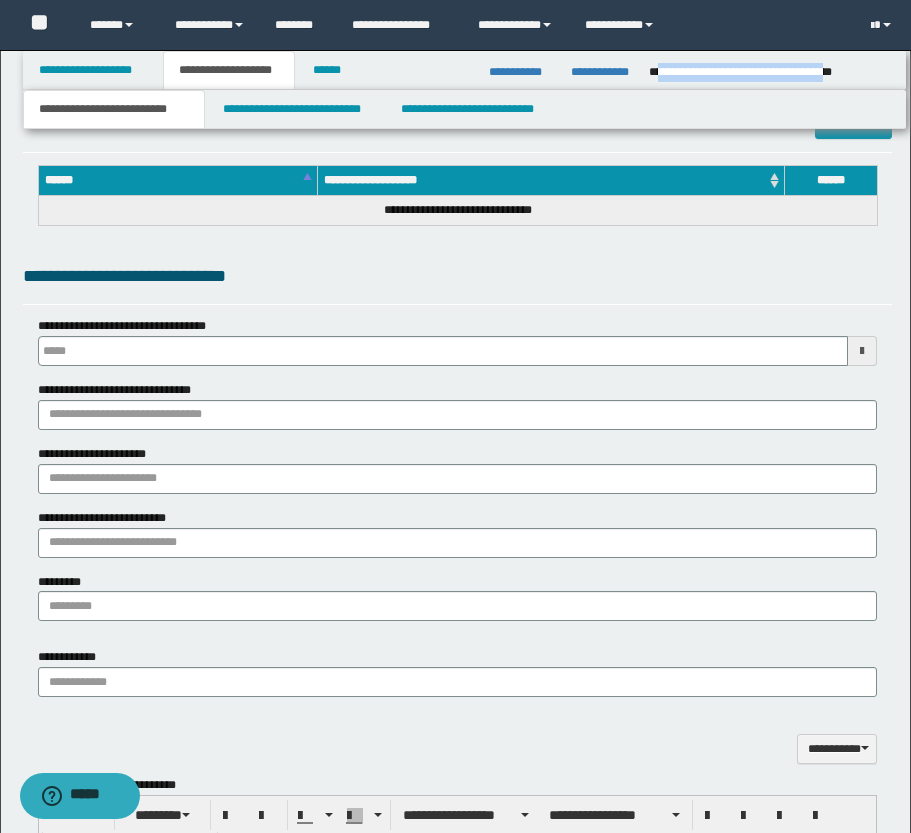 scroll, scrollTop: 1200, scrollLeft: 0, axis: vertical 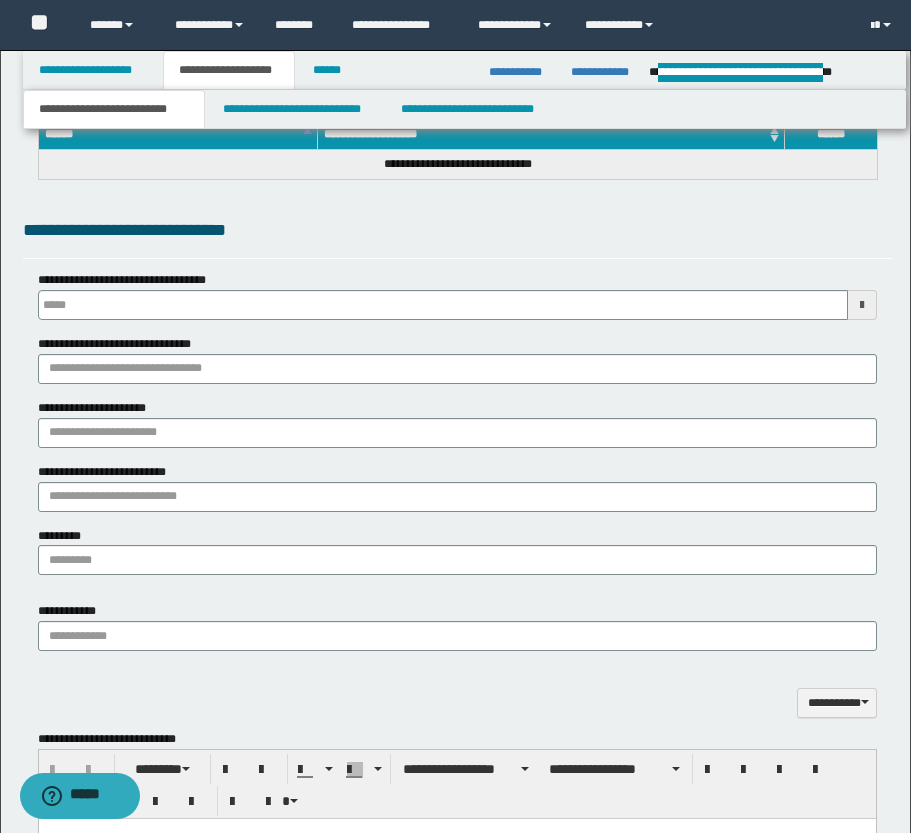 type 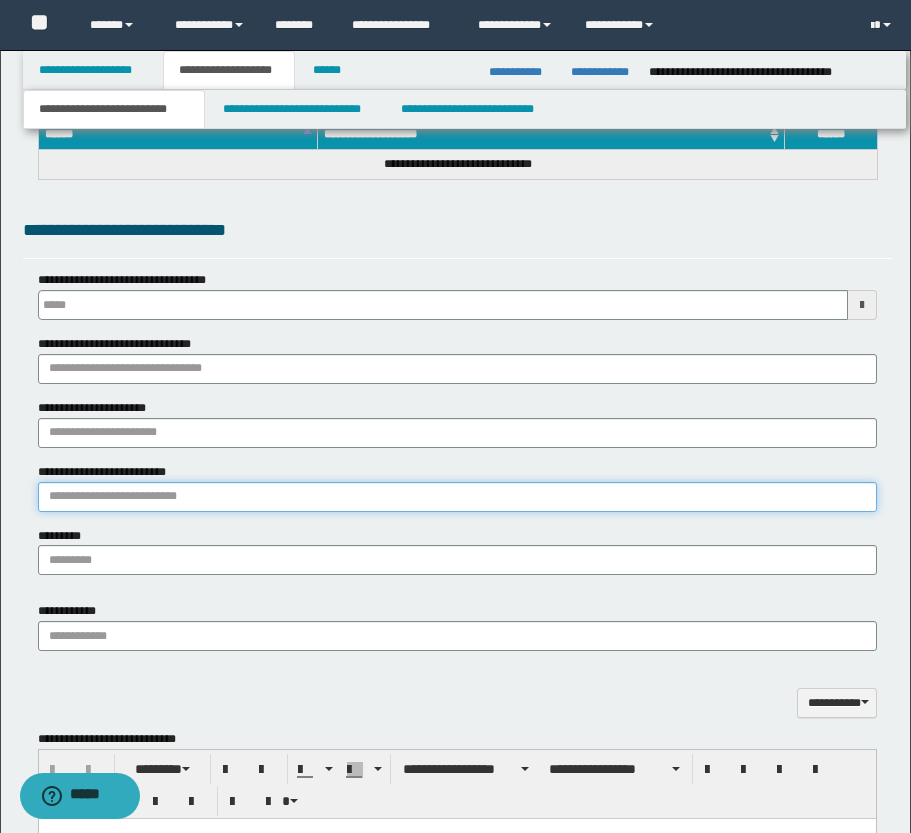 click on "**********" at bounding box center [457, 497] 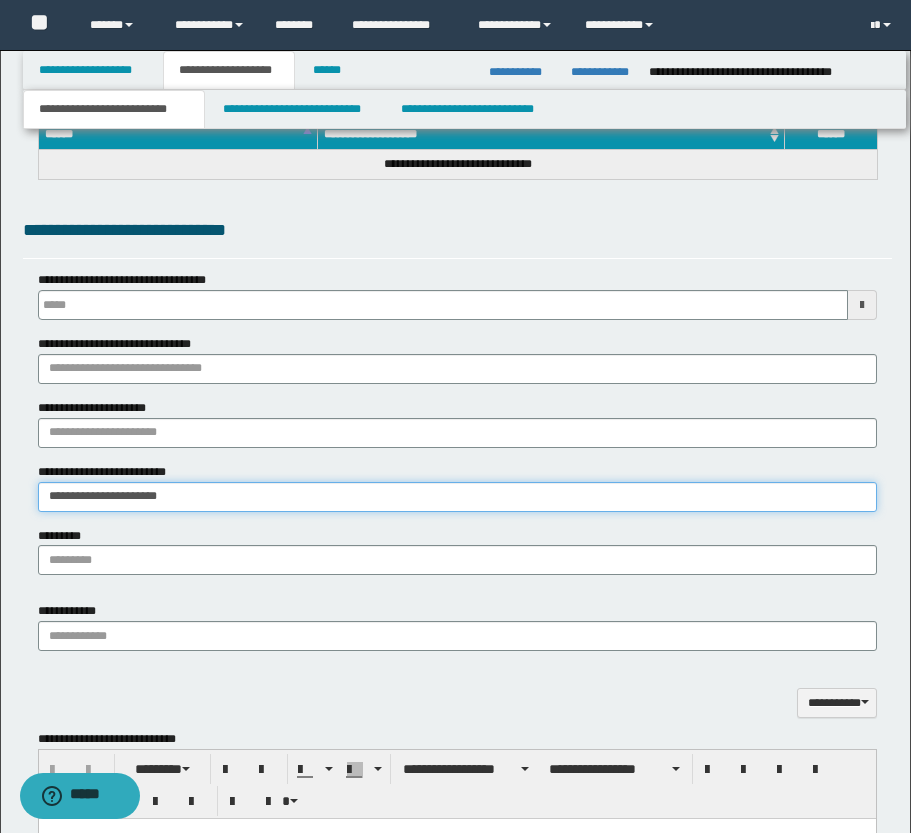 type 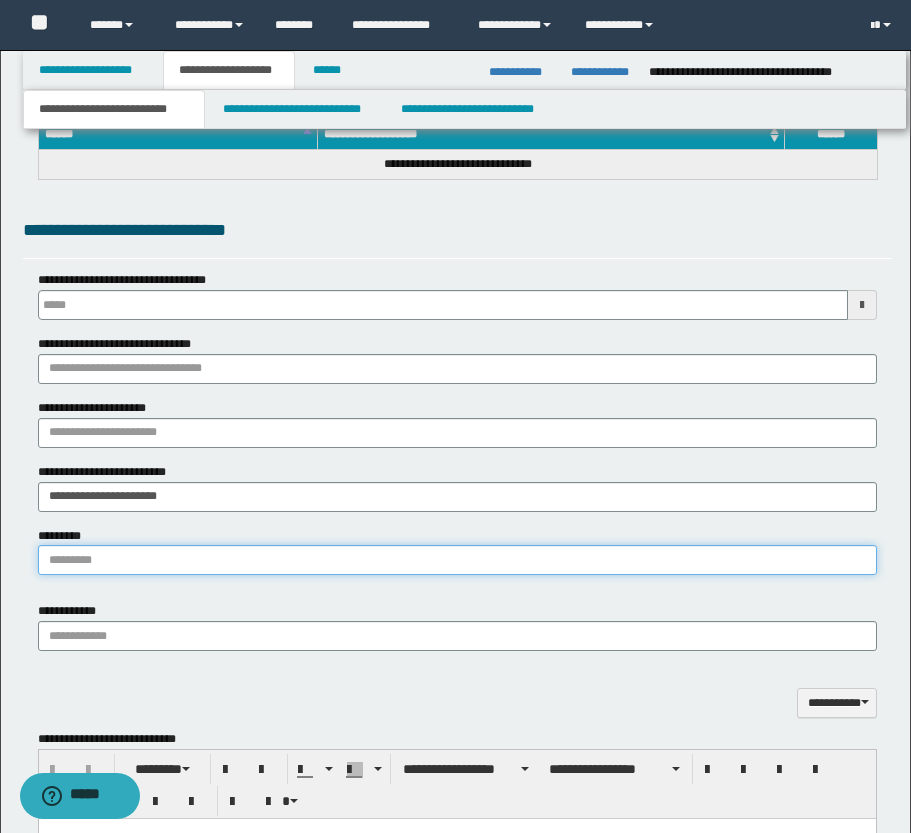 click on "*********" at bounding box center [457, 560] 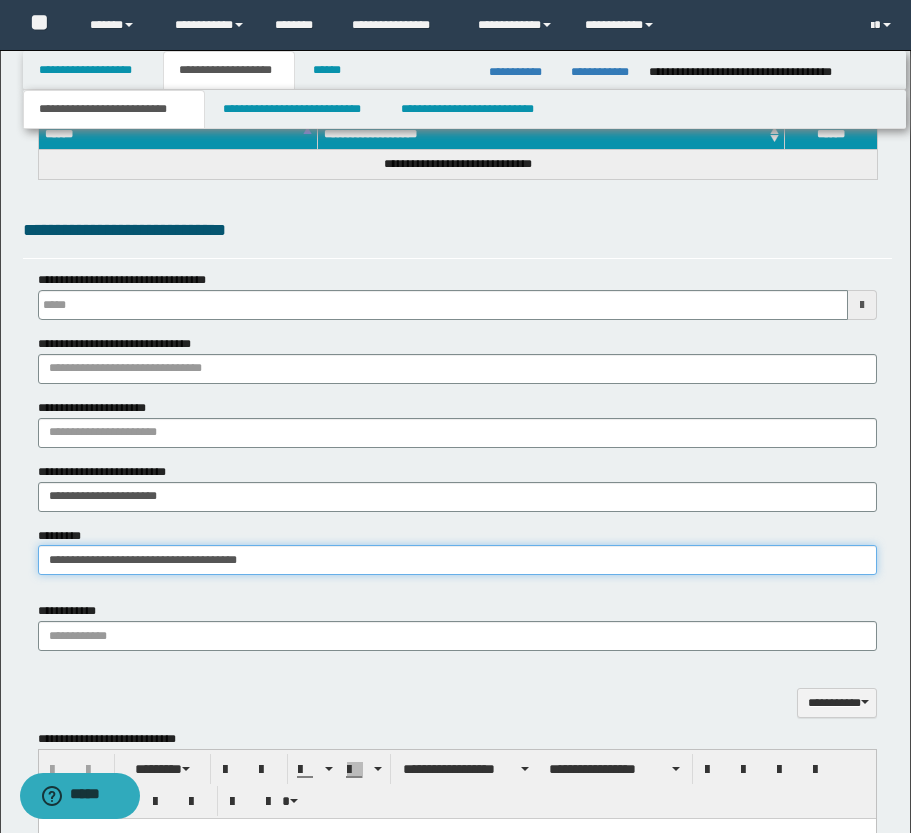 type 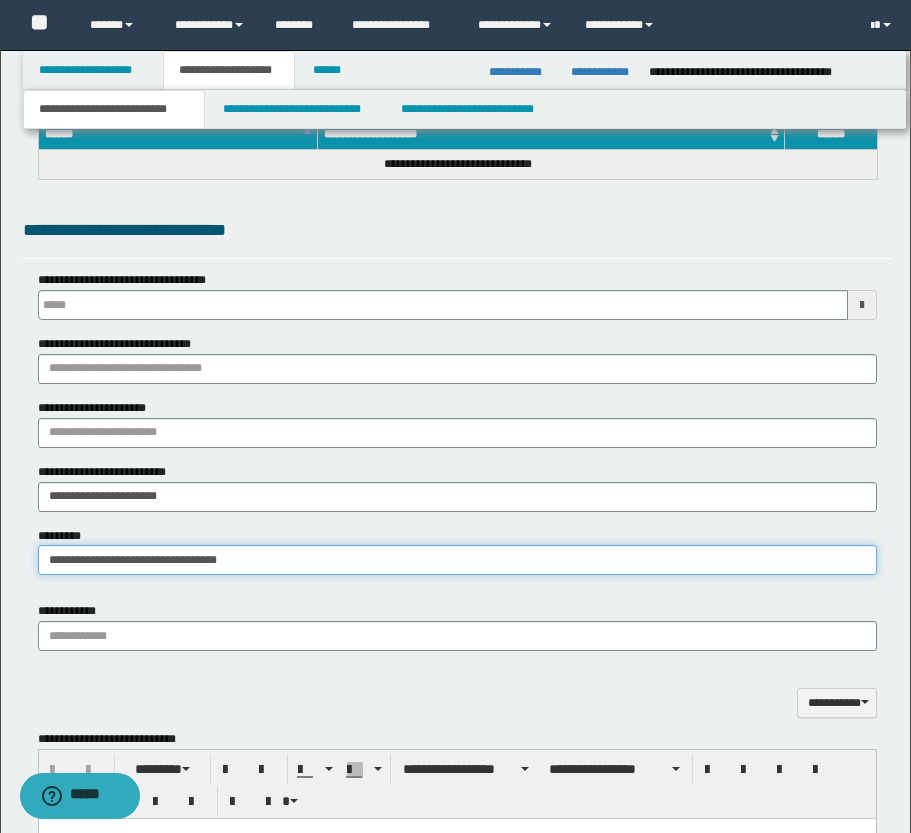 type on "**********" 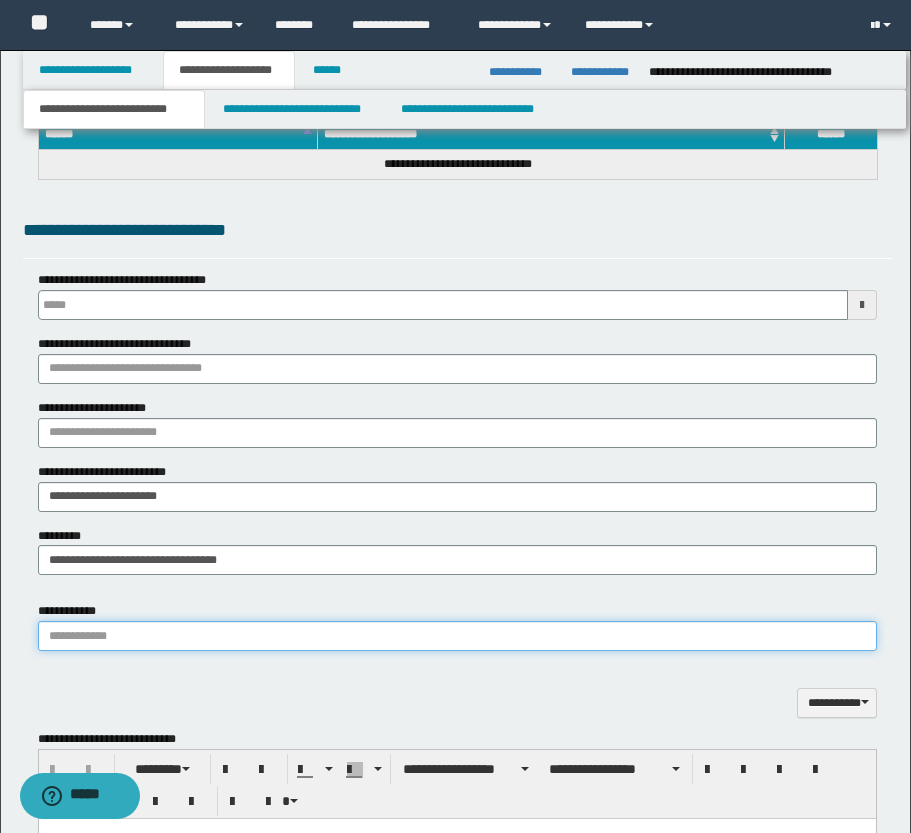 click on "**********" at bounding box center (457, 636) 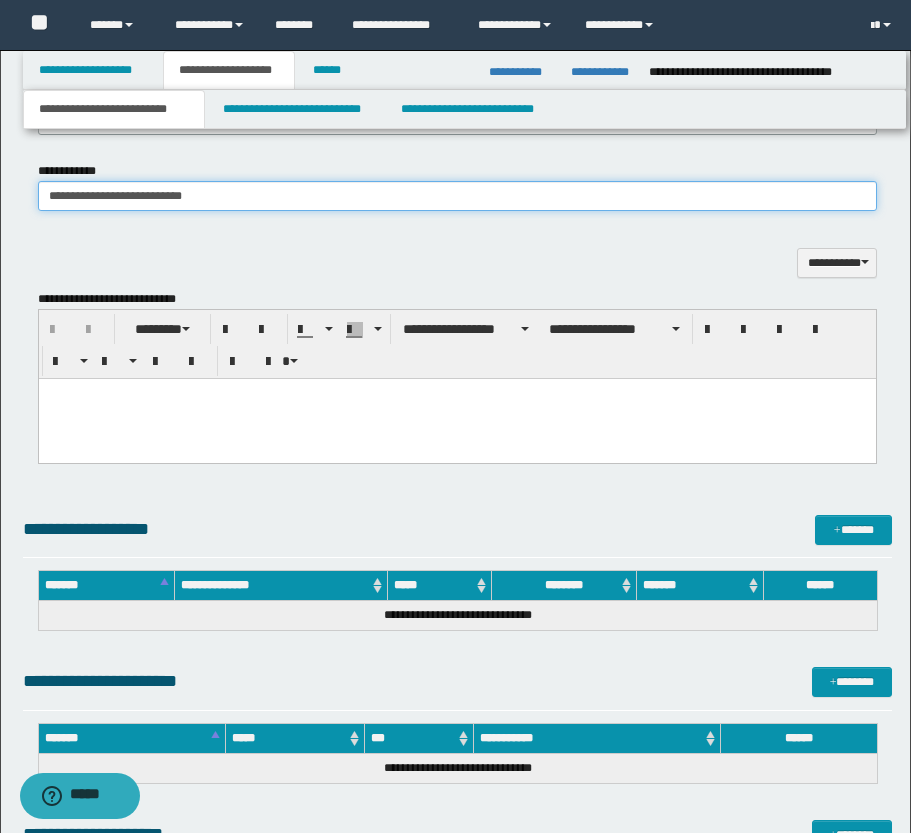 scroll, scrollTop: 1700, scrollLeft: 0, axis: vertical 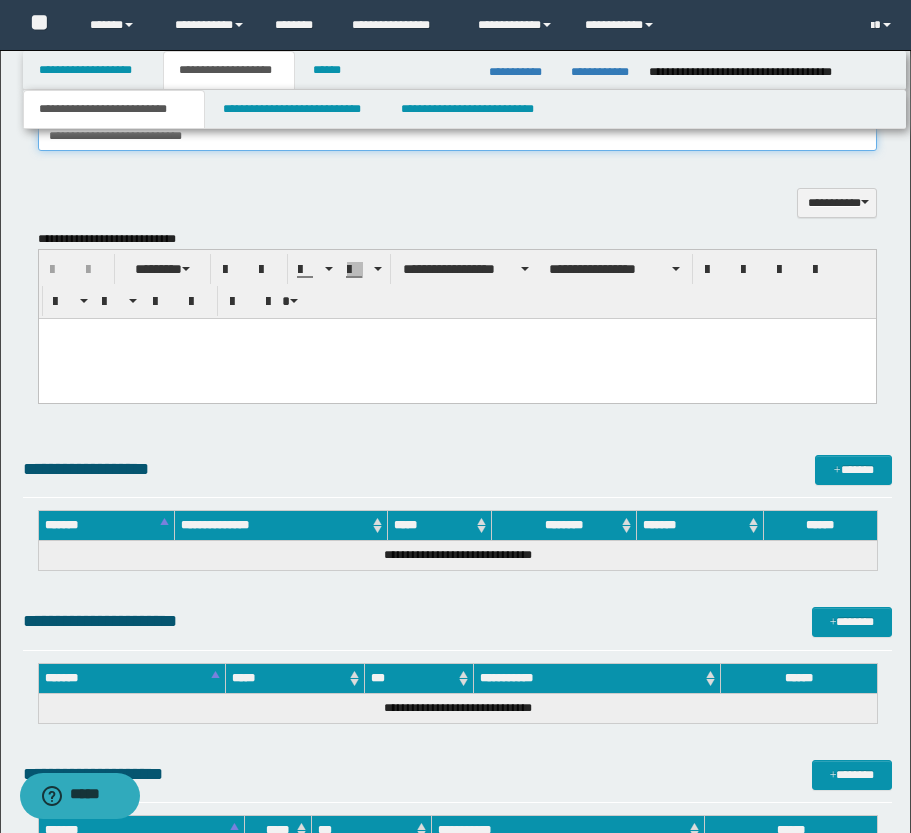 type on "**********" 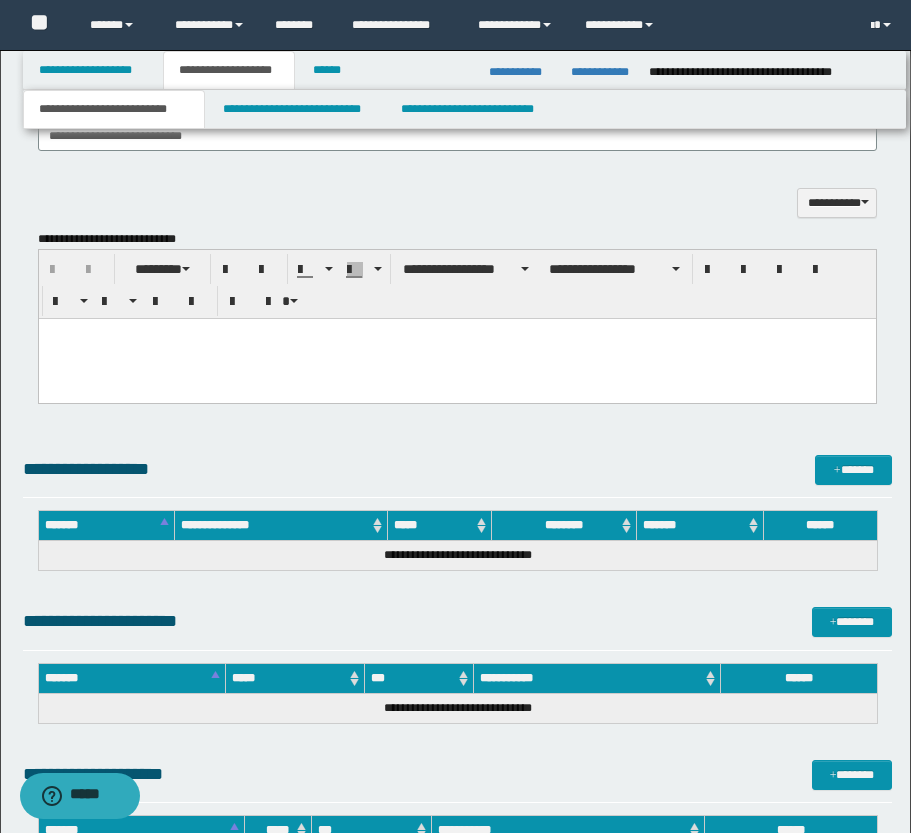 click at bounding box center (456, 333) 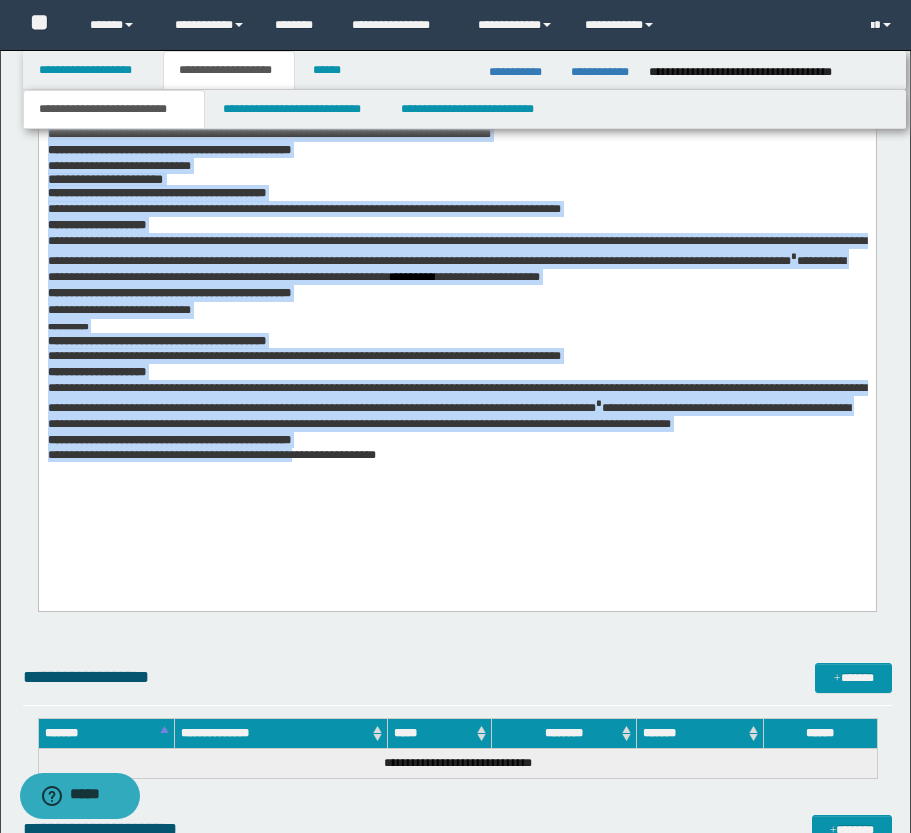 scroll, scrollTop: 3168, scrollLeft: 0, axis: vertical 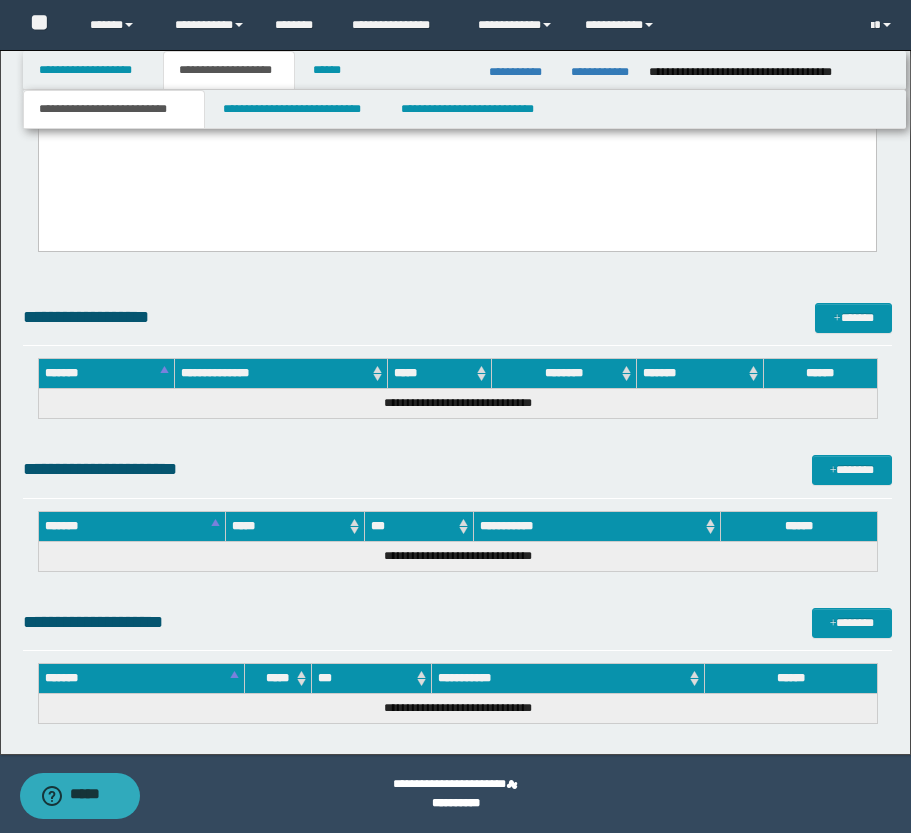 drag, startPoint x: 49, startPoint y: -1139, endPoint x: 335, endPoint y: 805, distance: 1964.9254 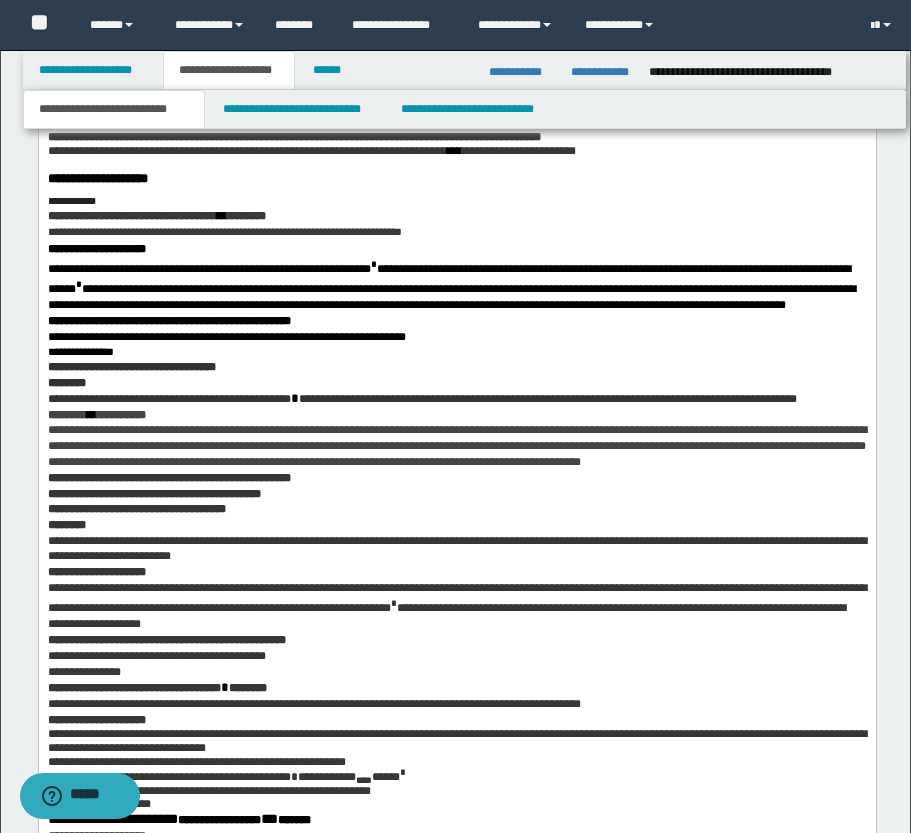 scroll, scrollTop: 1966, scrollLeft: 0, axis: vertical 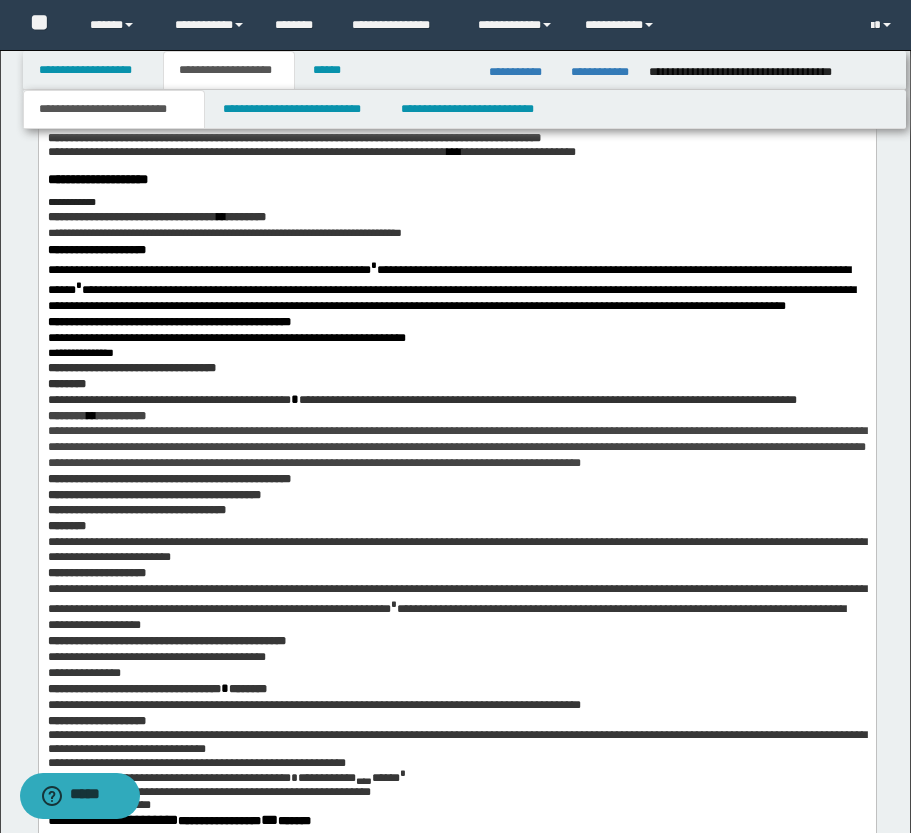 click on "**********" at bounding box center [456, 446] 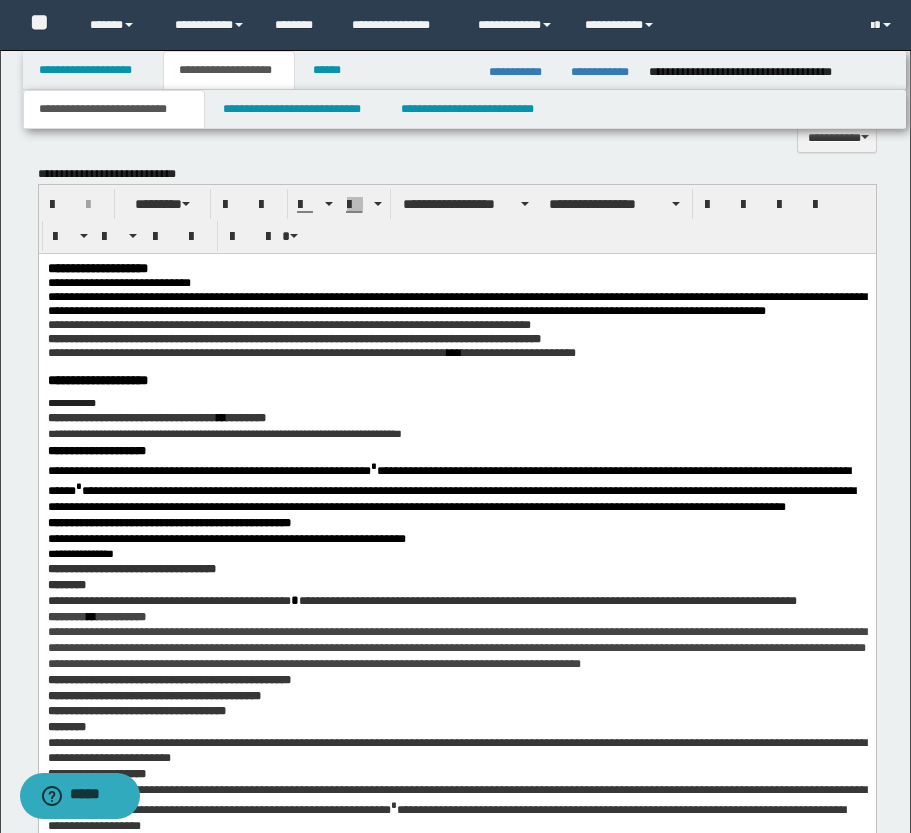 scroll, scrollTop: 1766, scrollLeft: 0, axis: vertical 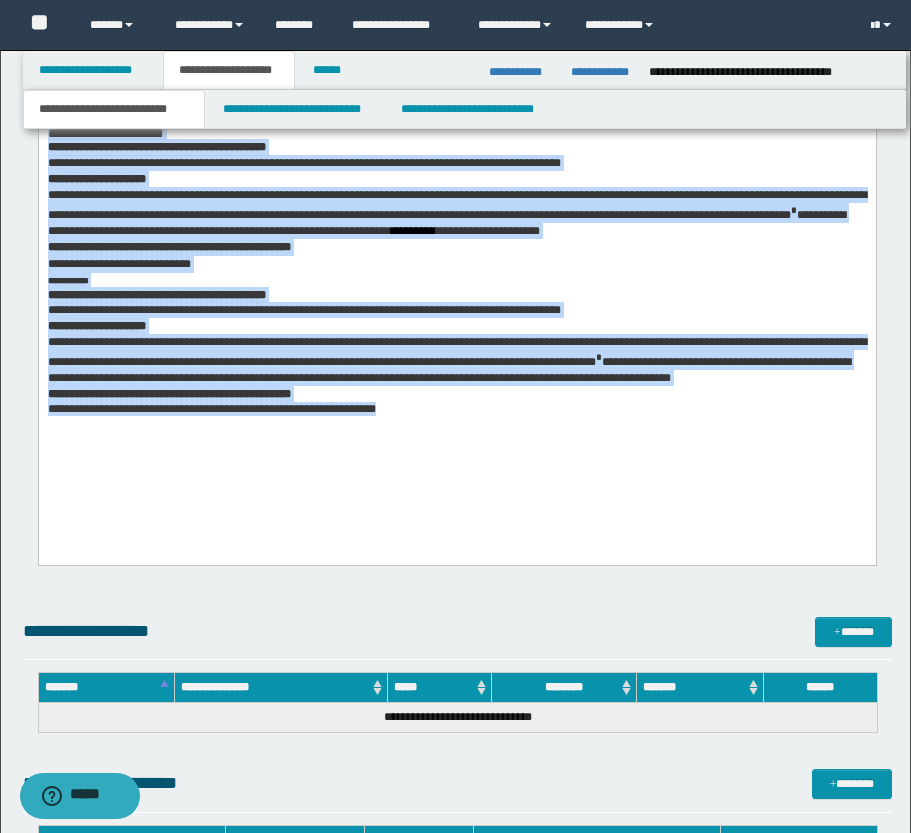 drag, startPoint x: 48, startPoint y: -827, endPoint x: 430, endPoint y: 794, distance: 1665.4023 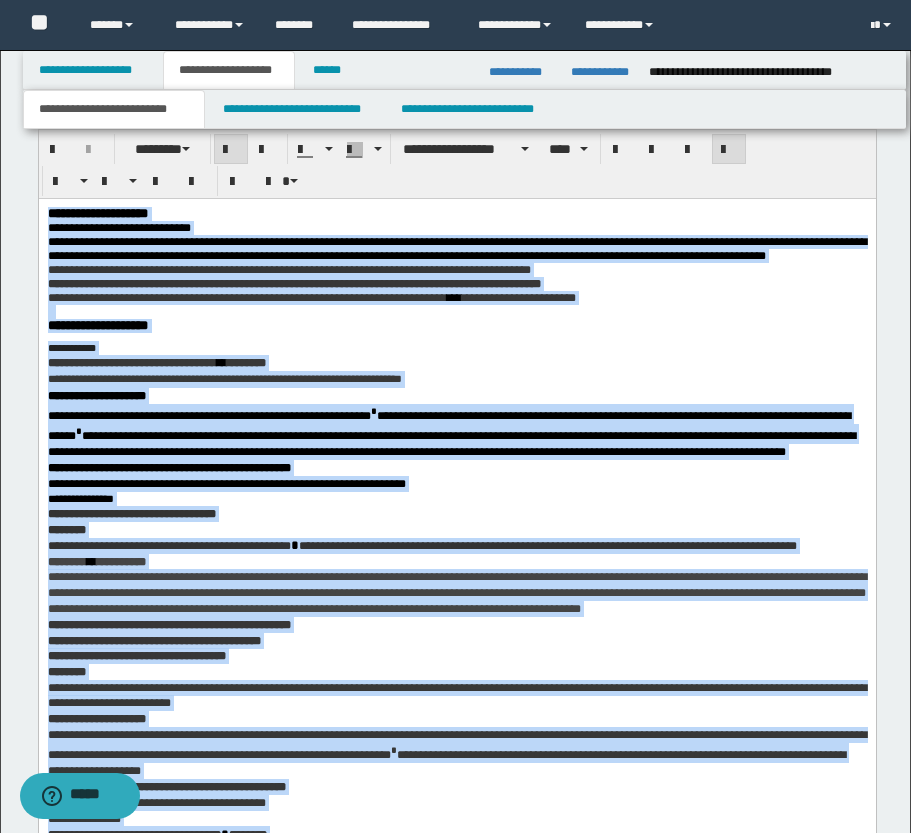 scroll, scrollTop: 1654, scrollLeft: 0, axis: vertical 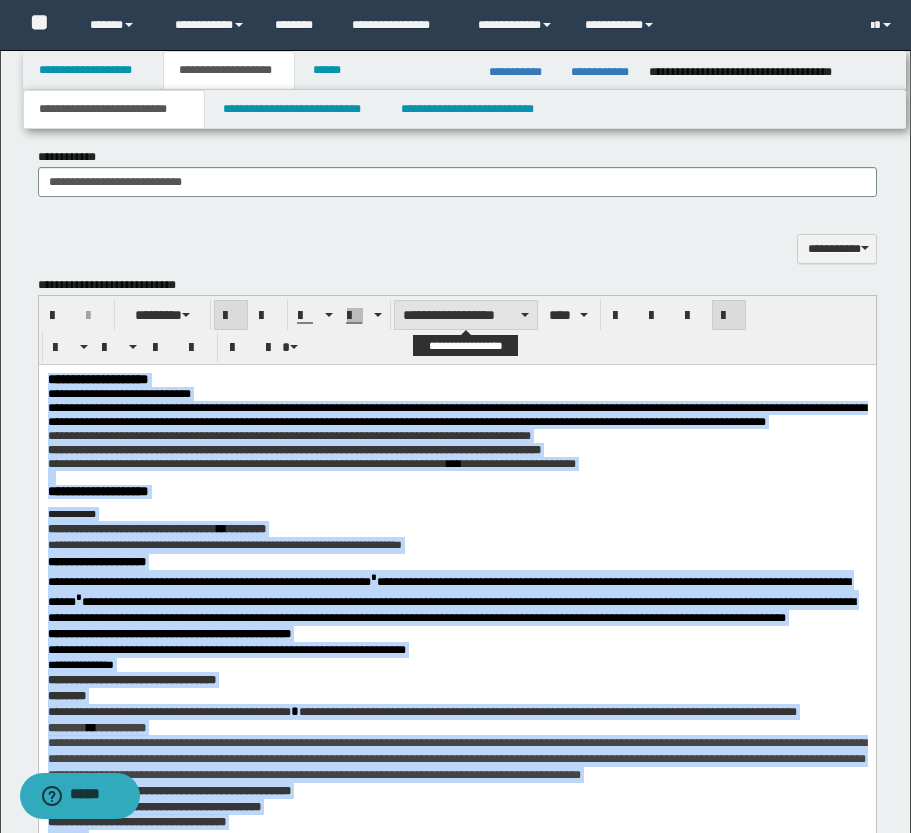click on "**********" at bounding box center (466, 315) 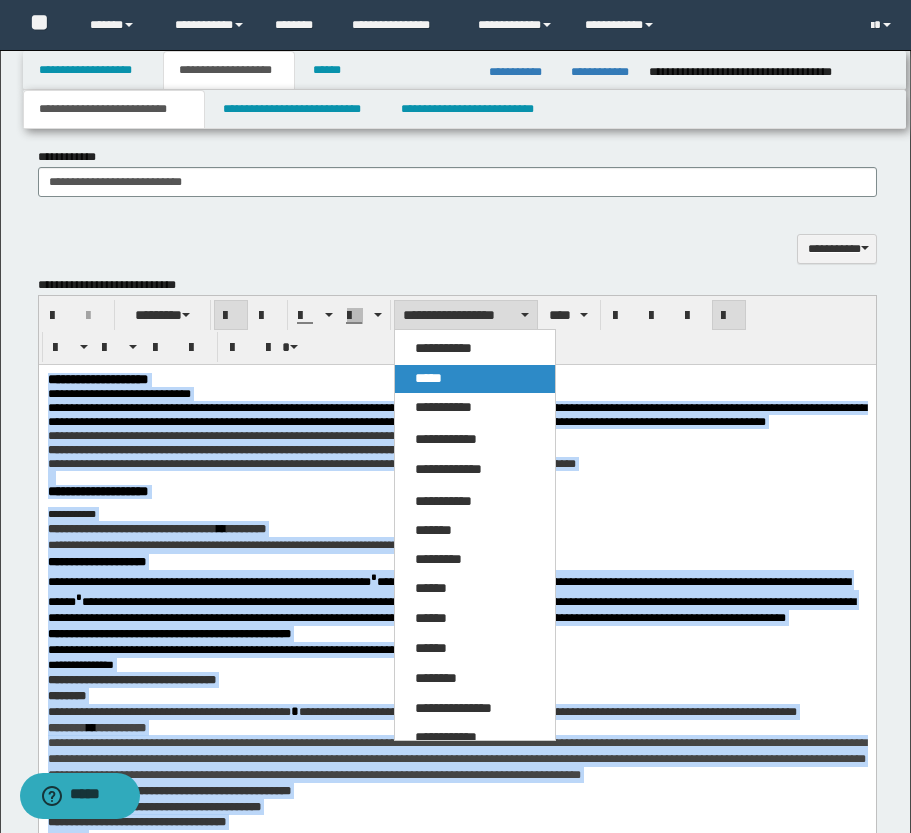 click on "*****" at bounding box center [475, 379] 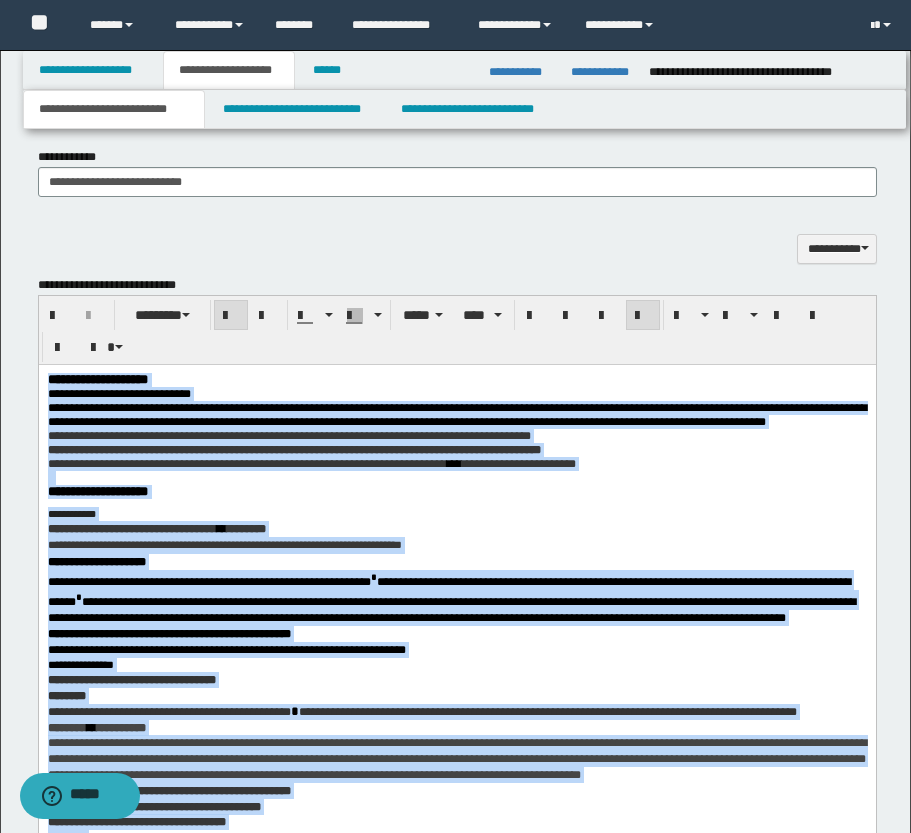 click at bounding box center (456, 477) 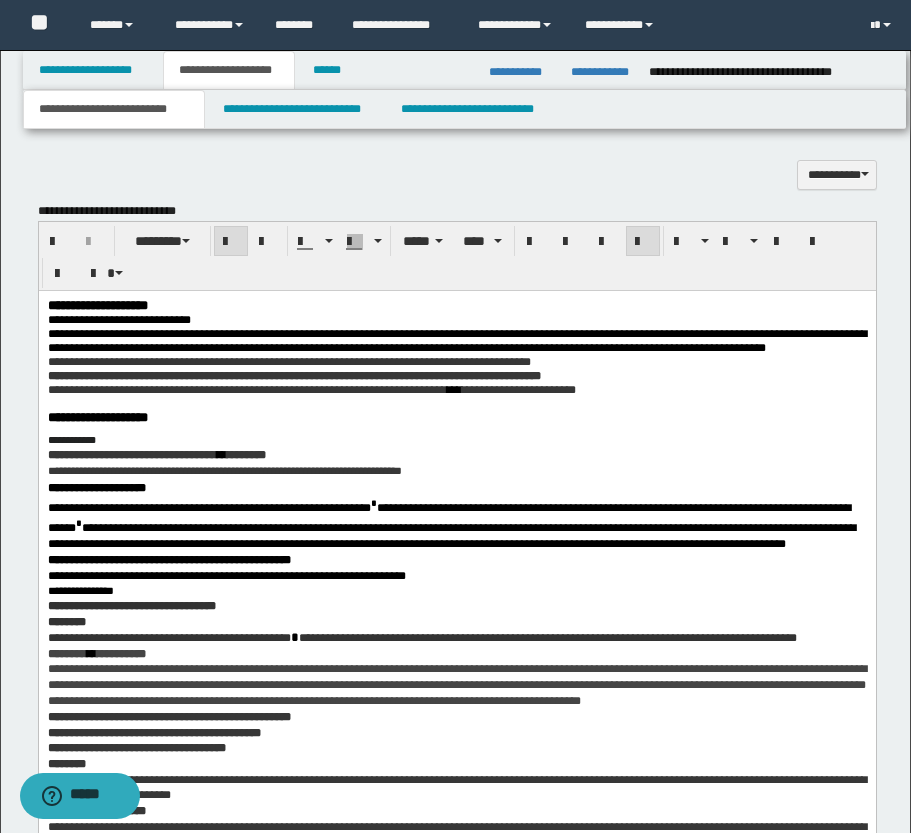 scroll, scrollTop: 2254, scrollLeft: 0, axis: vertical 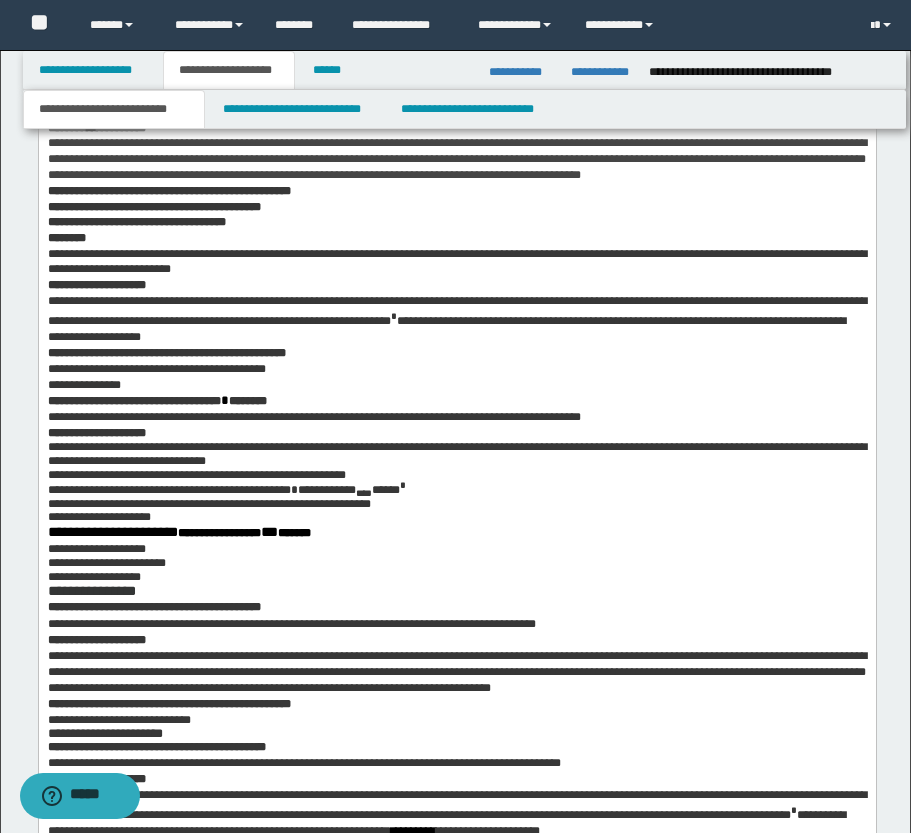click on "**********" at bounding box center [456, 504] 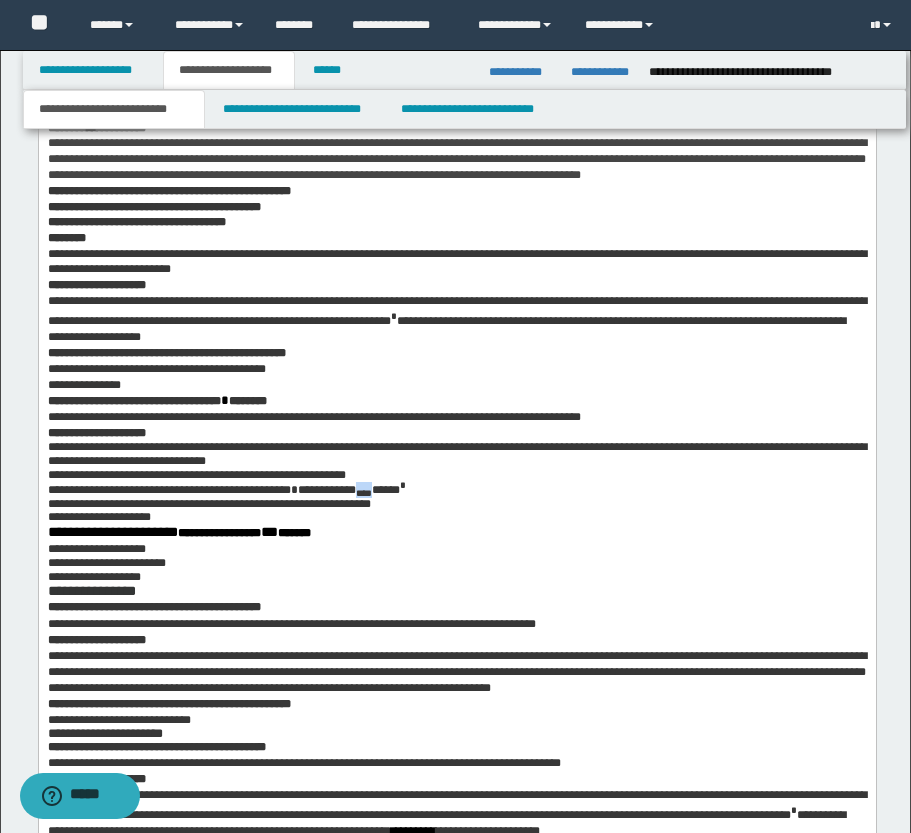 drag, startPoint x: 376, startPoint y: 554, endPoint x: 355, endPoint y: 554, distance: 21 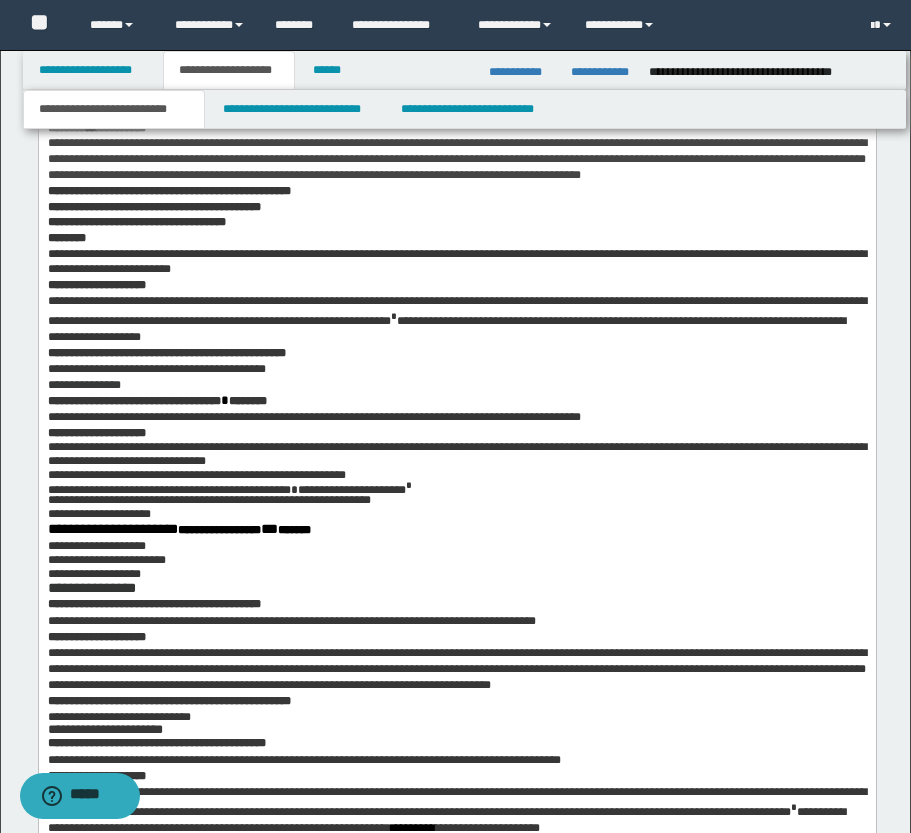 click on "**********" at bounding box center (456, 488) 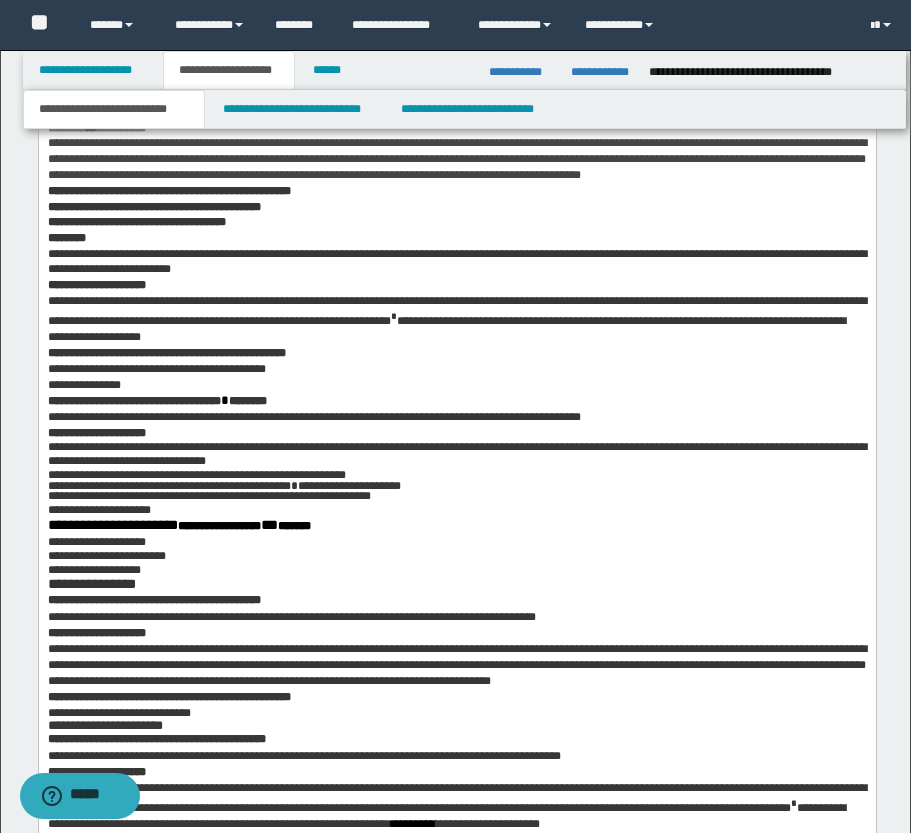 click on "**********" at bounding box center (456, 454) 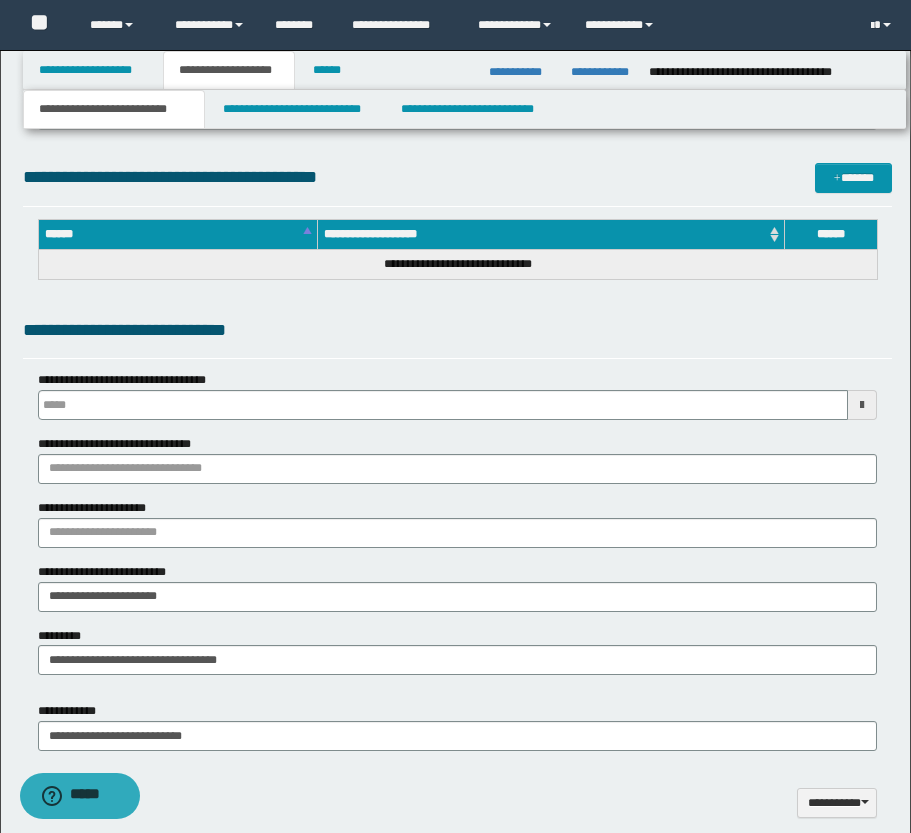 scroll, scrollTop: 1054, scrollLeft: 0, axis: vertical 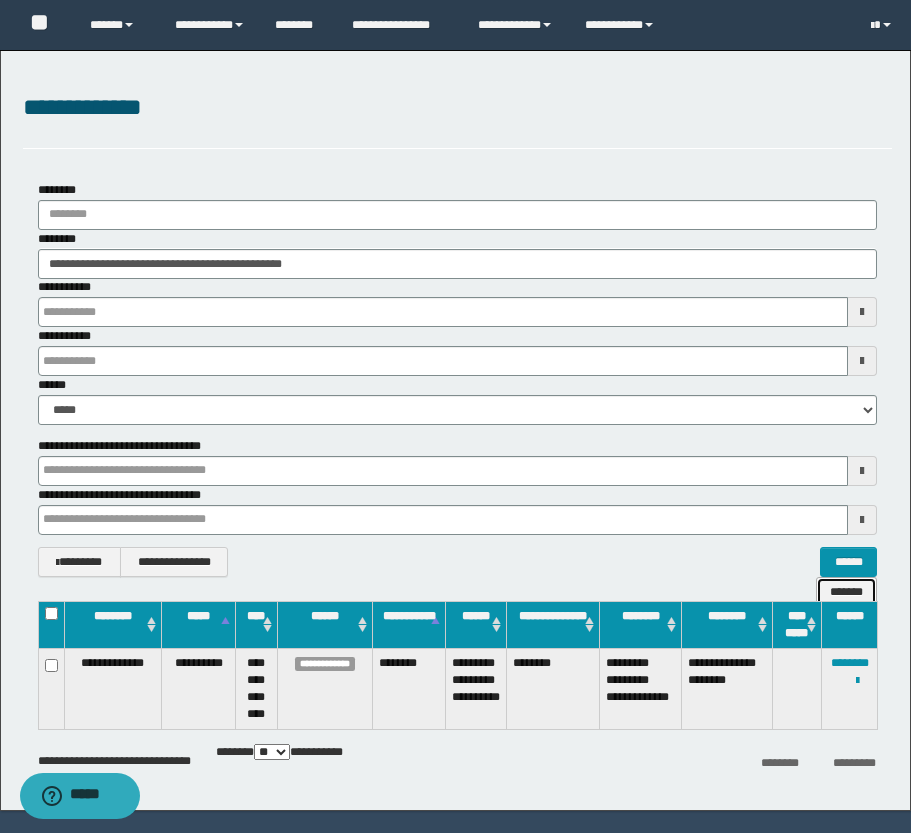 click on "*******" at bounding box center (846, 592) 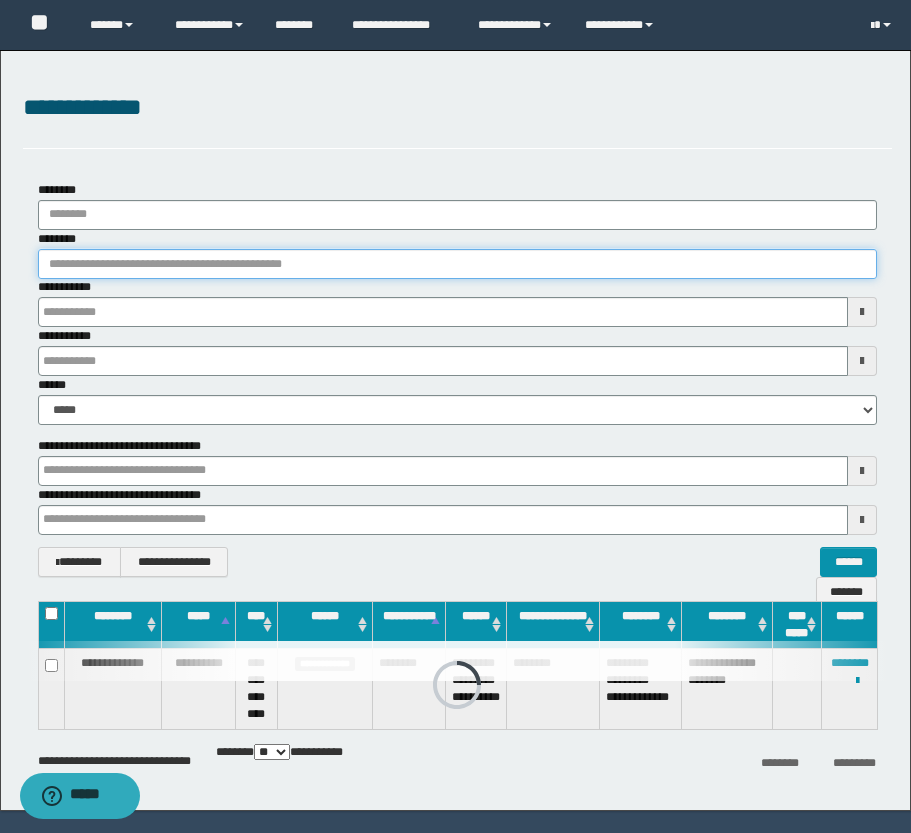 click on "********" at bounding box center (457, 264) 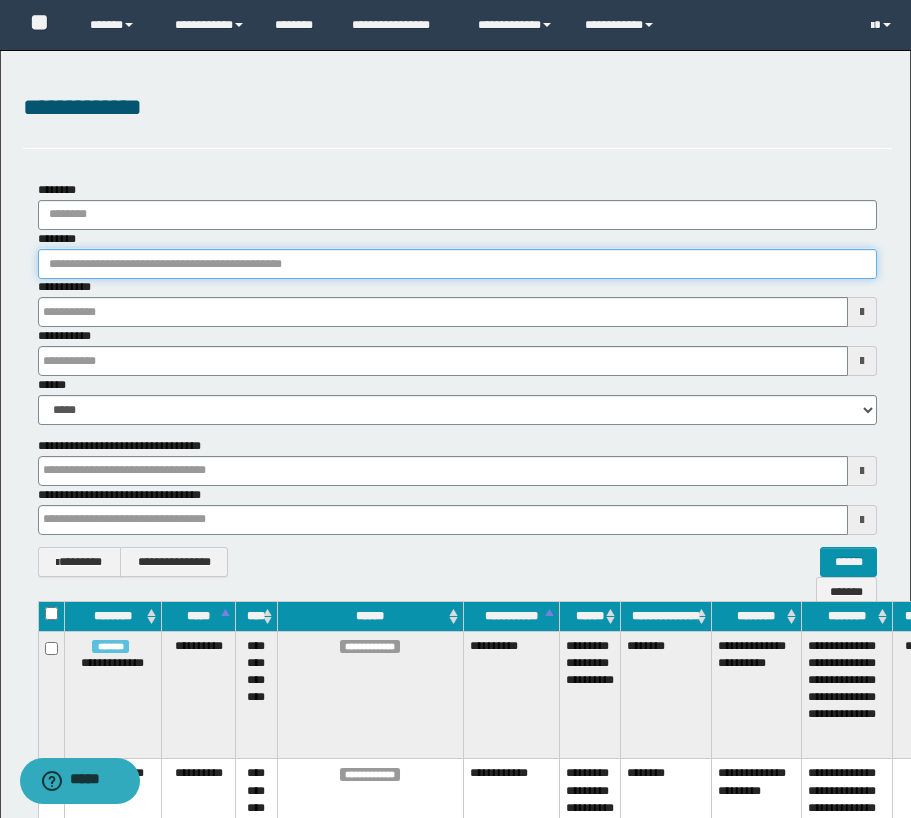 click on "********" at bounding box center [457, 264] 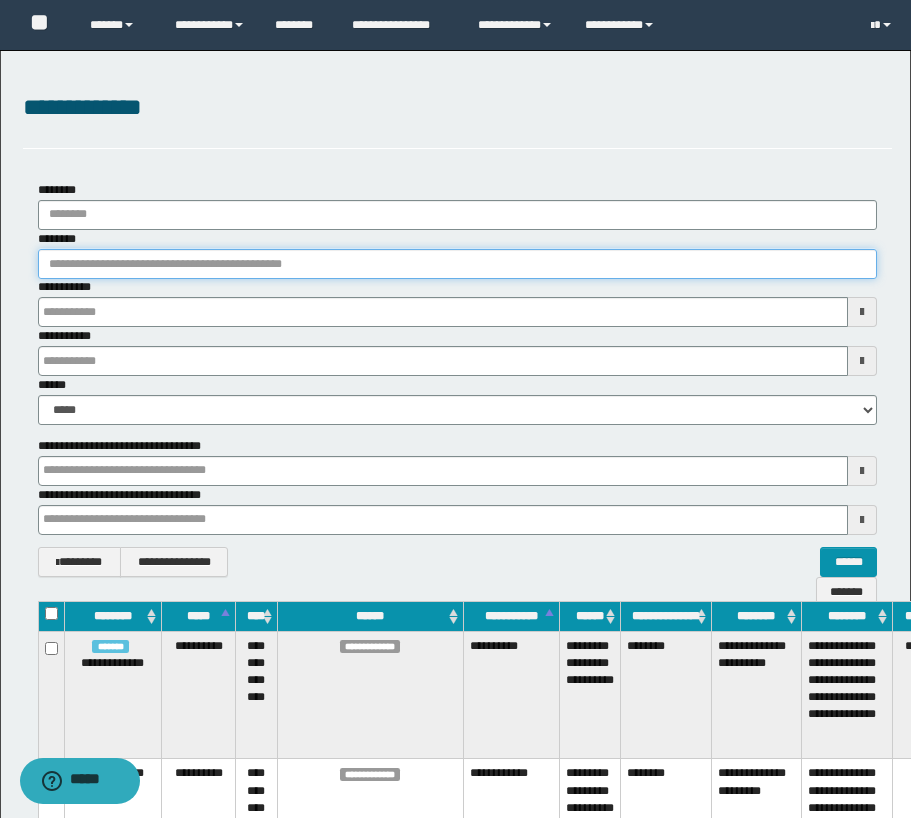 paste on "**********" 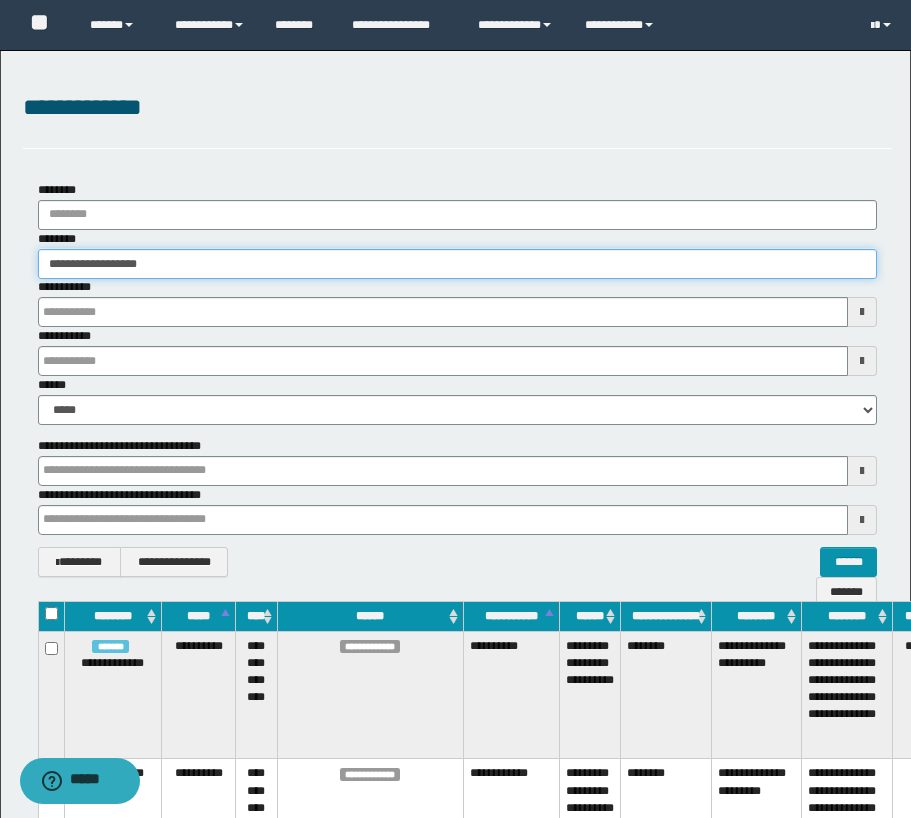 type on "**********" 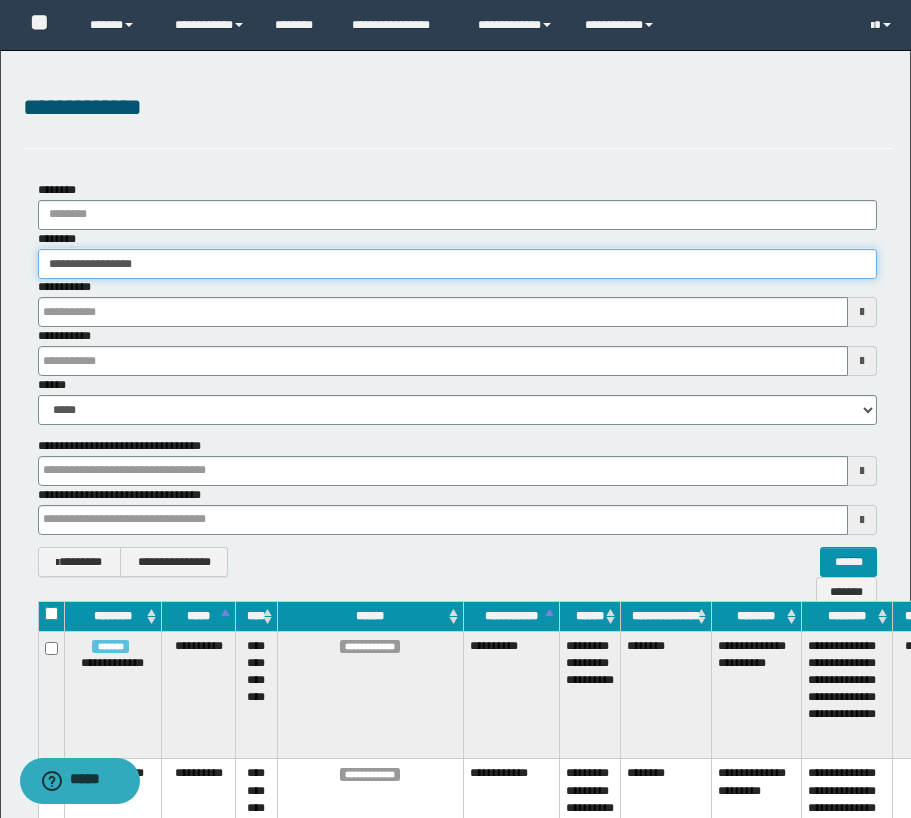 type on "**********" 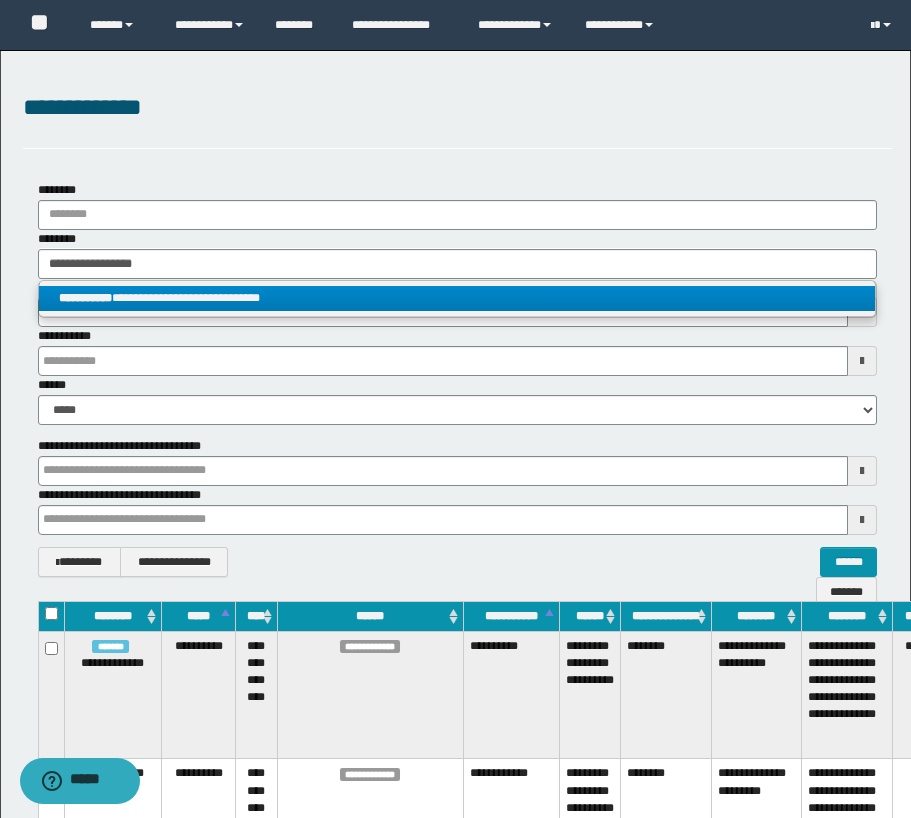 type on "**********" 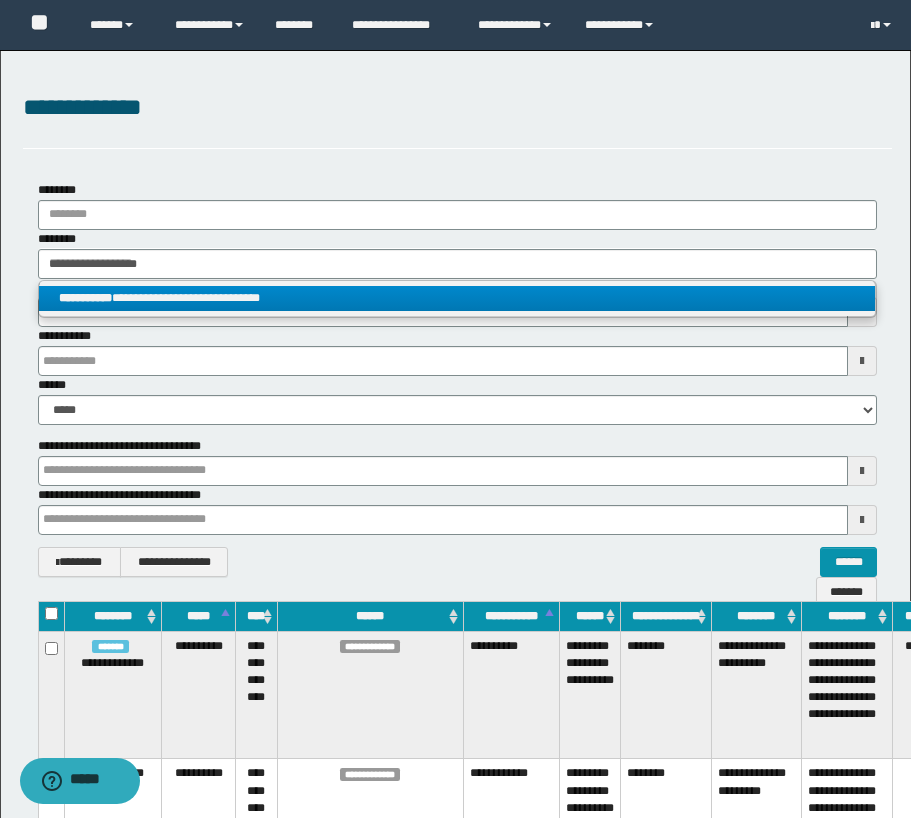 click on "**********" at bounding box center (457, 298) 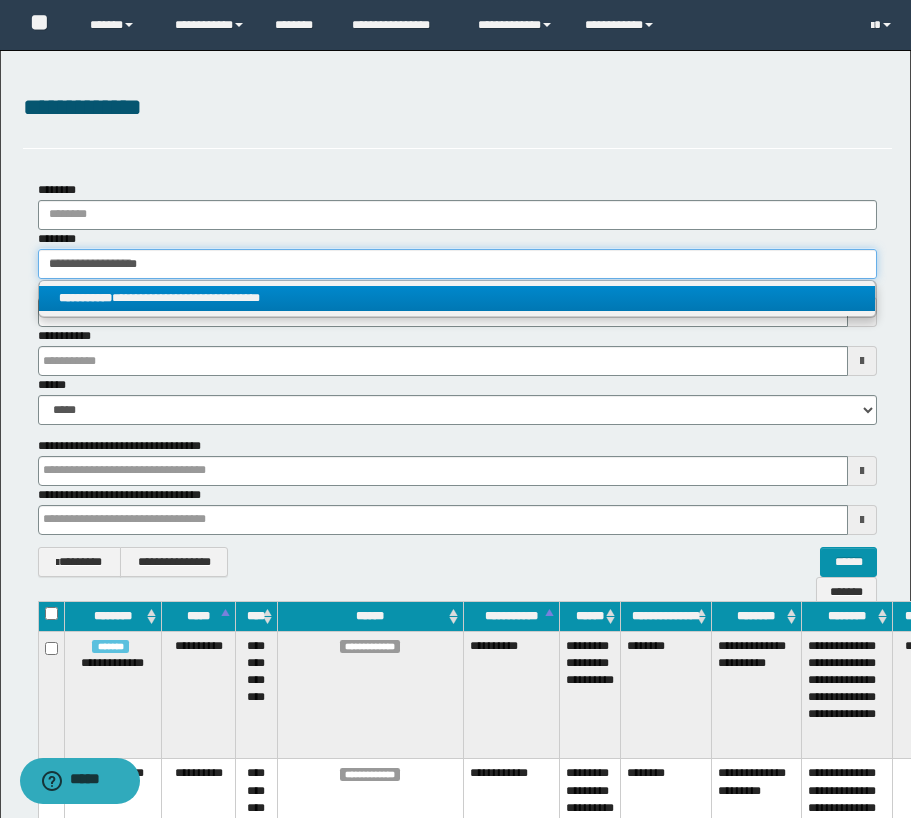 type 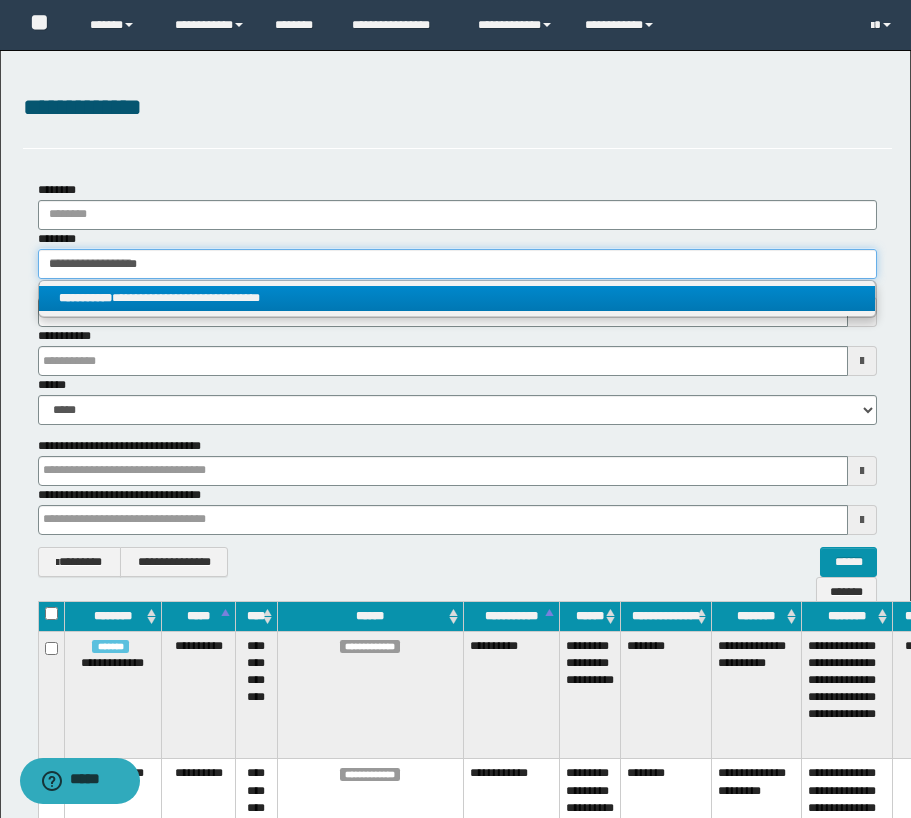 type on "**********" 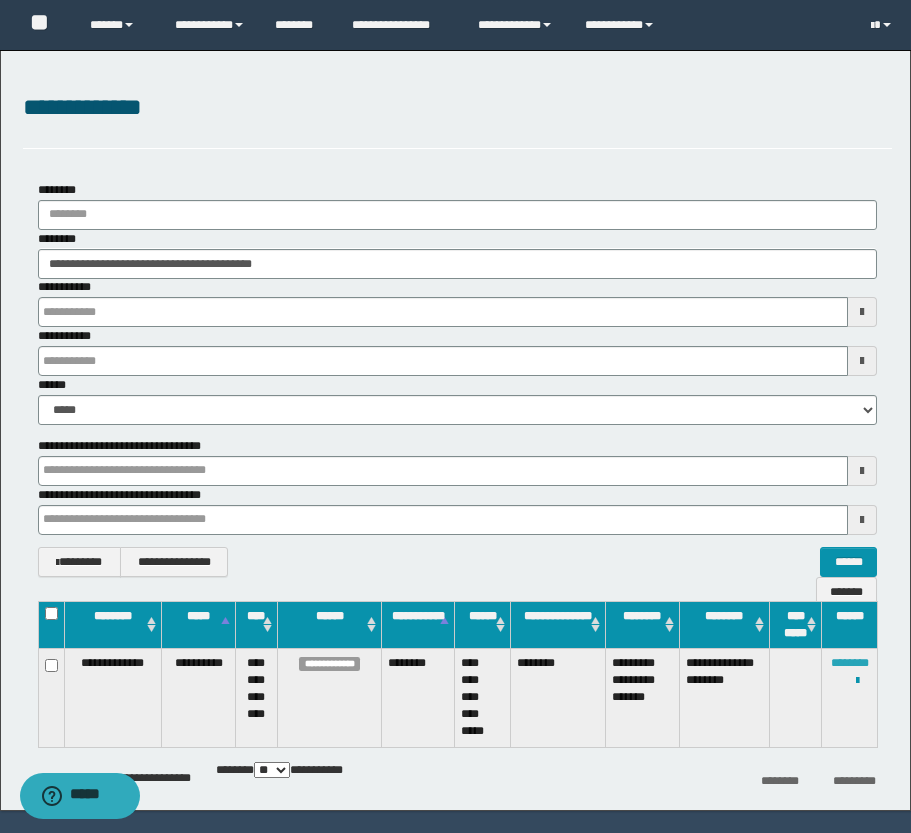 click on "********" at bounding box center [850, 663] 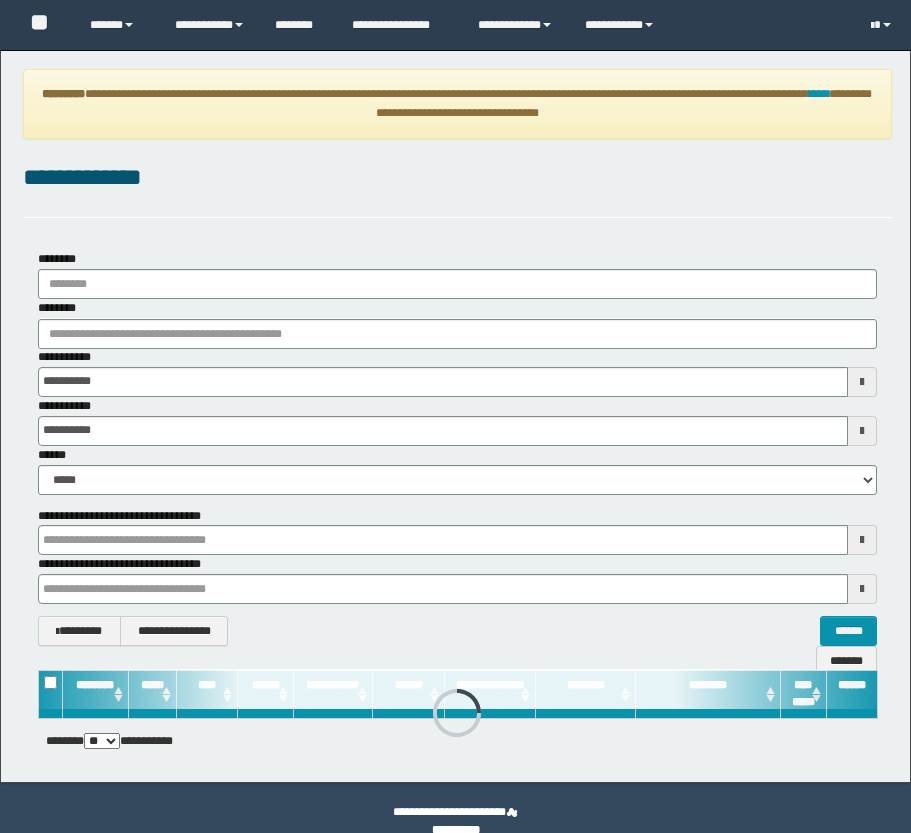 scroll, scrollTop: 0, scrollLeft: 0, axis: both 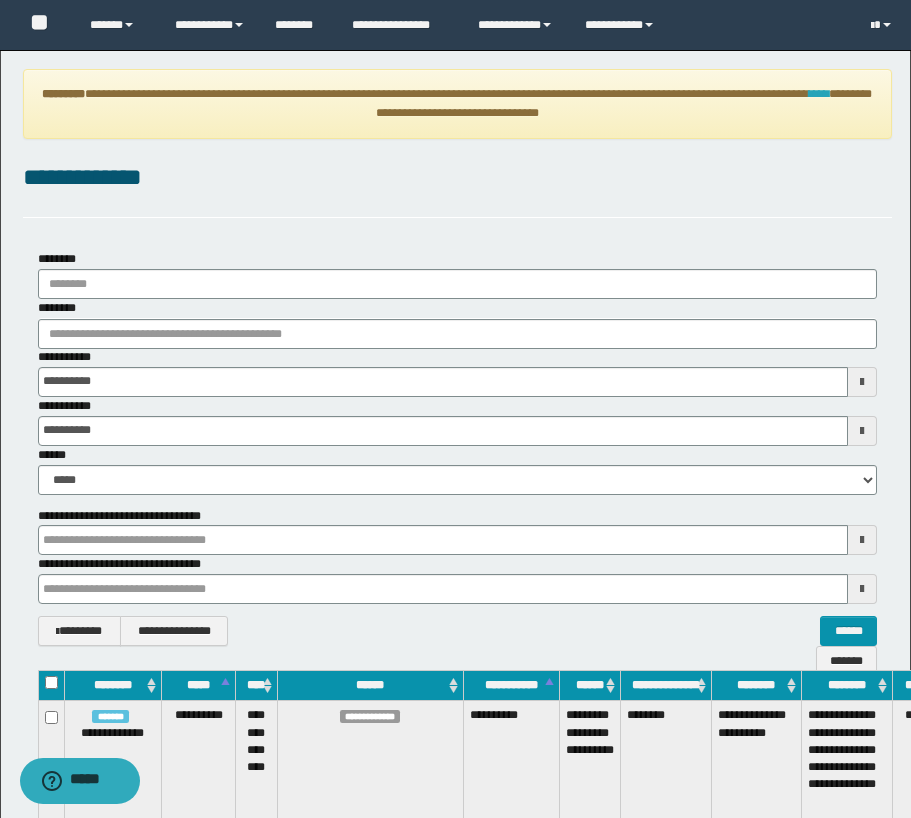 click on "****" at bounding box center [819, 94] 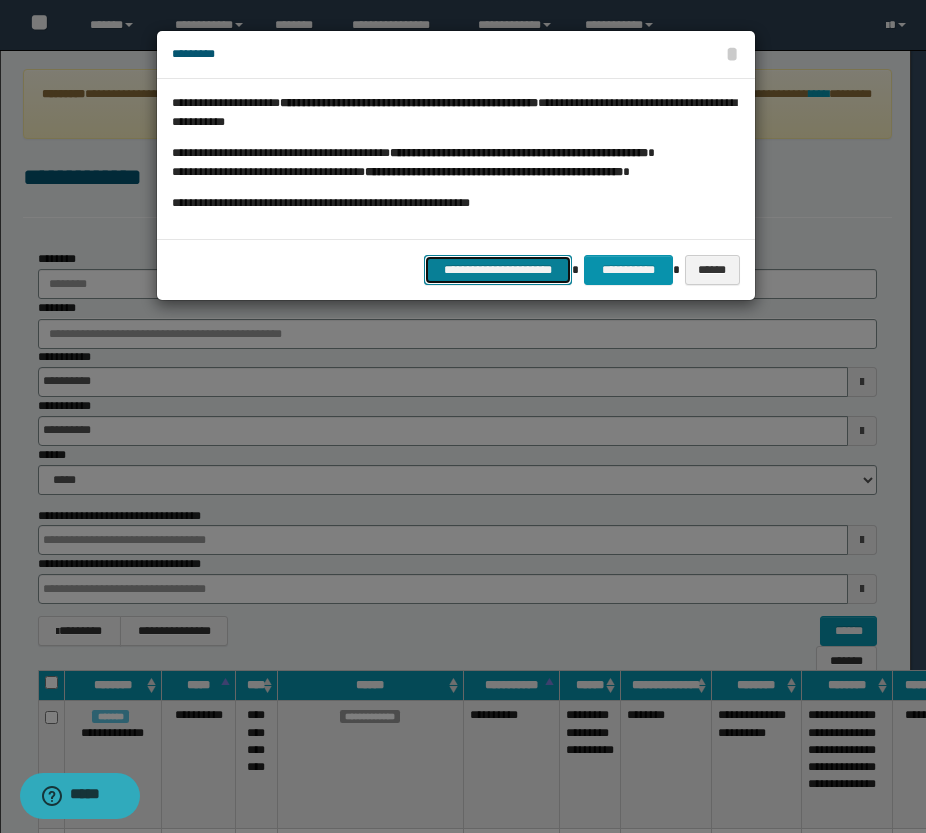 click on "**********" at bounding box center (498, 270) 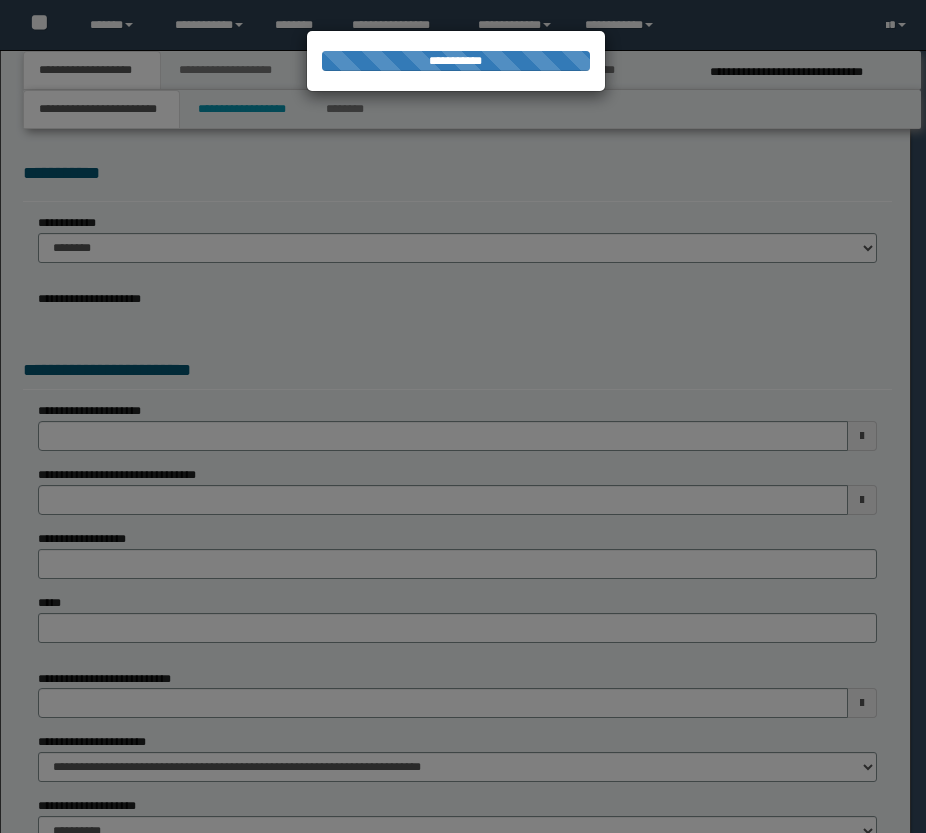 scroll, scrollTop: 0, scrollLeft: 0, axis: both 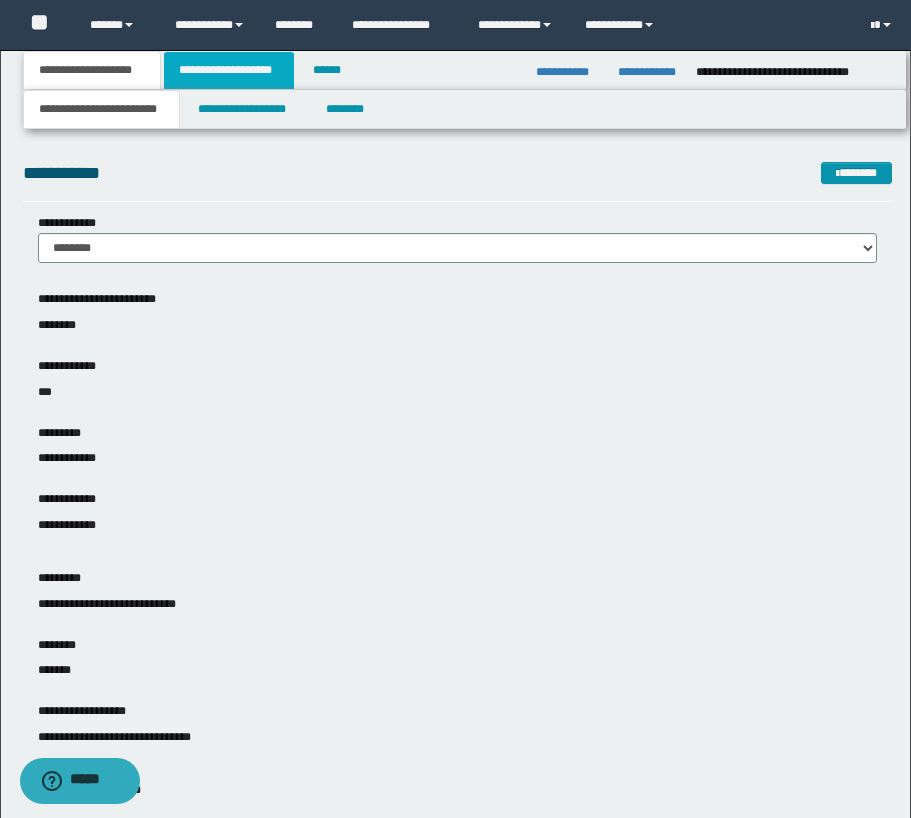 click on "**********" at bounding box center (229, 70) 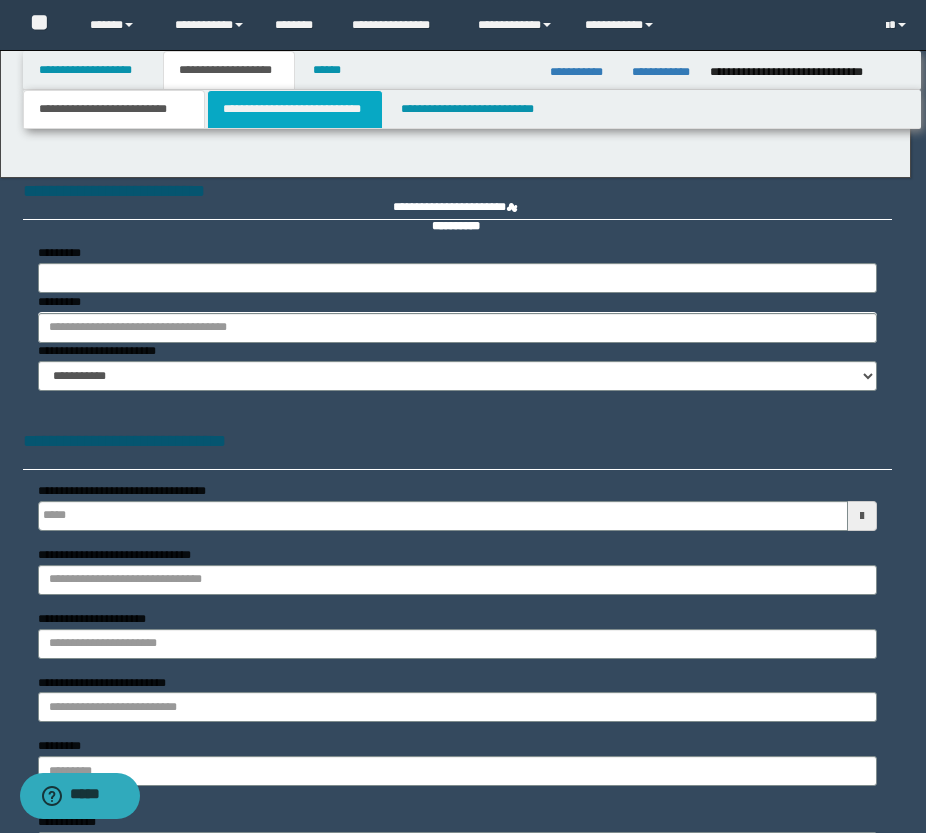 type 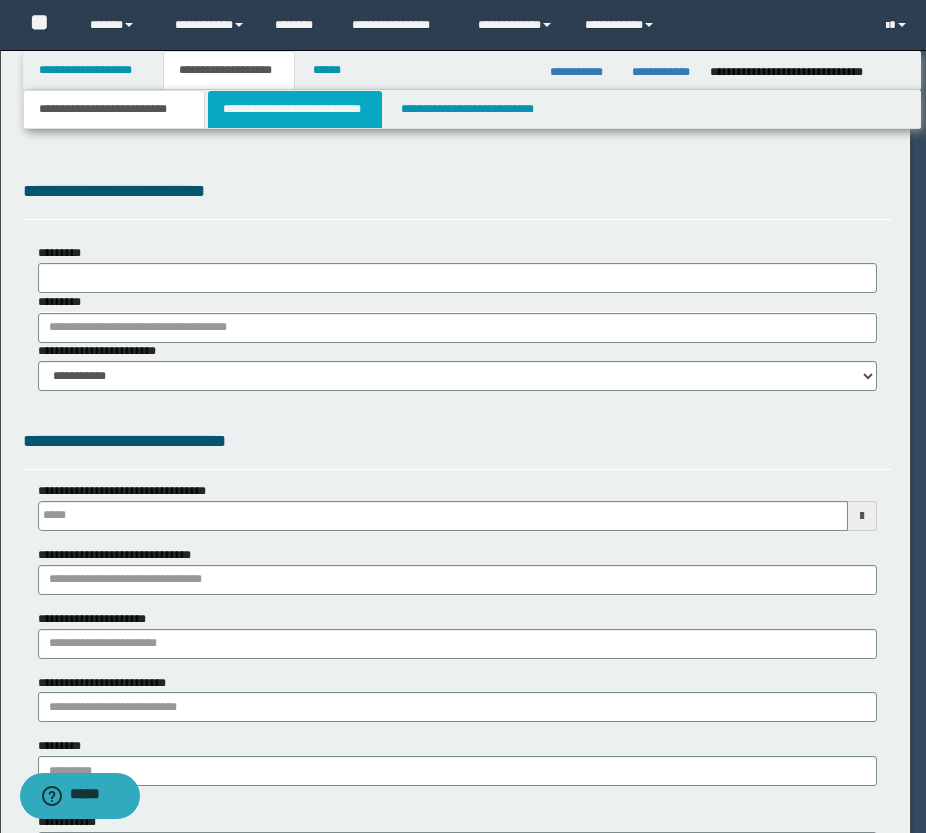 type on "**********" 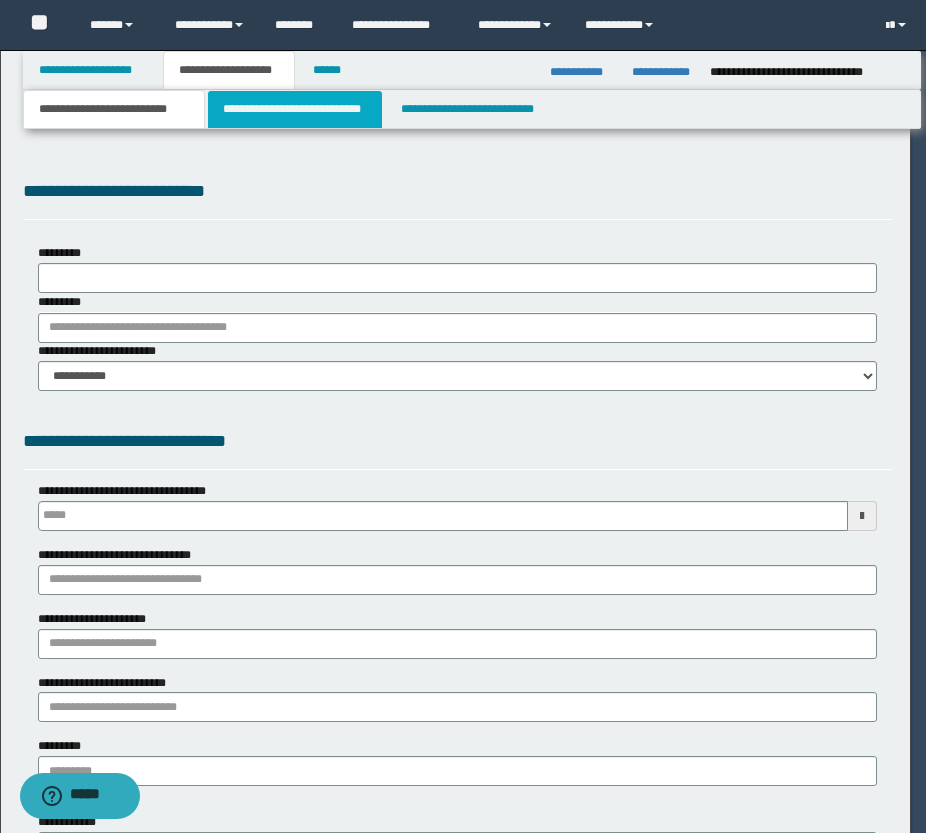 select on "*" 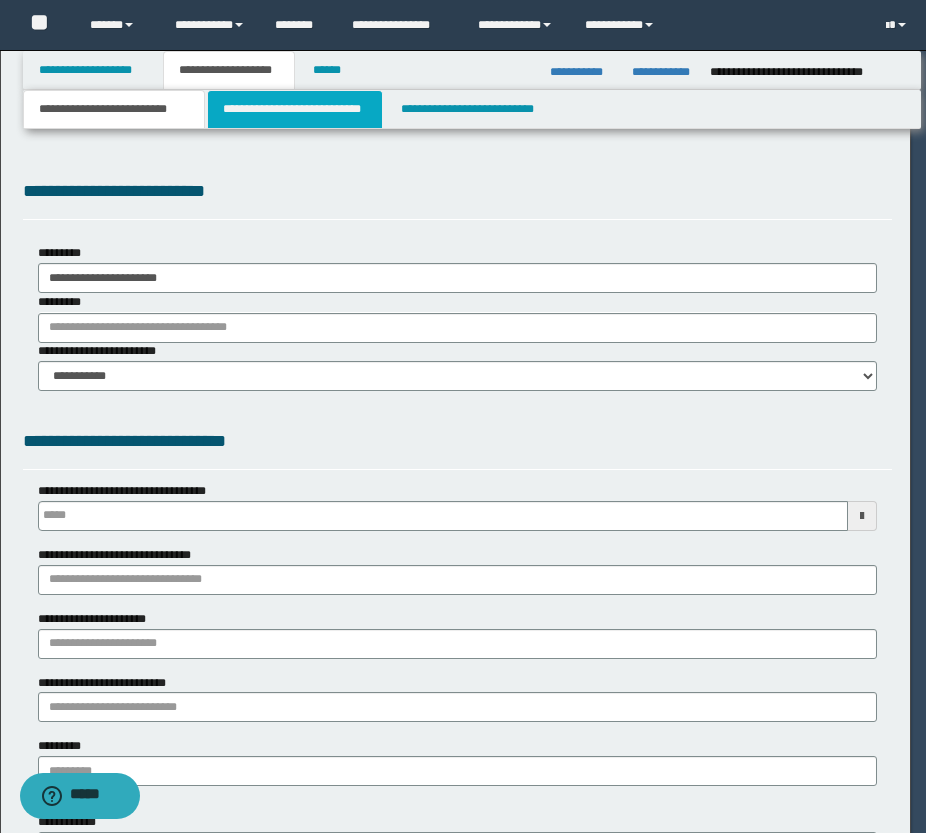 scroll, scrollTop: 0, scrollLeft: 0, axis: both 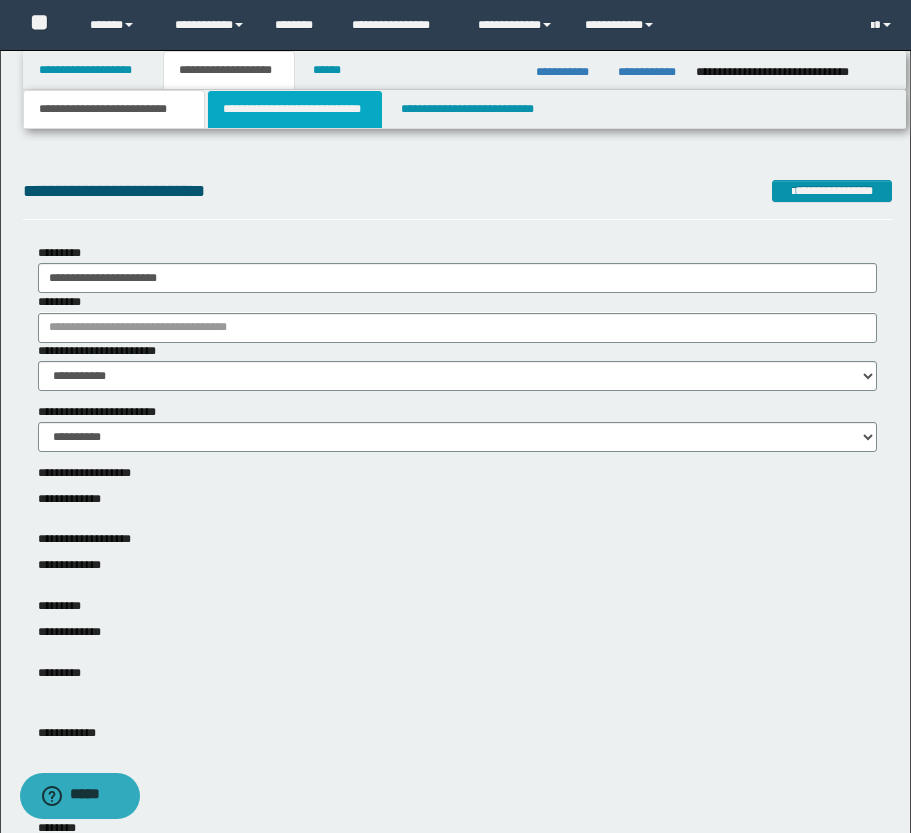 click on "**********" at bounding box center (295, 109) 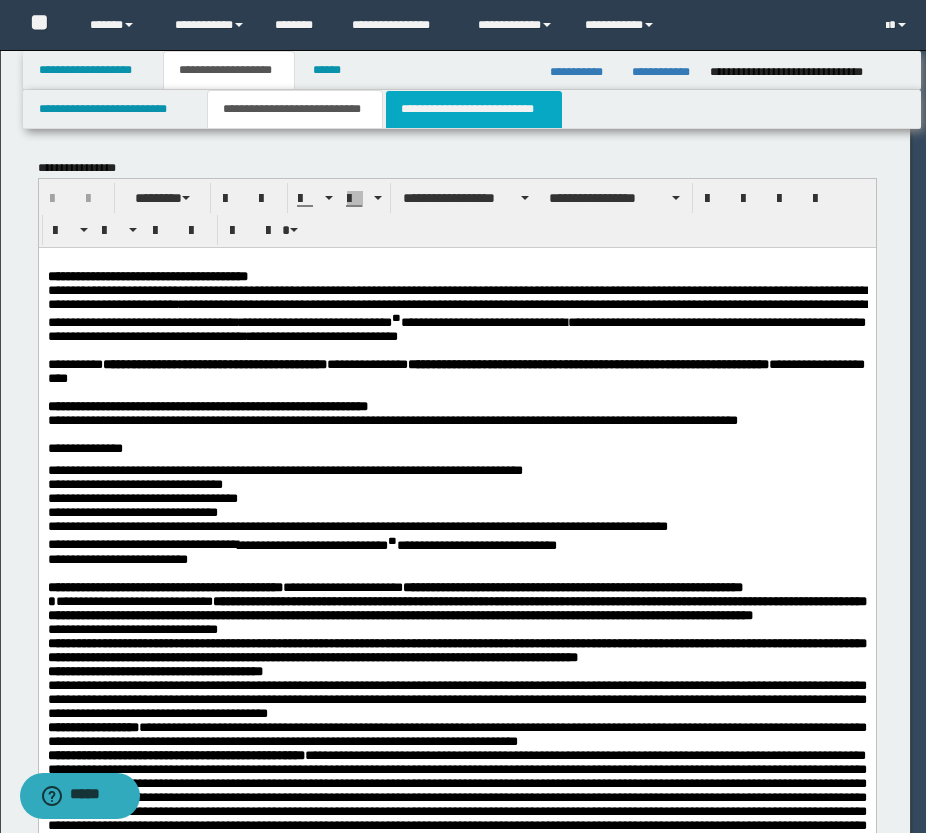 scroll, scrollTop: 0, scrollLeft: 0, axis: both 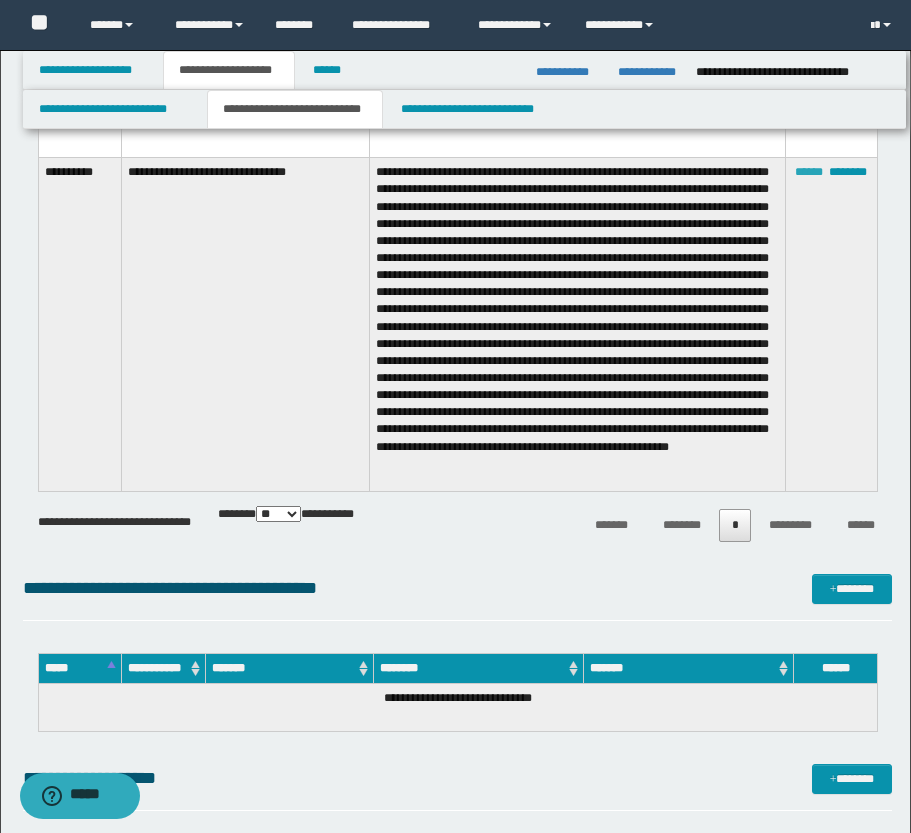 click on "******" at bounding box center [809, 172] 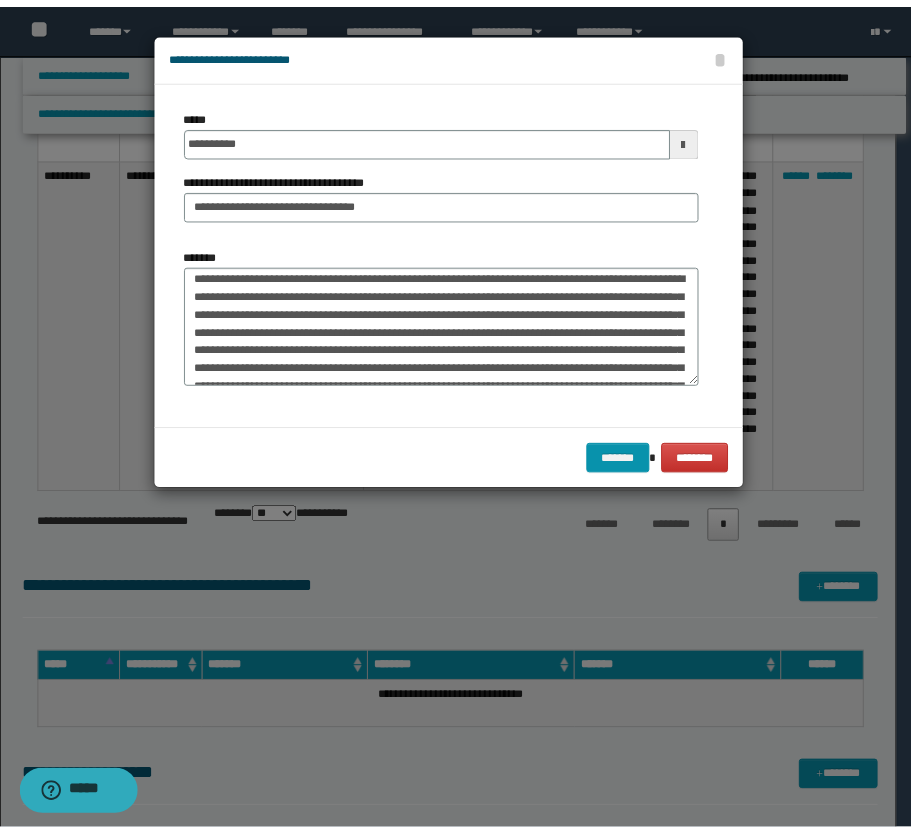 scroll, scrollTop: 0, scrollLeft: 0, axis: both 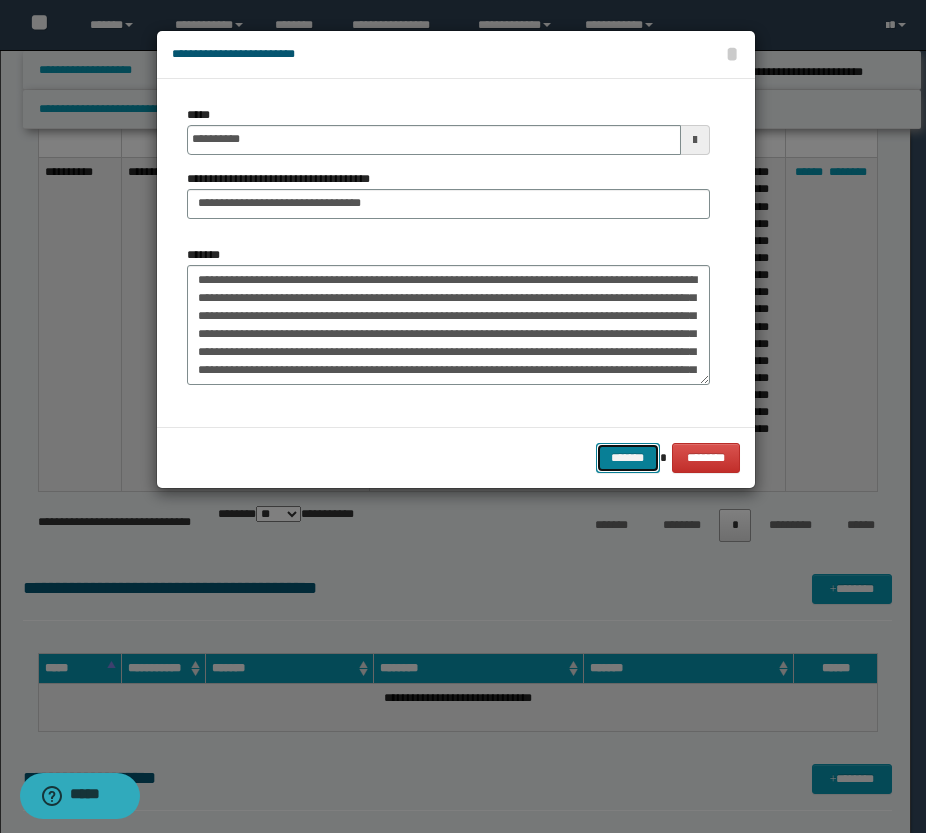 click on "*******" at bounding box center [628, 458] 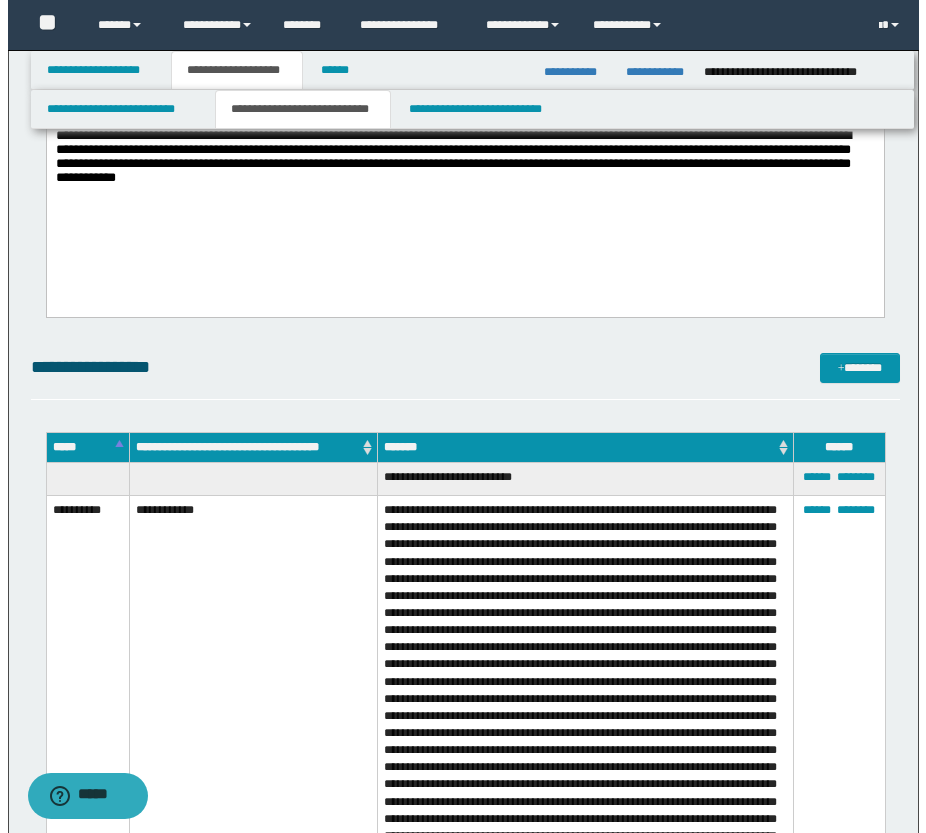 scroll, scrollTop: 3161, scrollLeft: 0, axis: vertical 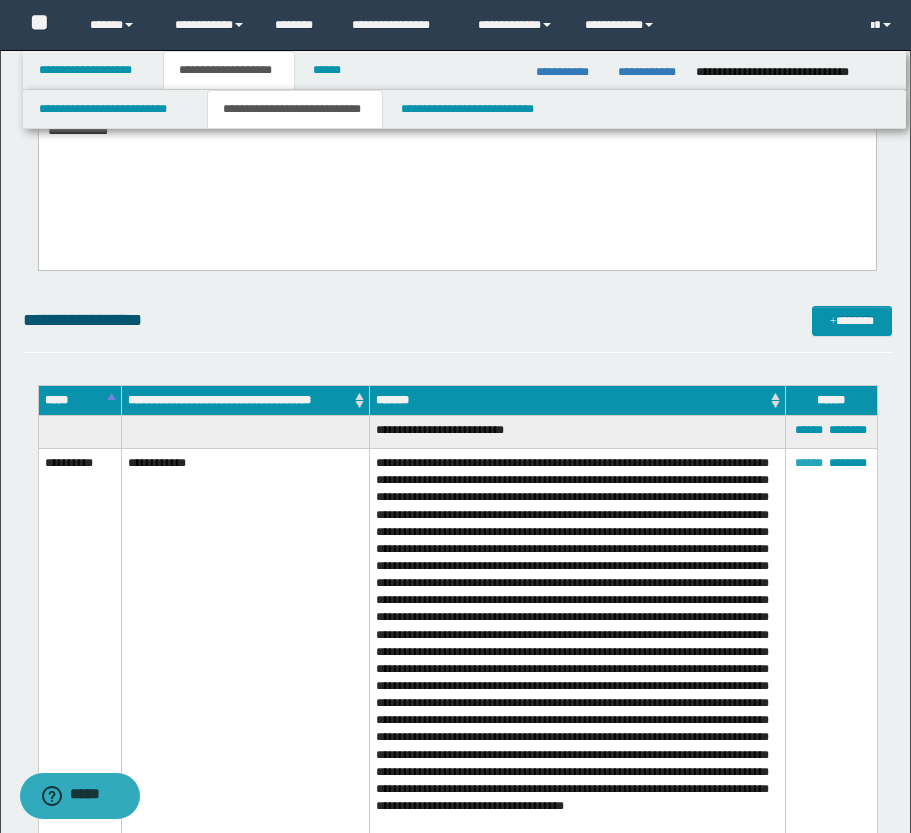 click on "******" at bounding box center (809, 463) 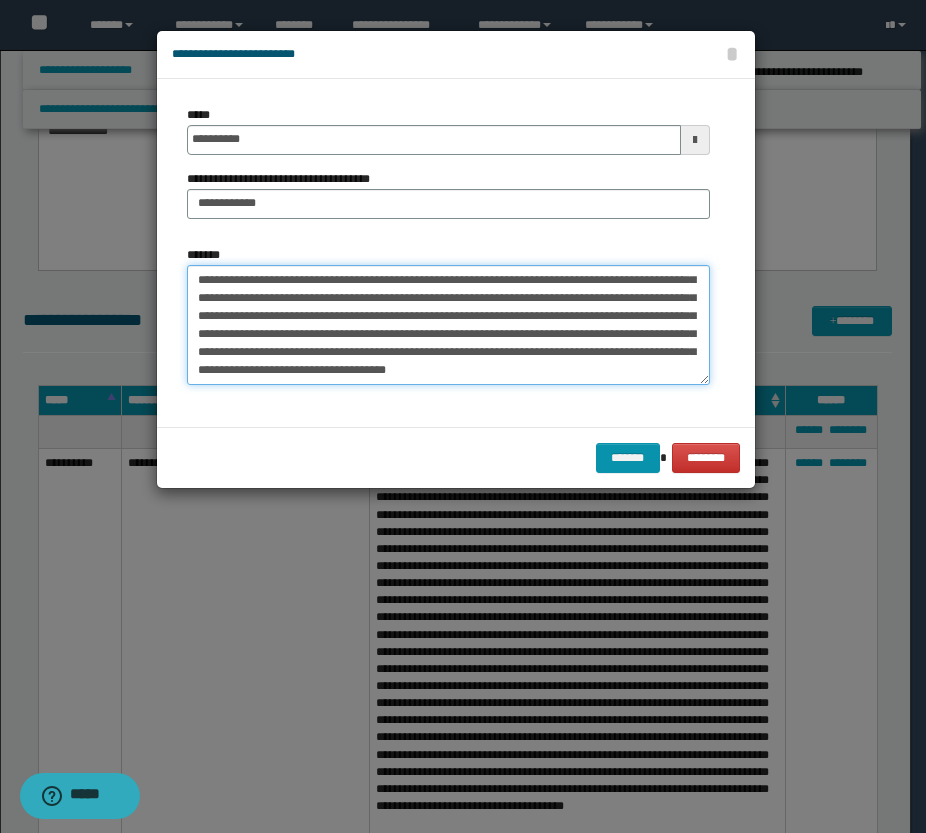 scroll, scrollTop: 234, scrollLeft: 0, axis: vertical 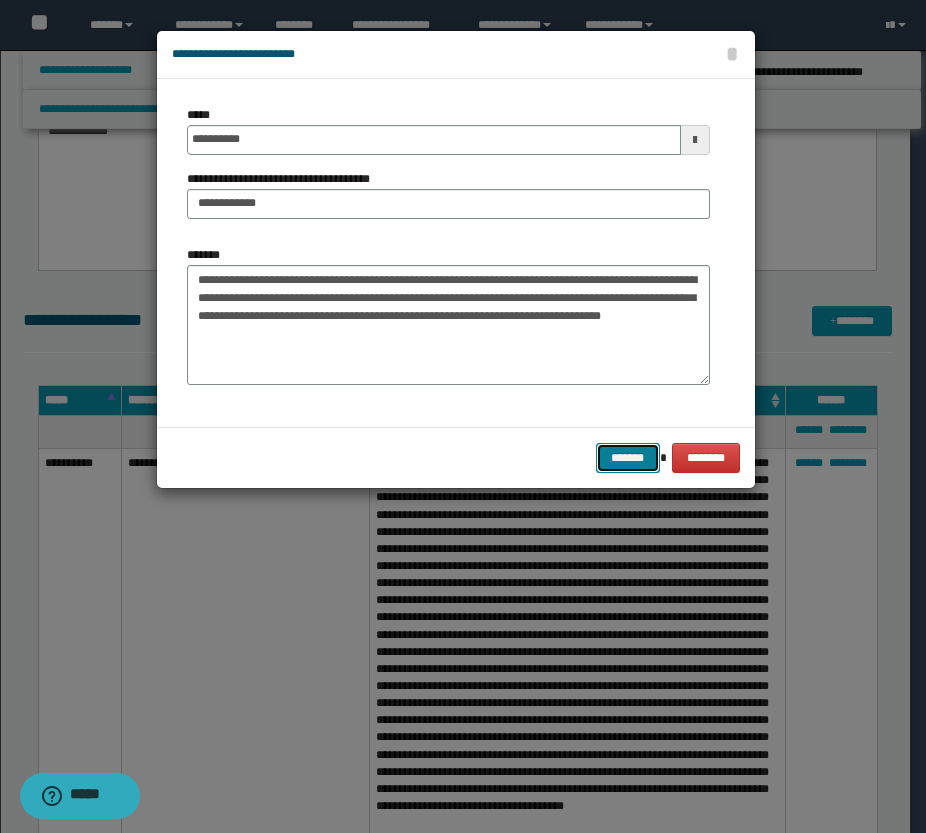 click on "*******" at bounding box center (628, 458) 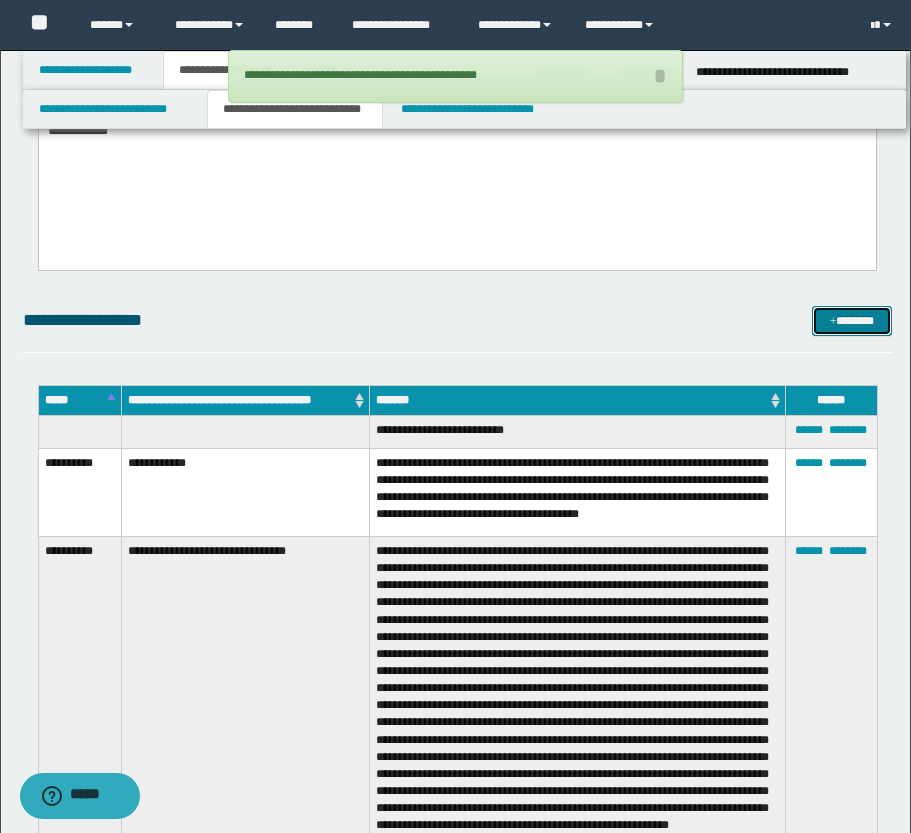 click at bounding box center [833, 322] 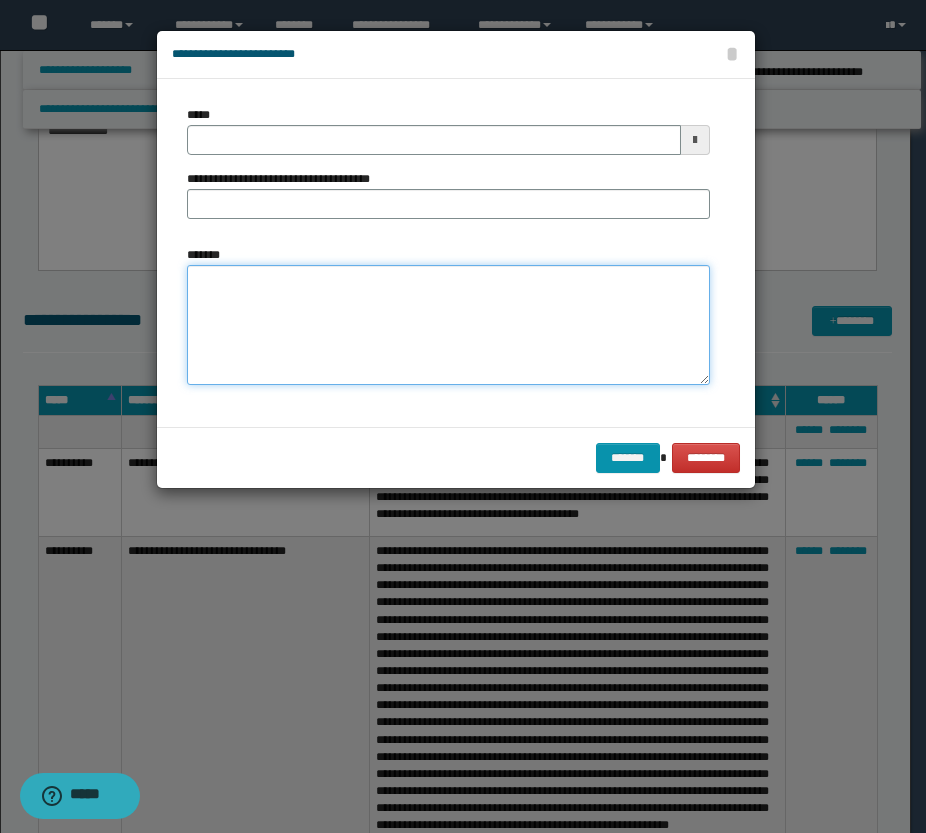 click on "*******" at bounding box center (448, 325) 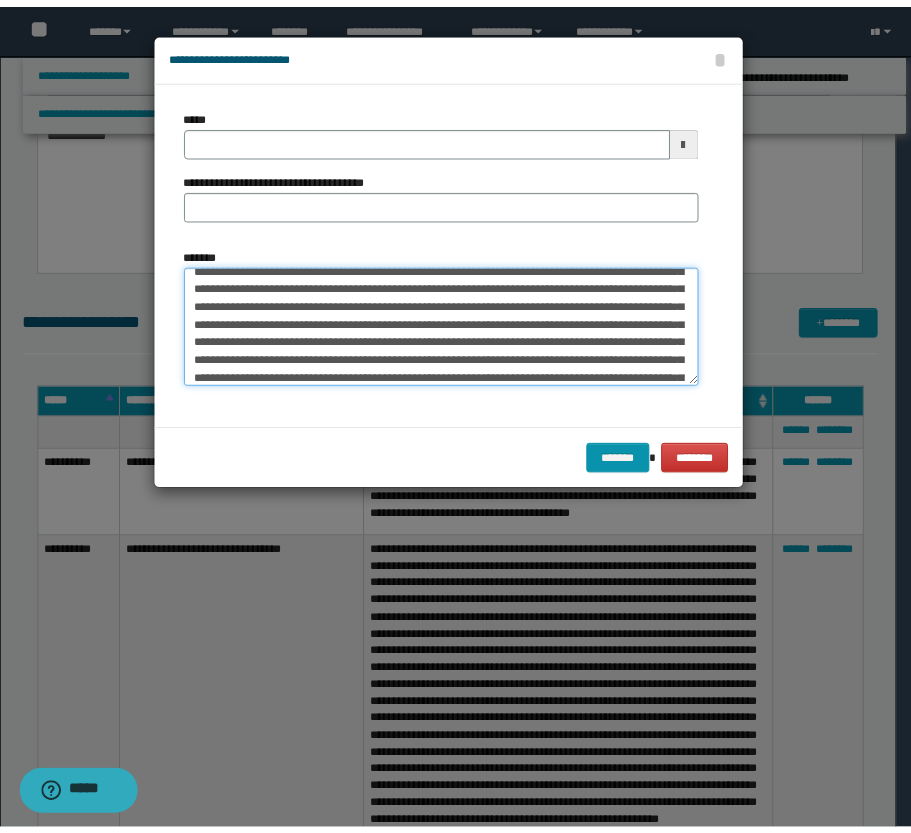 scroll, scrollTop: 0, scrollLeft: 0, axis: both 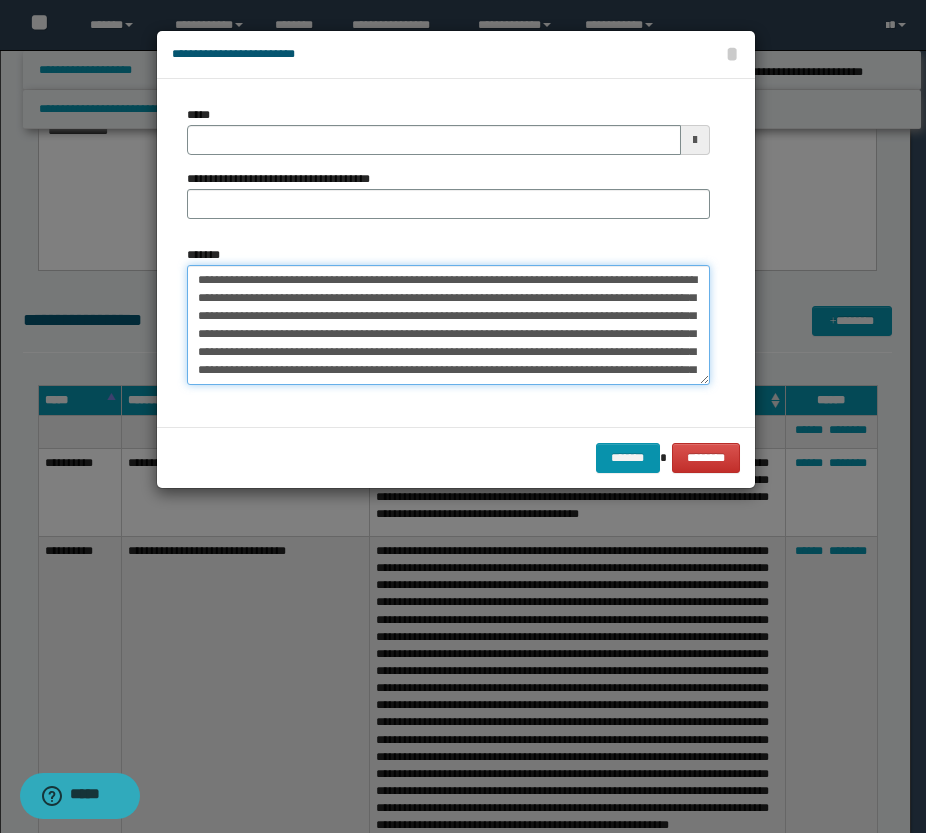 click on "*******" at bounding box center [448, 325] 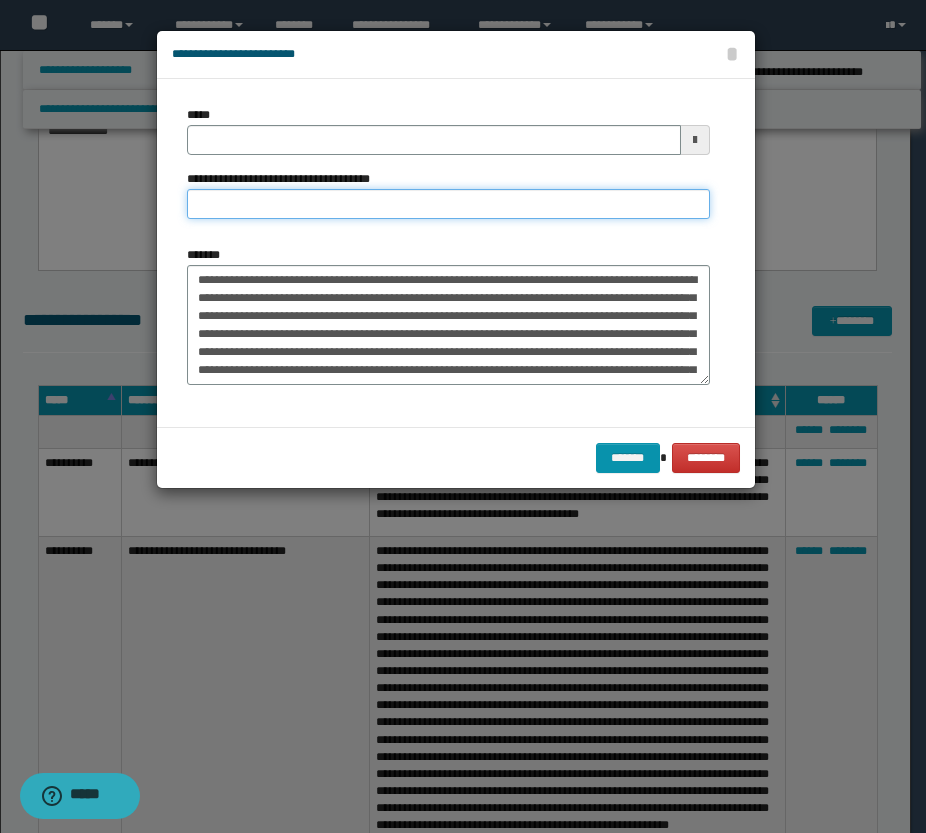 click on "**********" at bounding box center (448, 204) 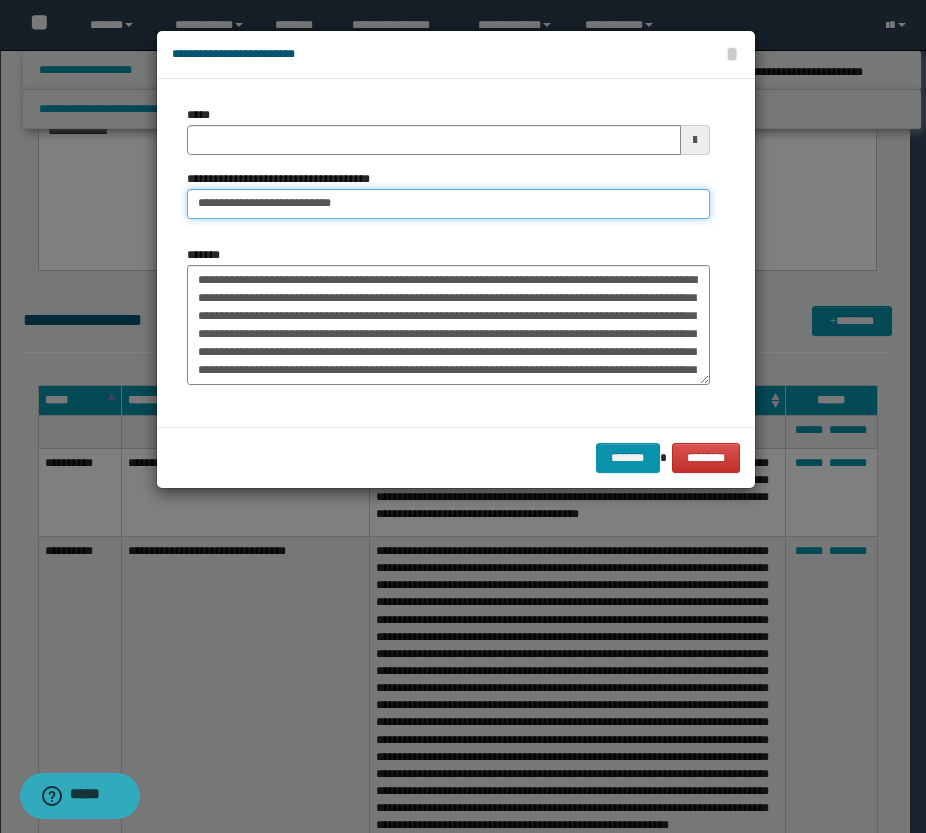 drag, startPoint x: 260, startPoint y: 207, endPoint x: 158, endPoint y: 223, distance: 103.24728 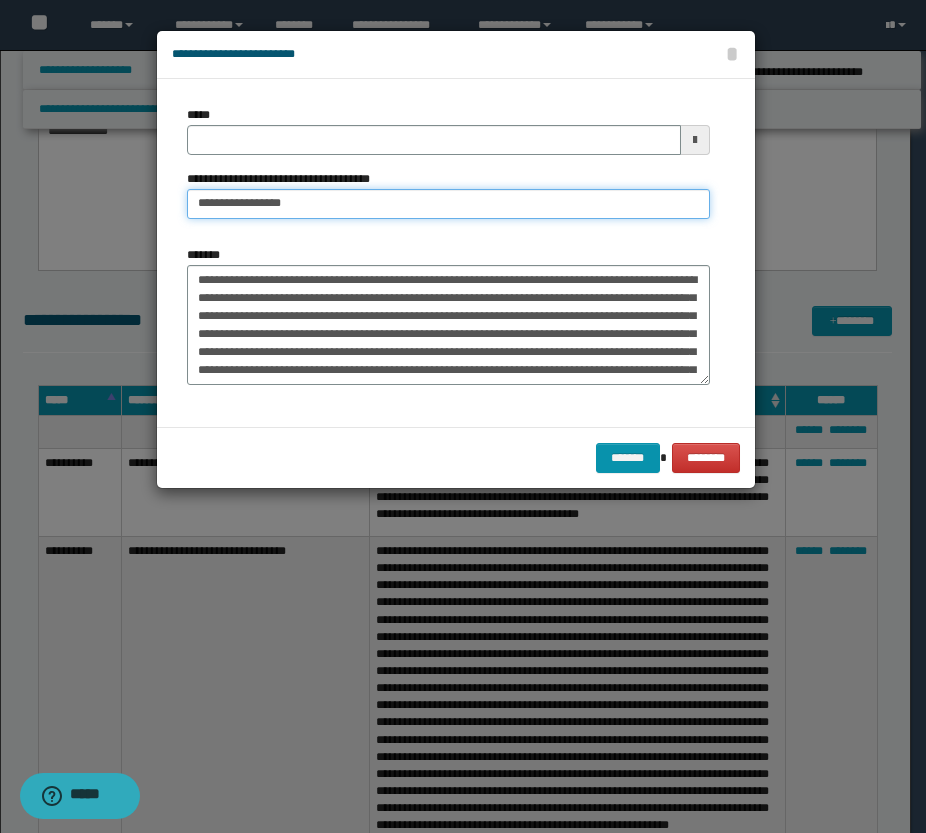 type 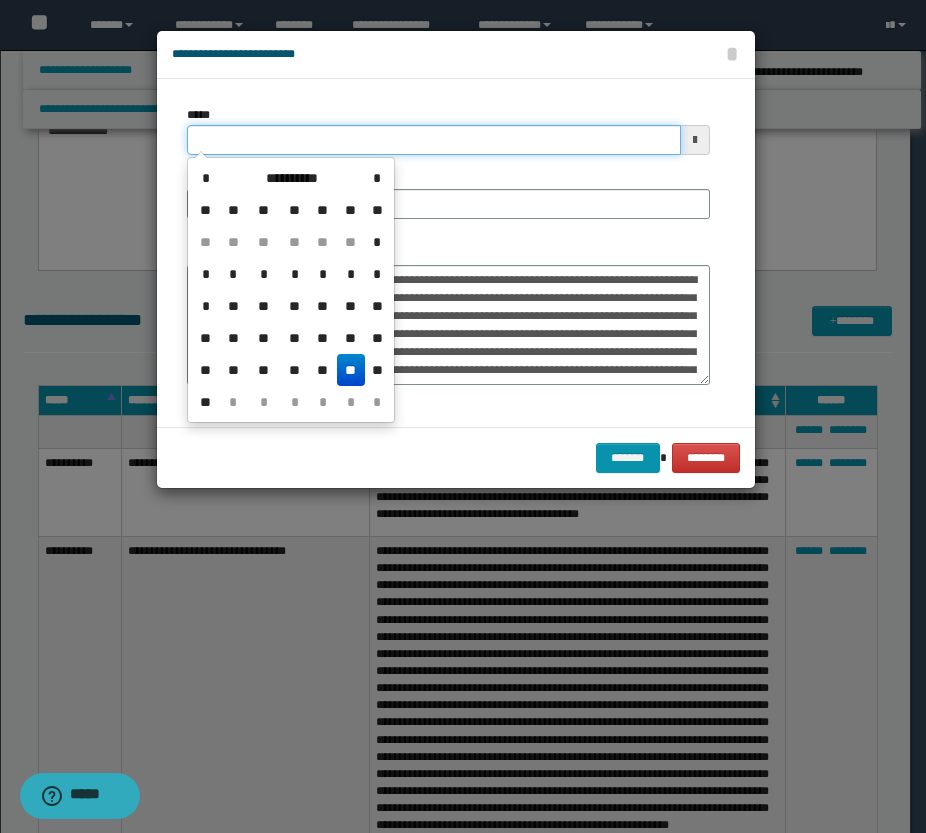 click on "*****" at bounding box center [434, 140] 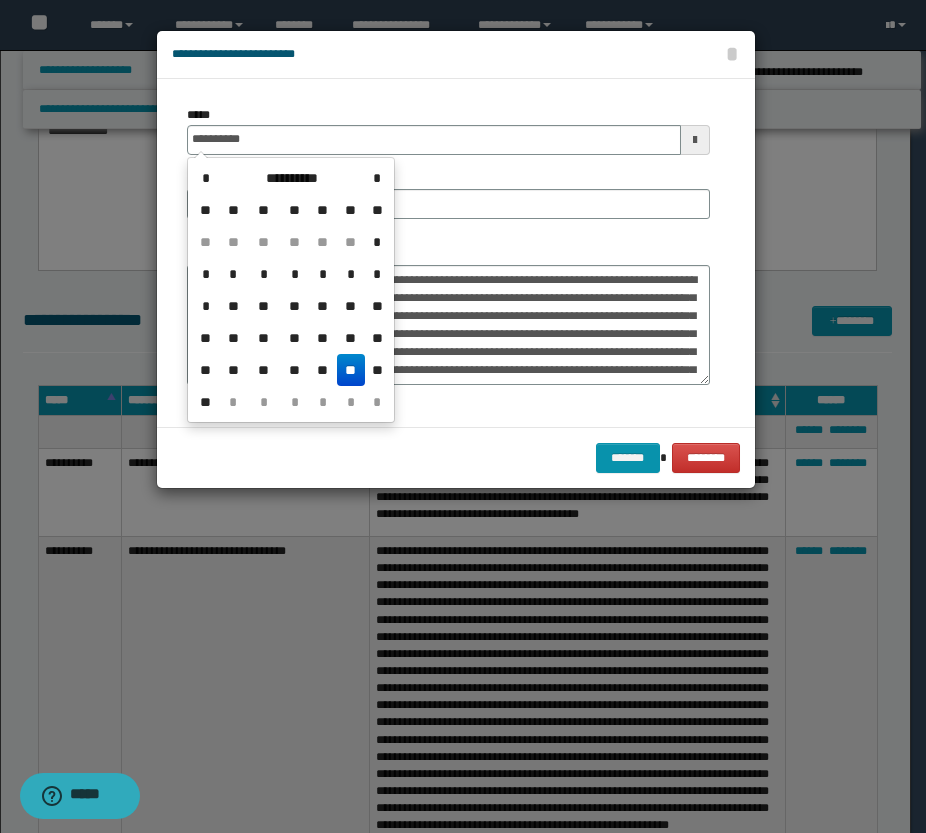 click on "**" at bounding box center [351, 370] 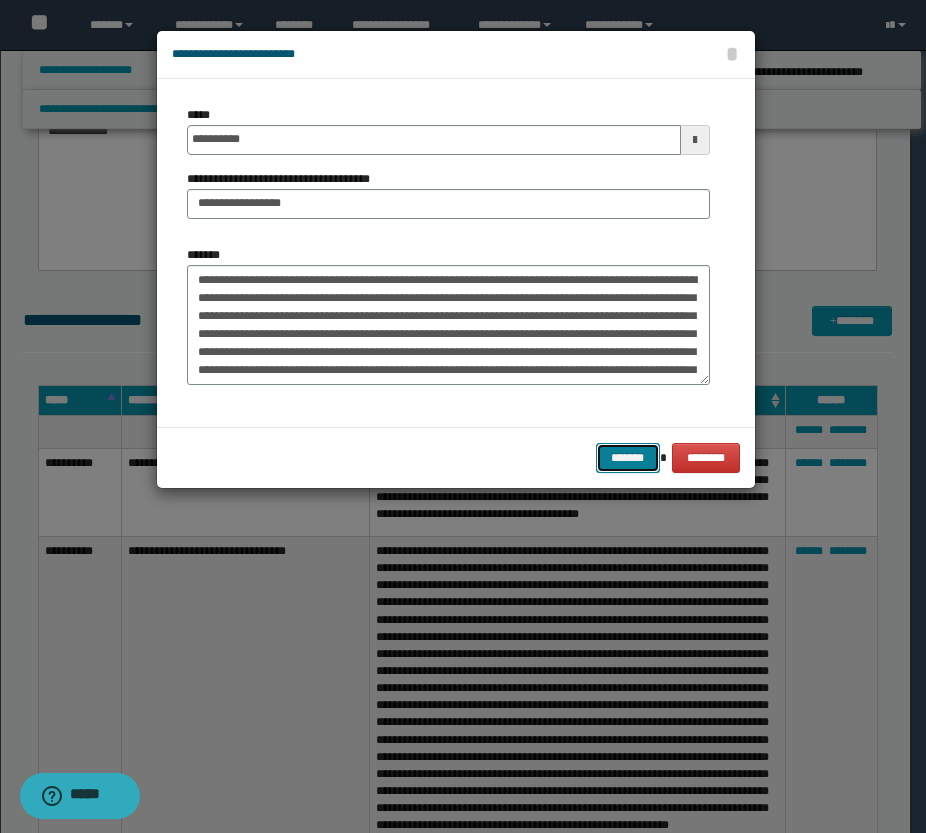 click on "*******" at bounding box center [628, 458] 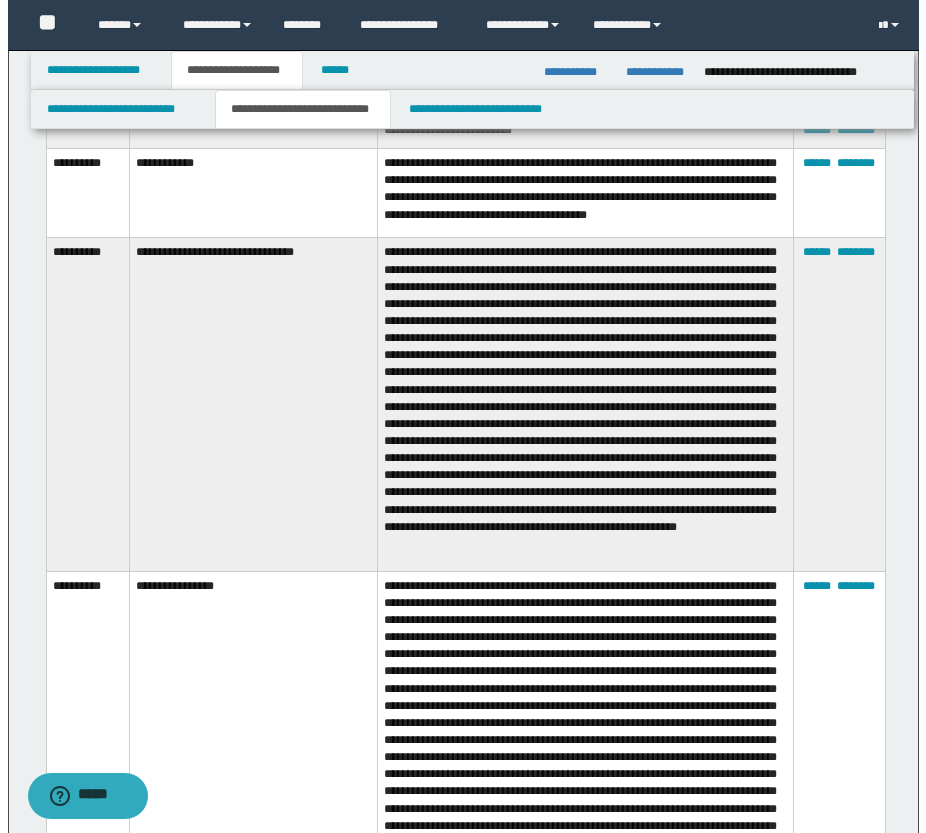 scroll, scrollTop: 3261, scrollLeft: 0, axis: vertical 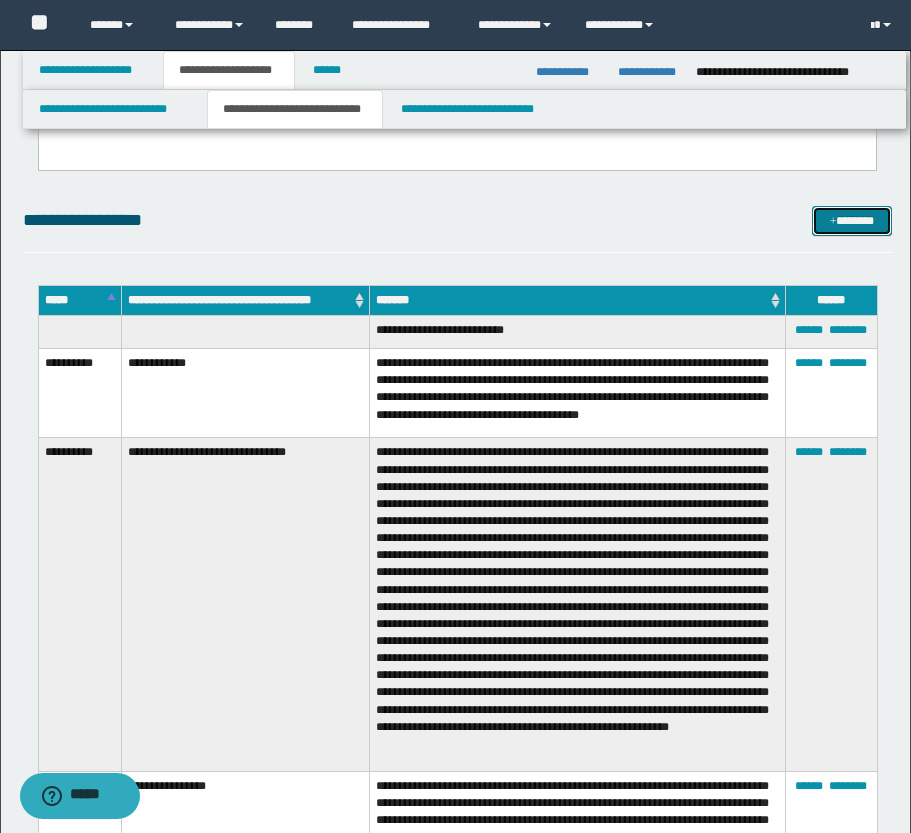 click at bounding box center [833, 222] 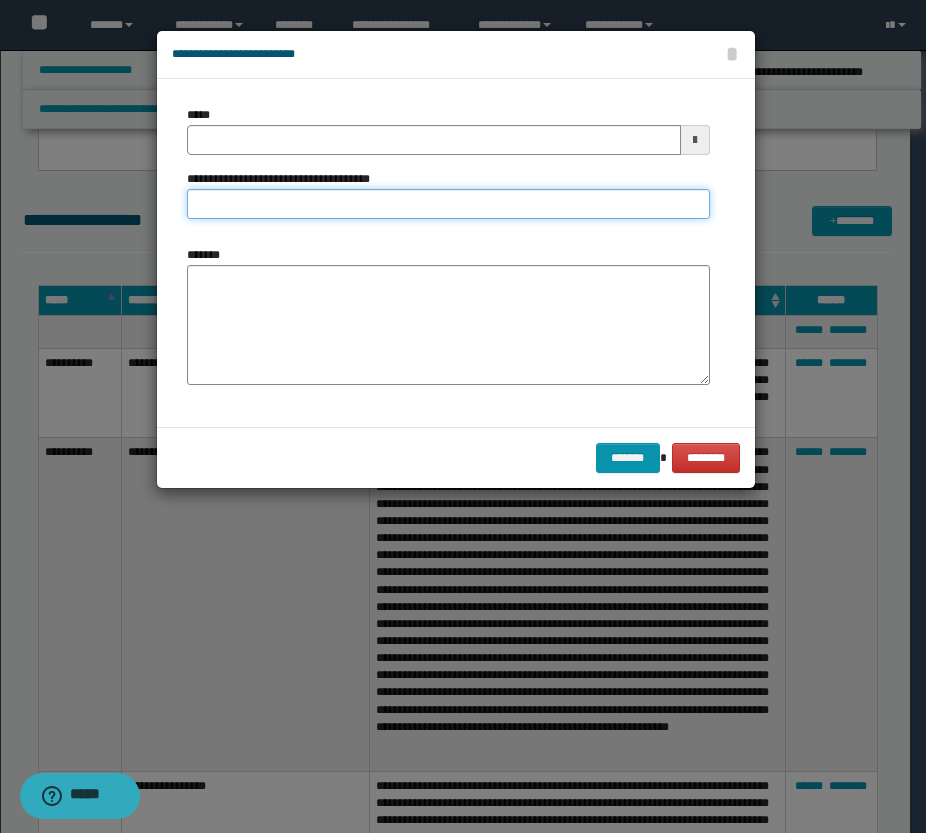 click on "**********" at bounding box center [448, 204] 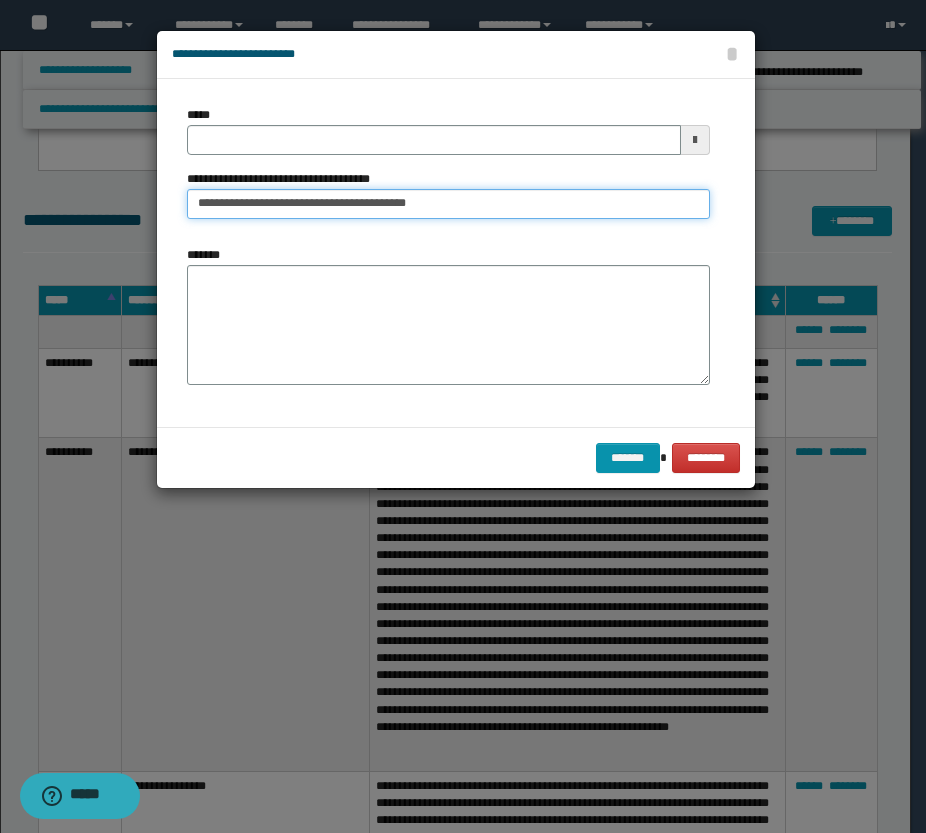 type on "**********" 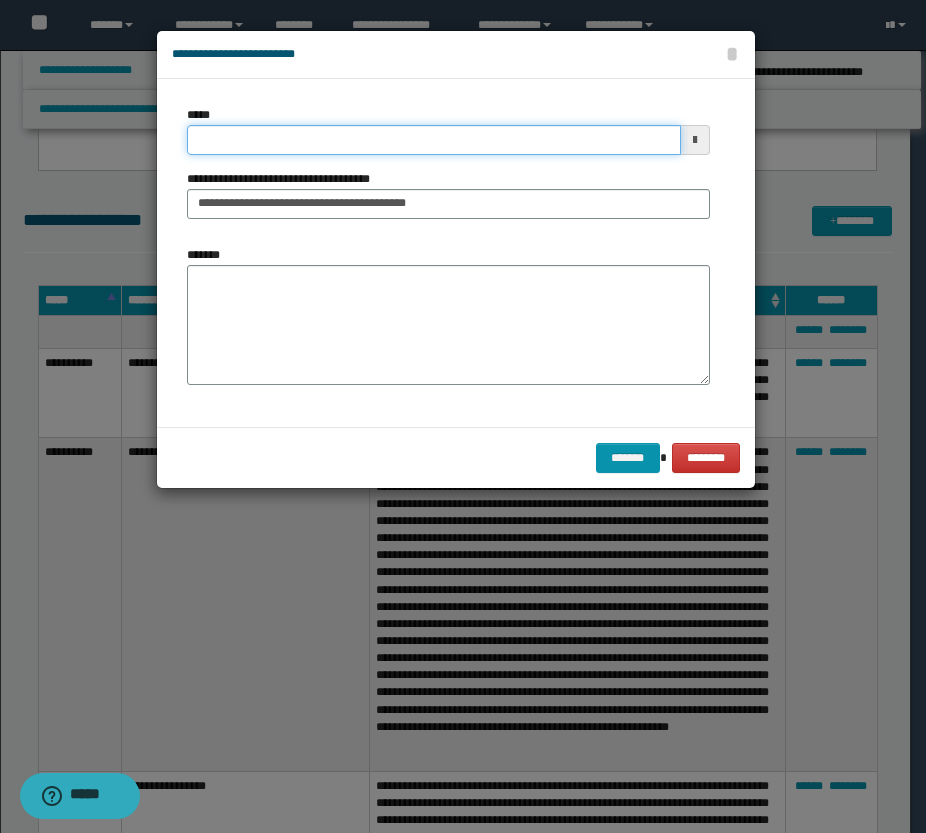 click on "*****" at bounding box center (434, 140) 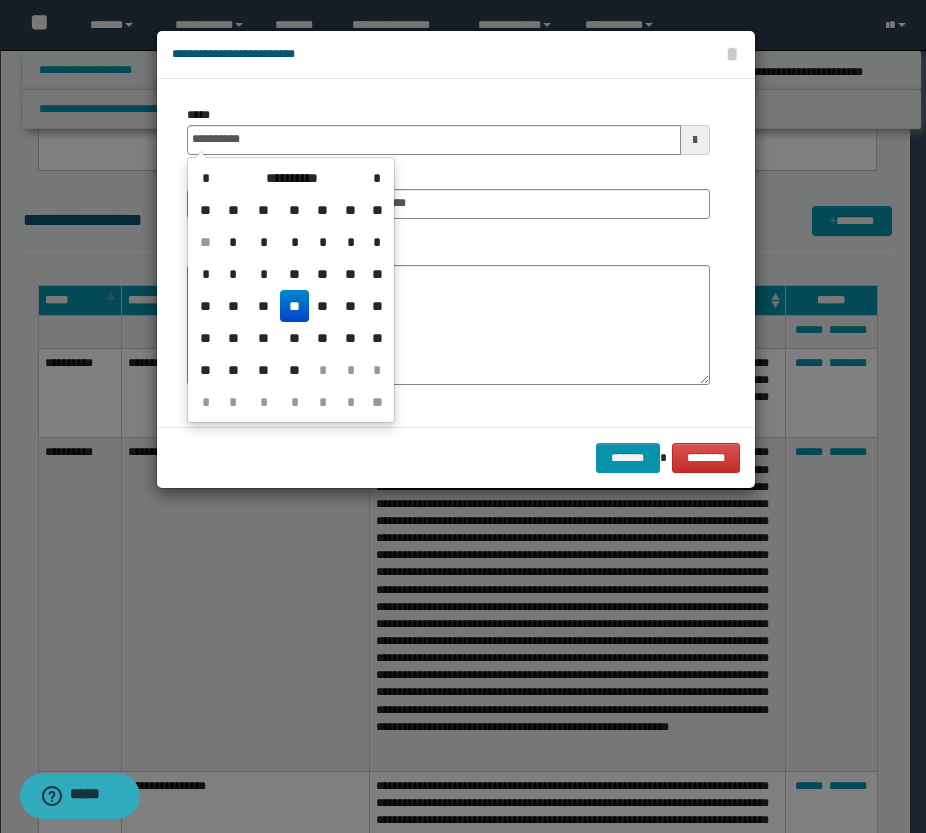 click on "**" at bounding box center (294, 306) 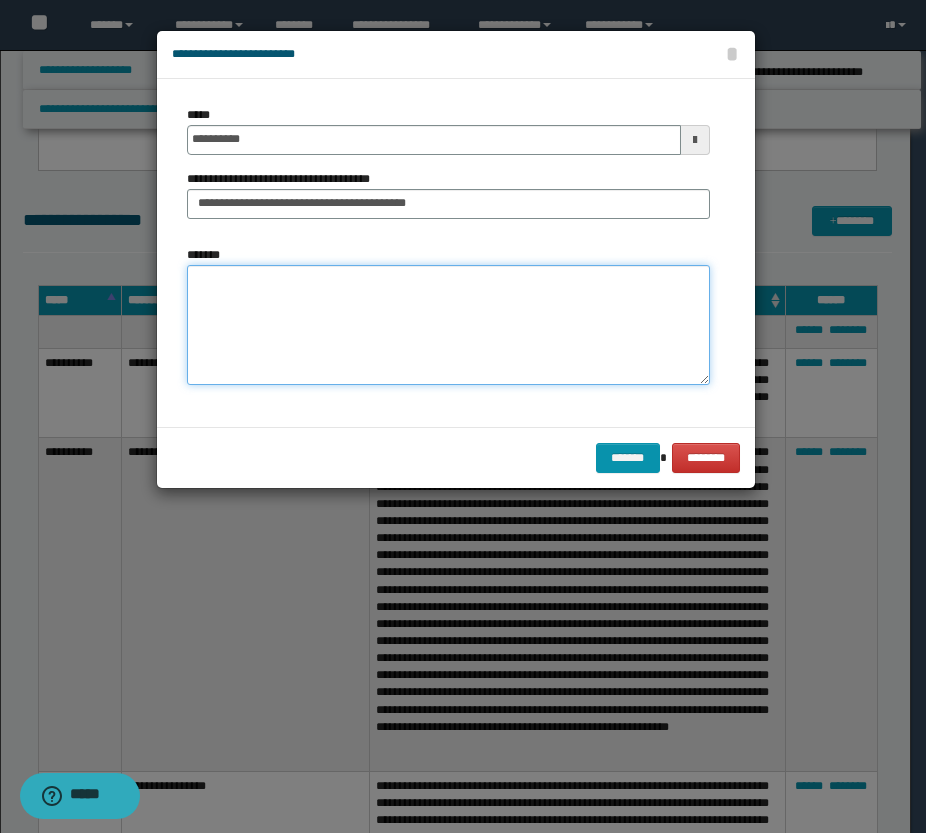 click on "*******" at bounding box center (448, 325) 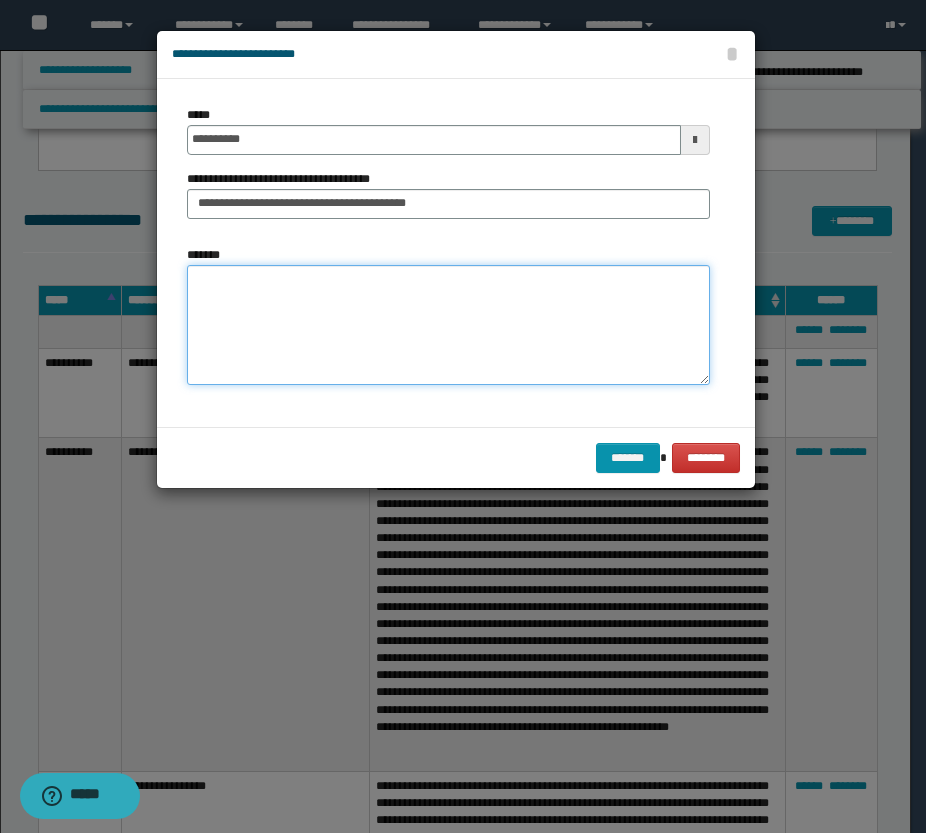 click on "*******" at bounding box center [448, 325] 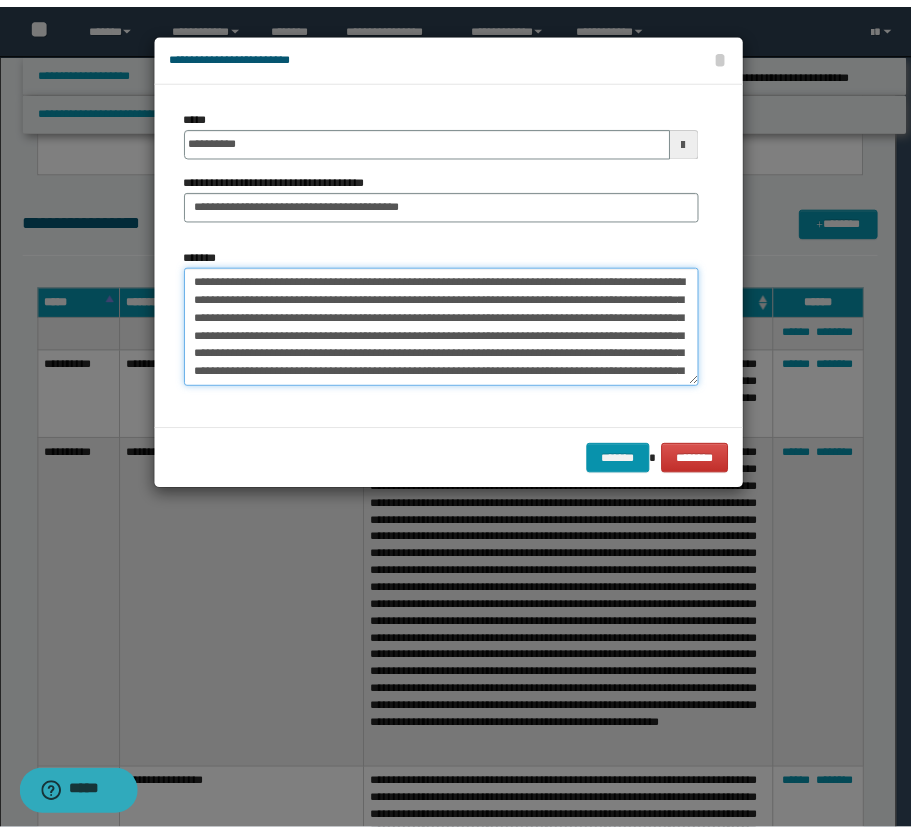 scroll, scrollTop: 462, scrollLeft: 0, axis: vertical 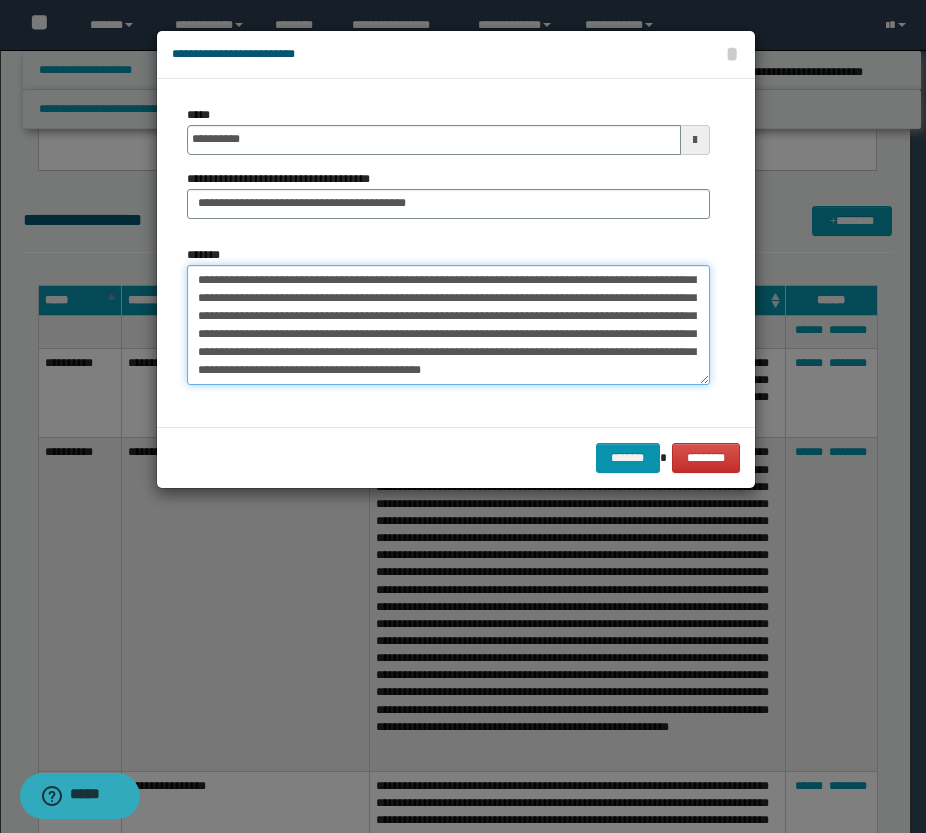 type on "**********" 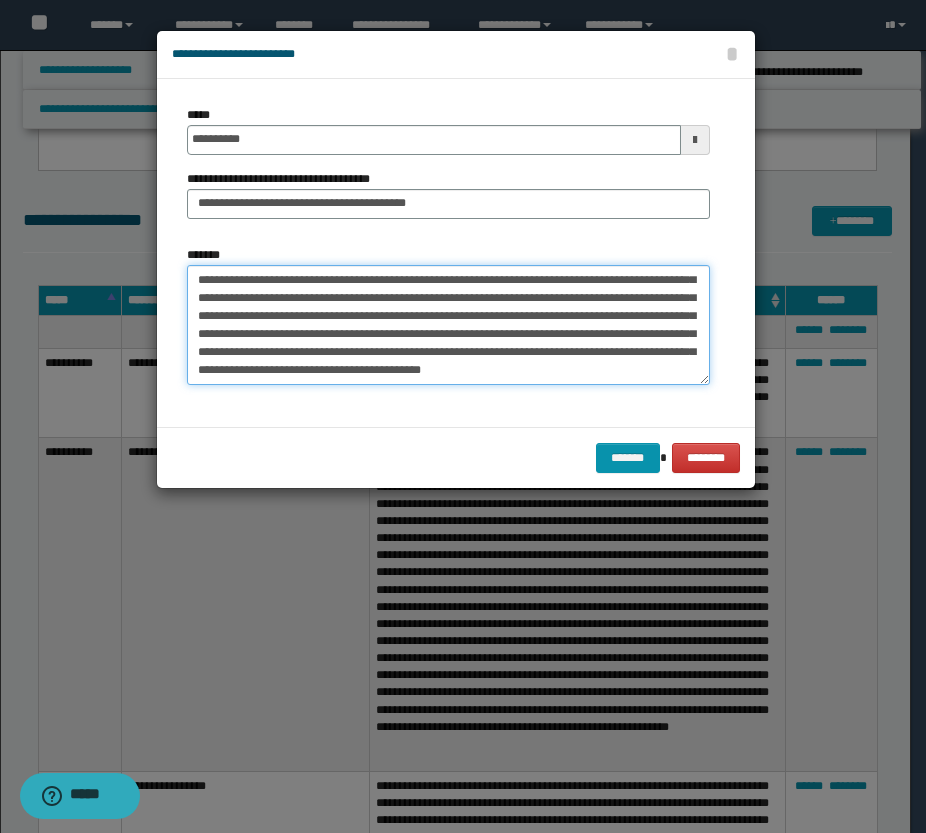 click on "*******" at bounding box center (448, 325) 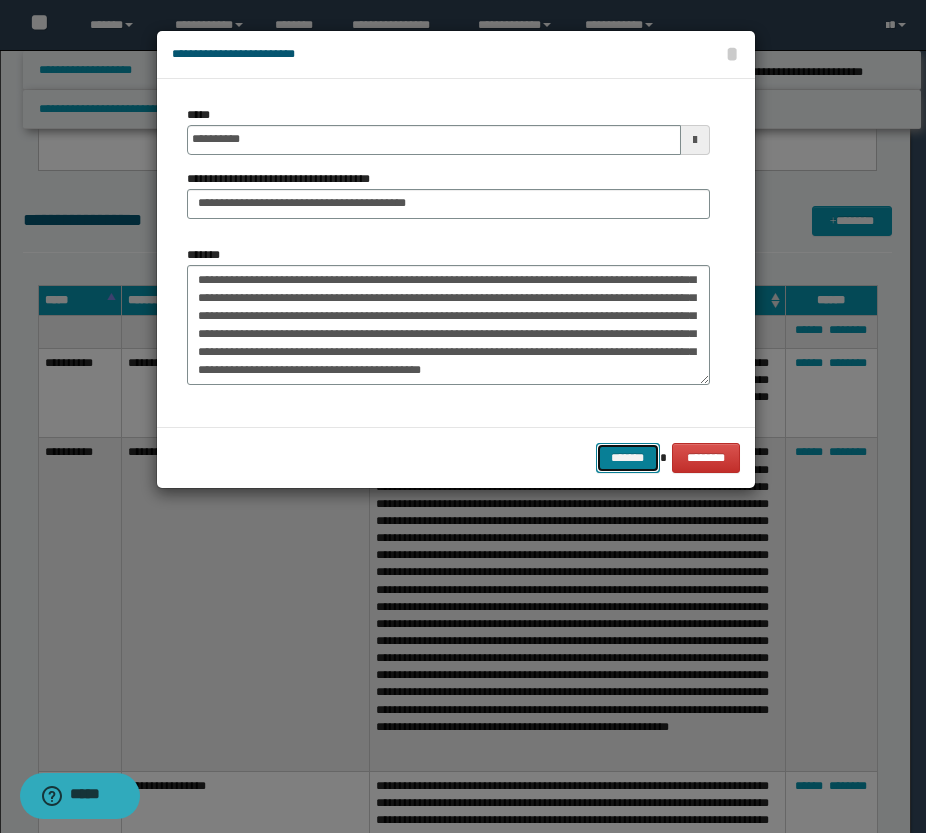 click on "*******" at bounding box center (628, 458) 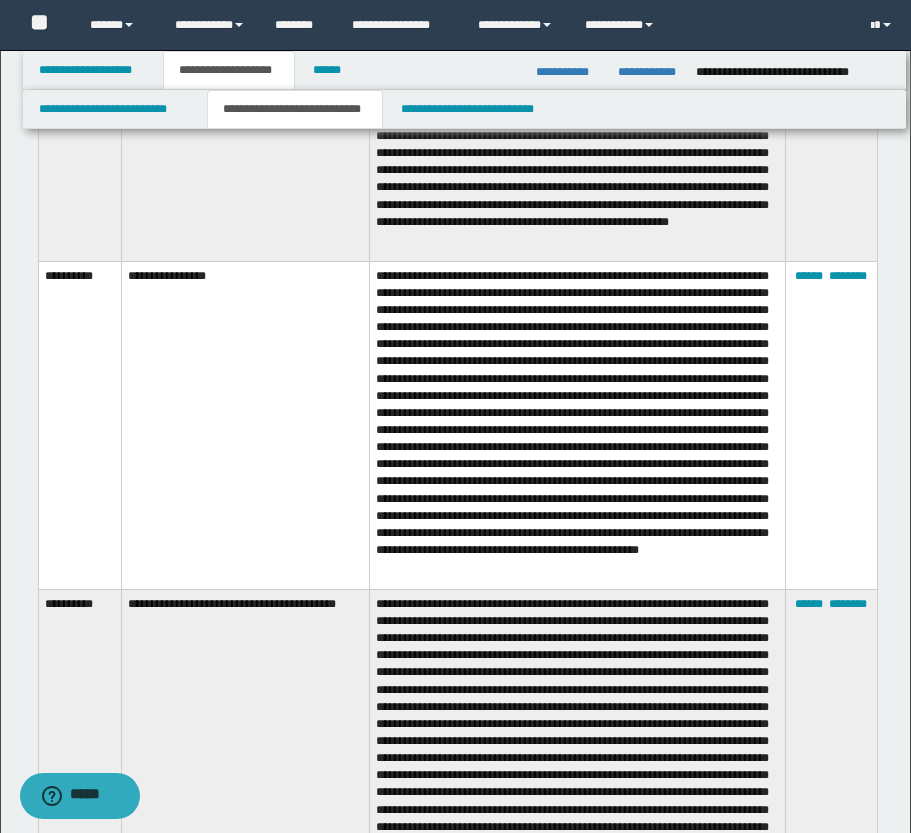 scroll, scrollTop: 3761, scrollLeft: 0, axis: vertical 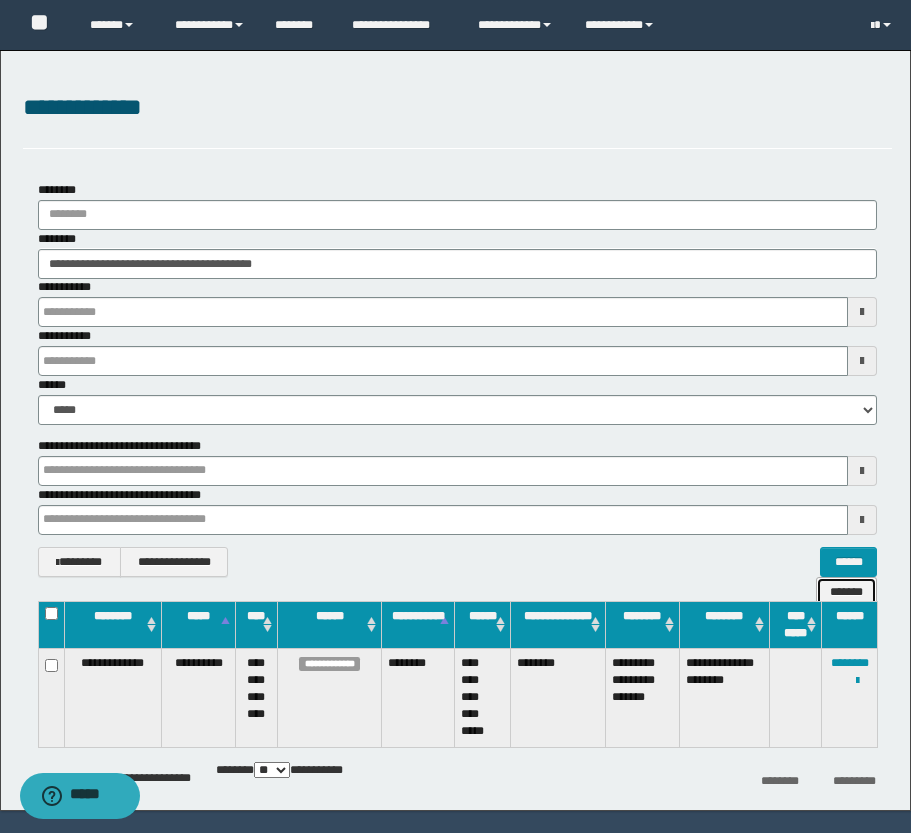 click on "*******" at bounding box center [846, 592] 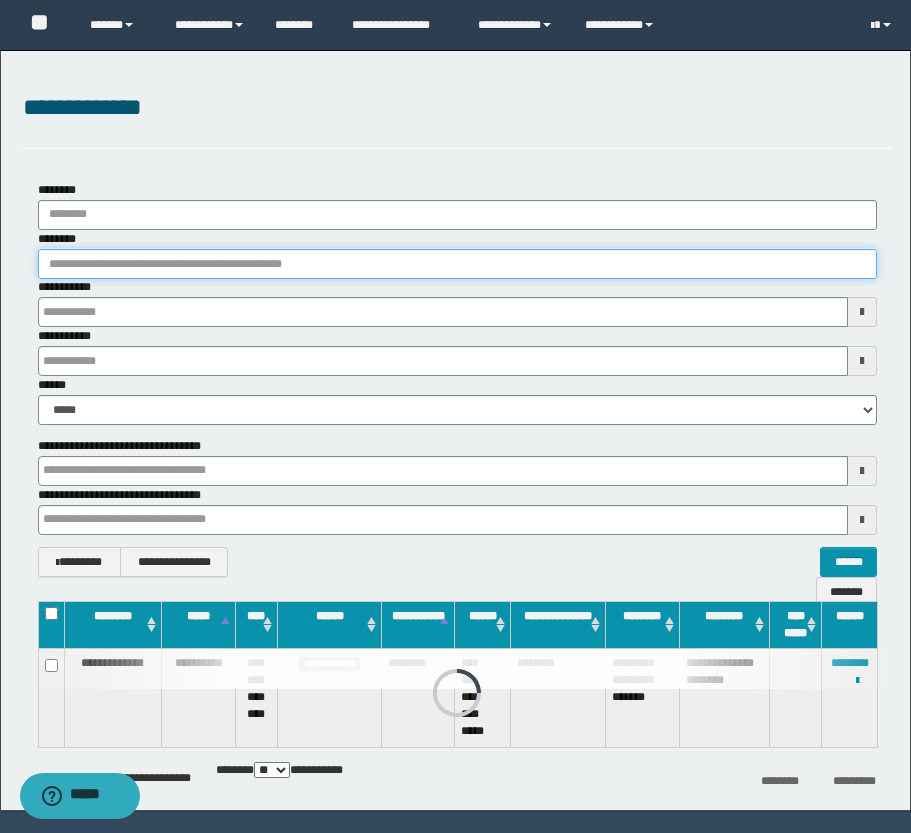 click on "********" at bounding box center [457, 264] 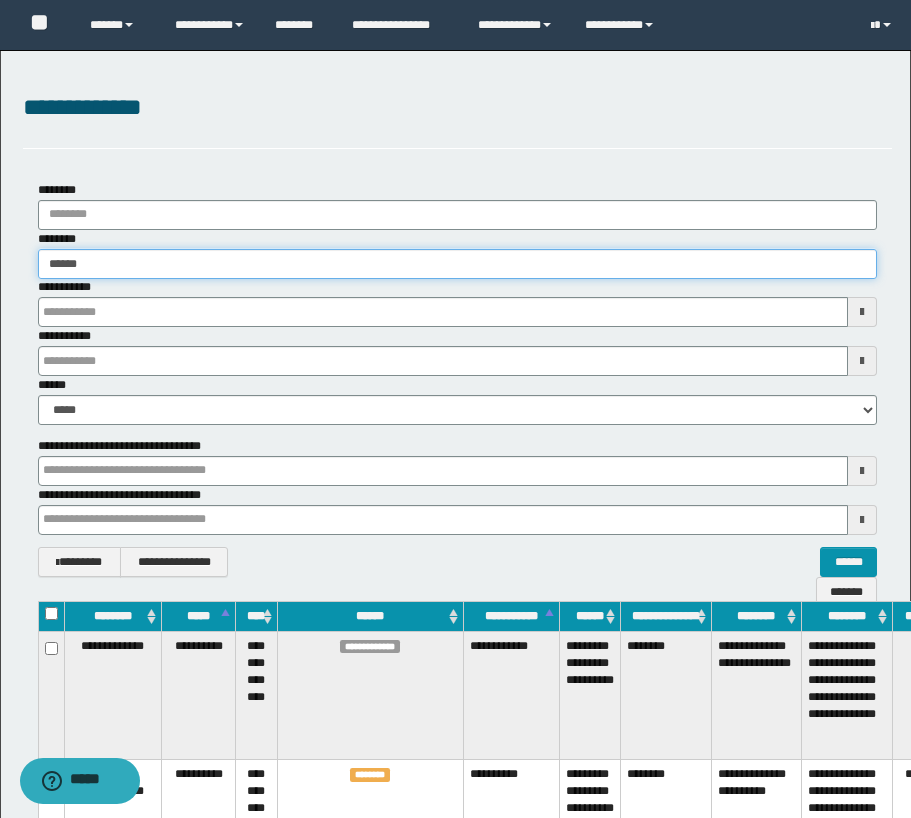 type on "******" 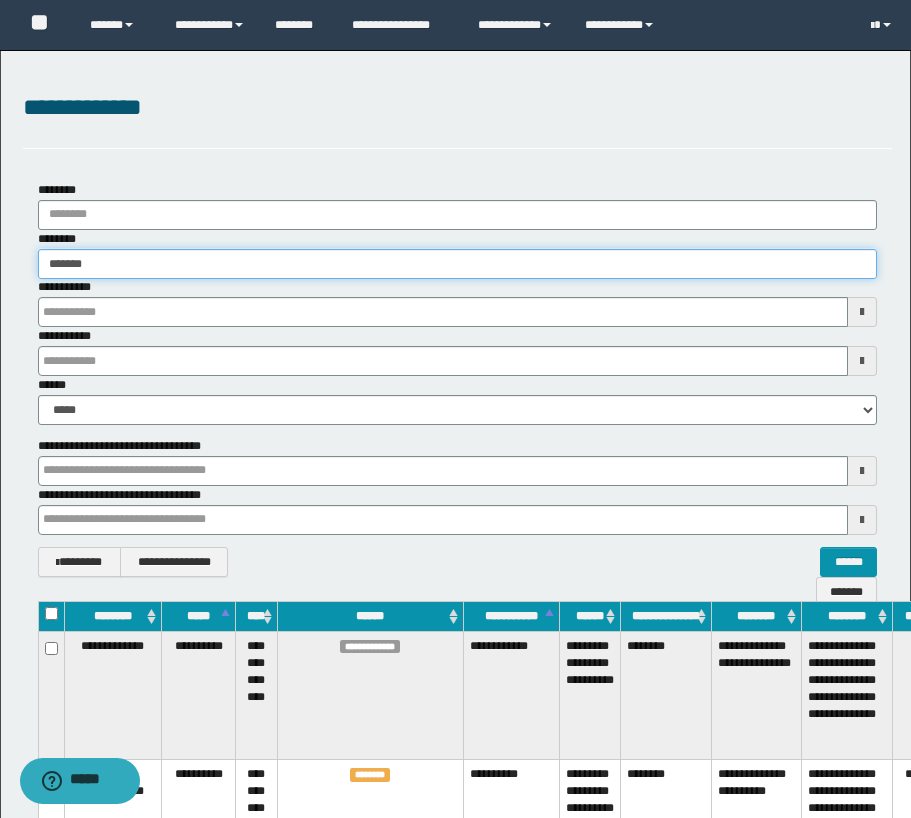 type on "******" 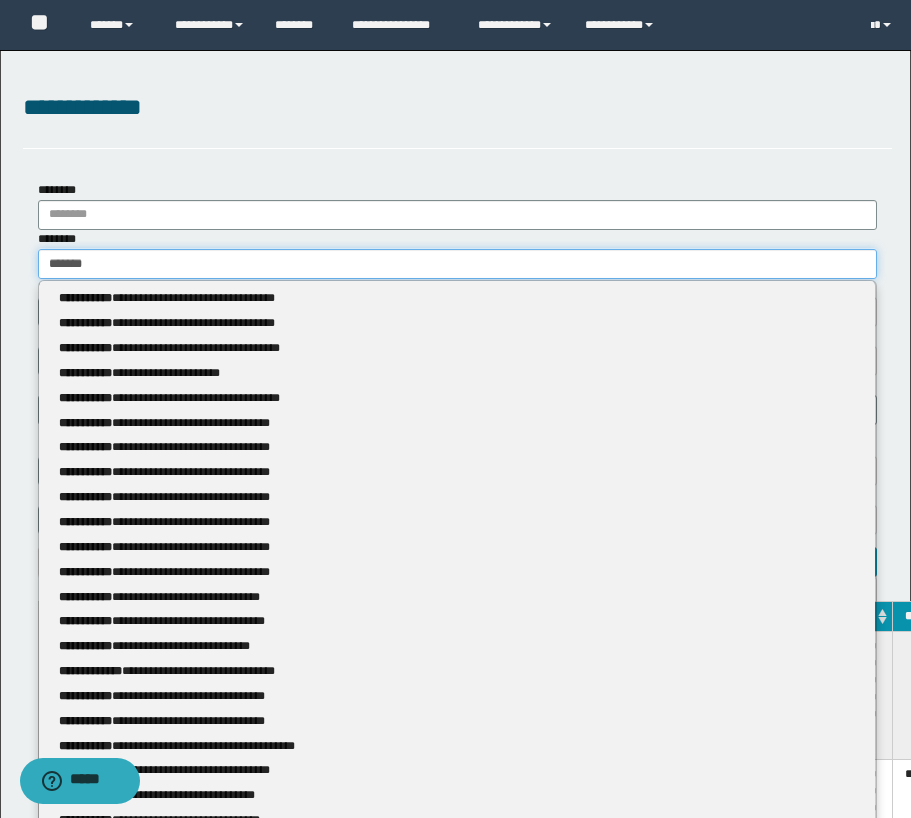 type 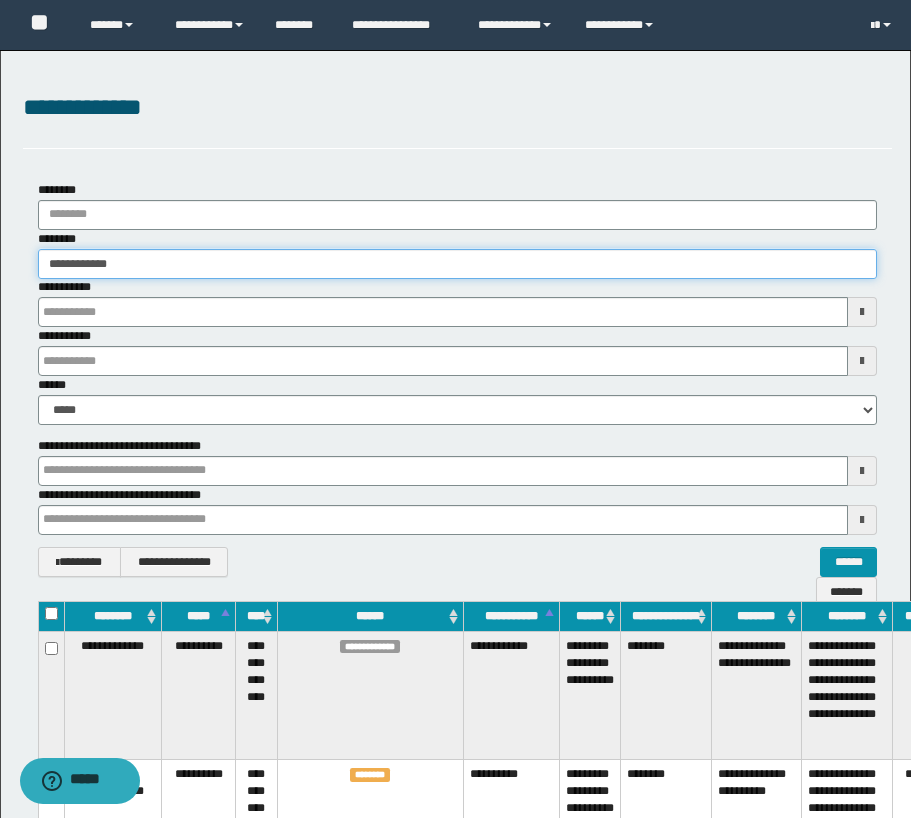 type on "**********" 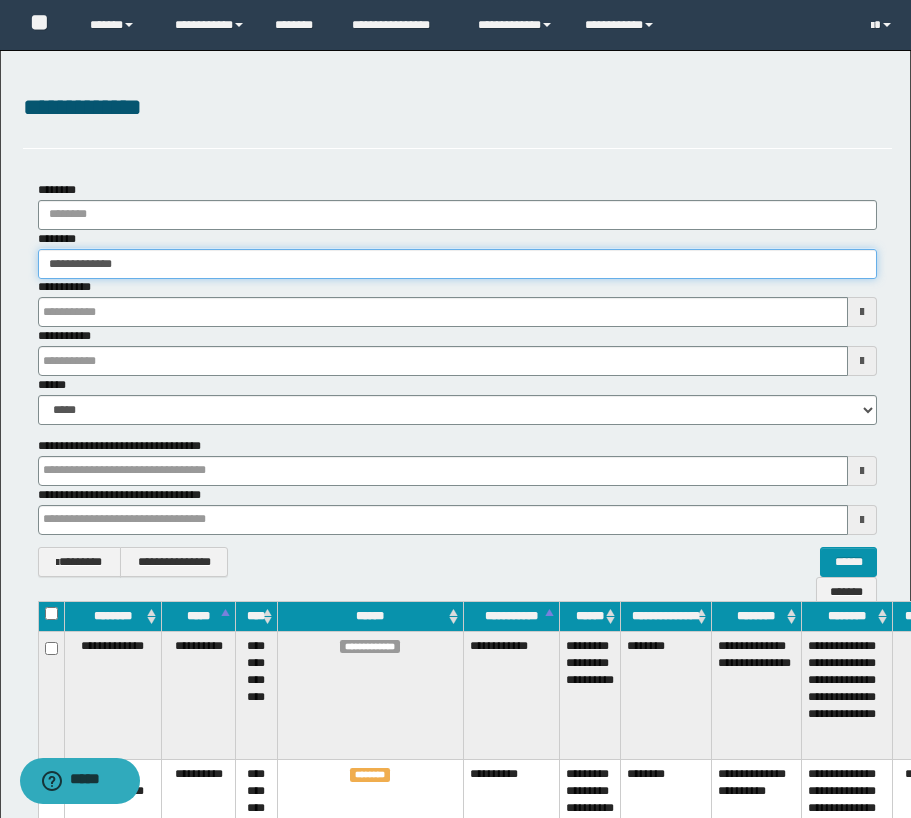 type on "**********" 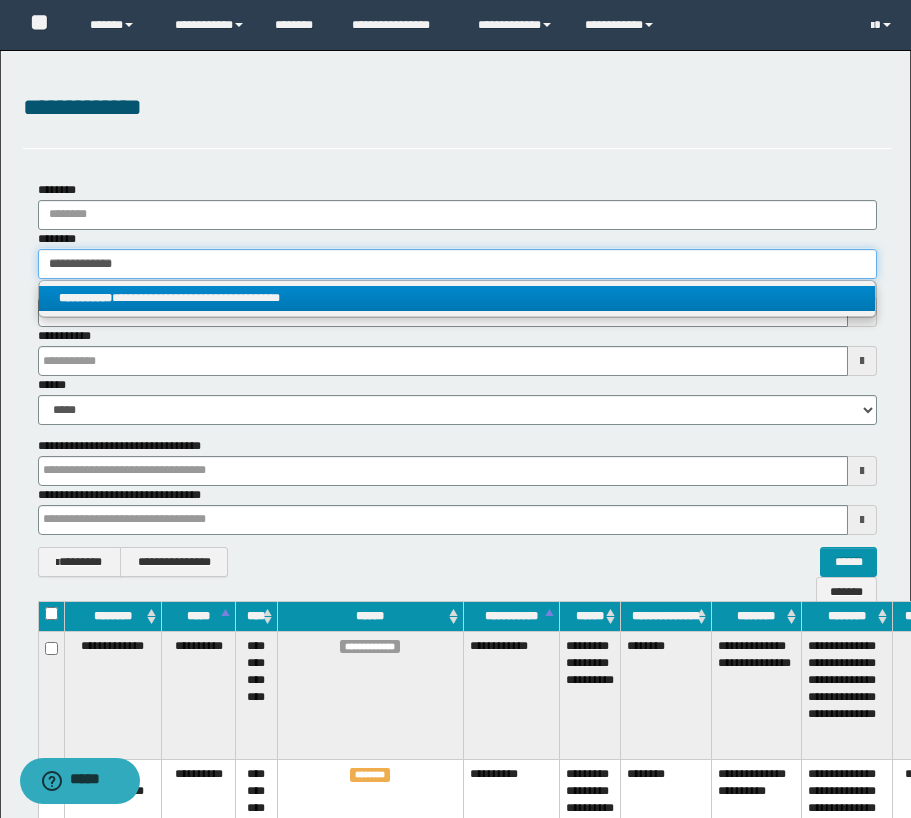 type on "**********" 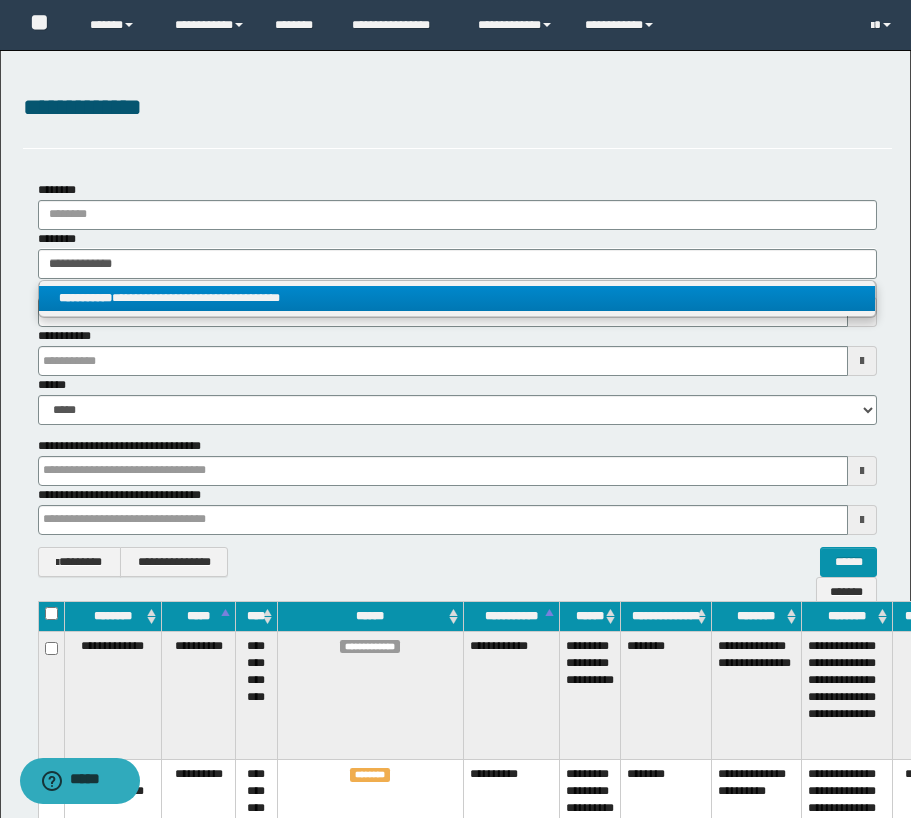 click on "**********" at bounding box center (457, 298) 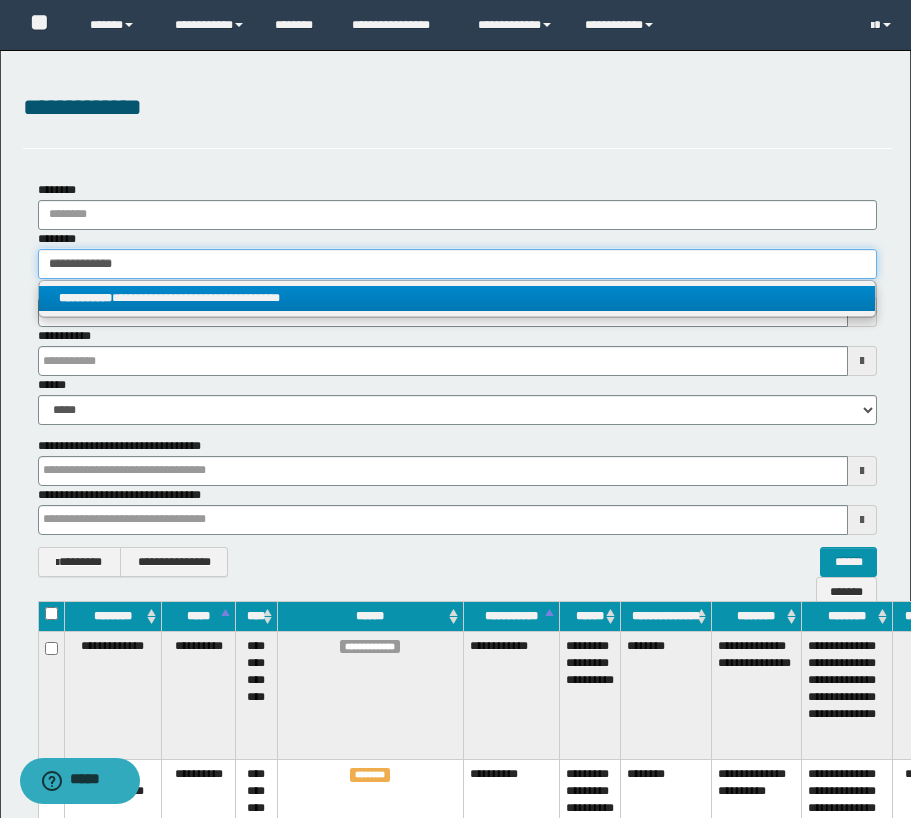 type 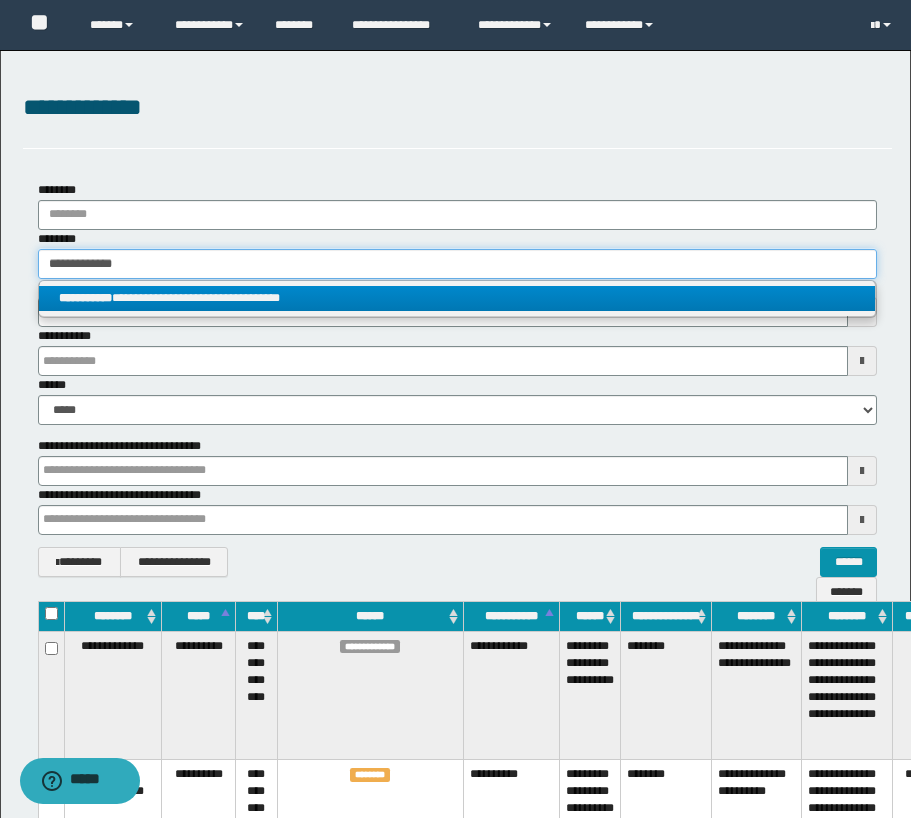 type on "**********" 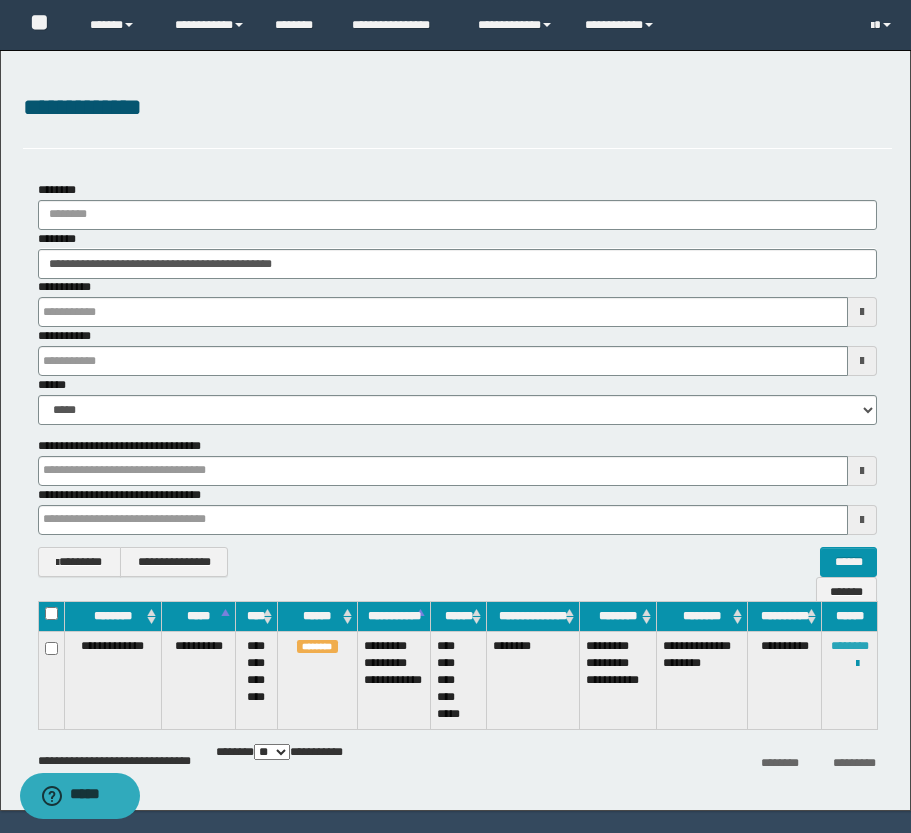 click on "********" at bounding box center [850, 646] 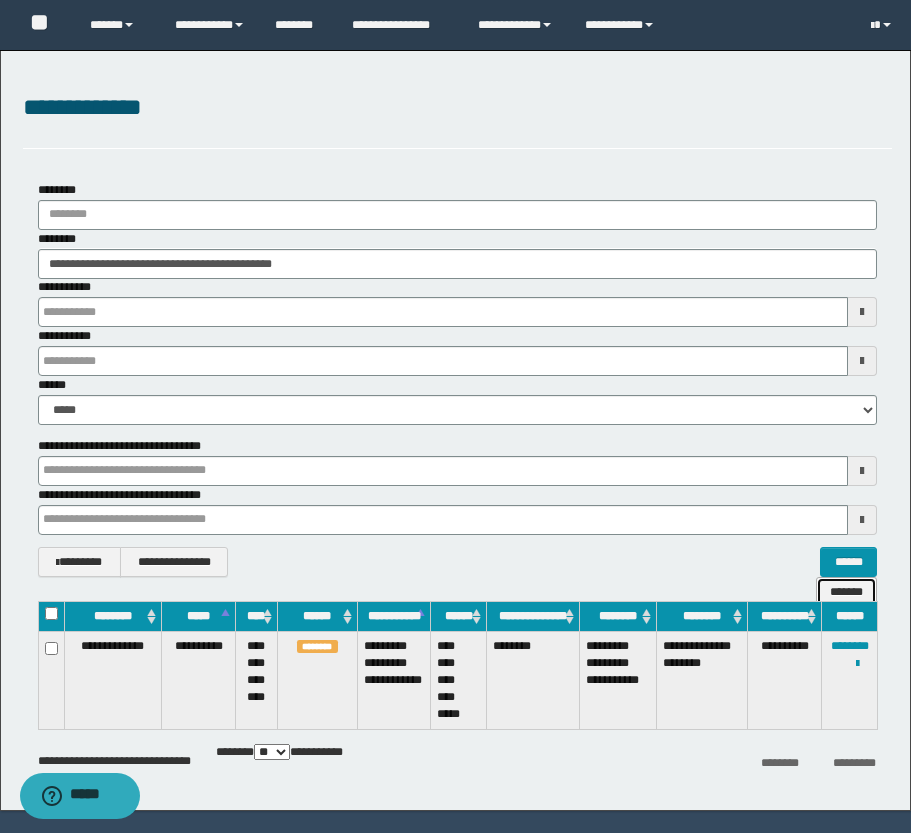 click on "*******" at bounding box center (846, 592) 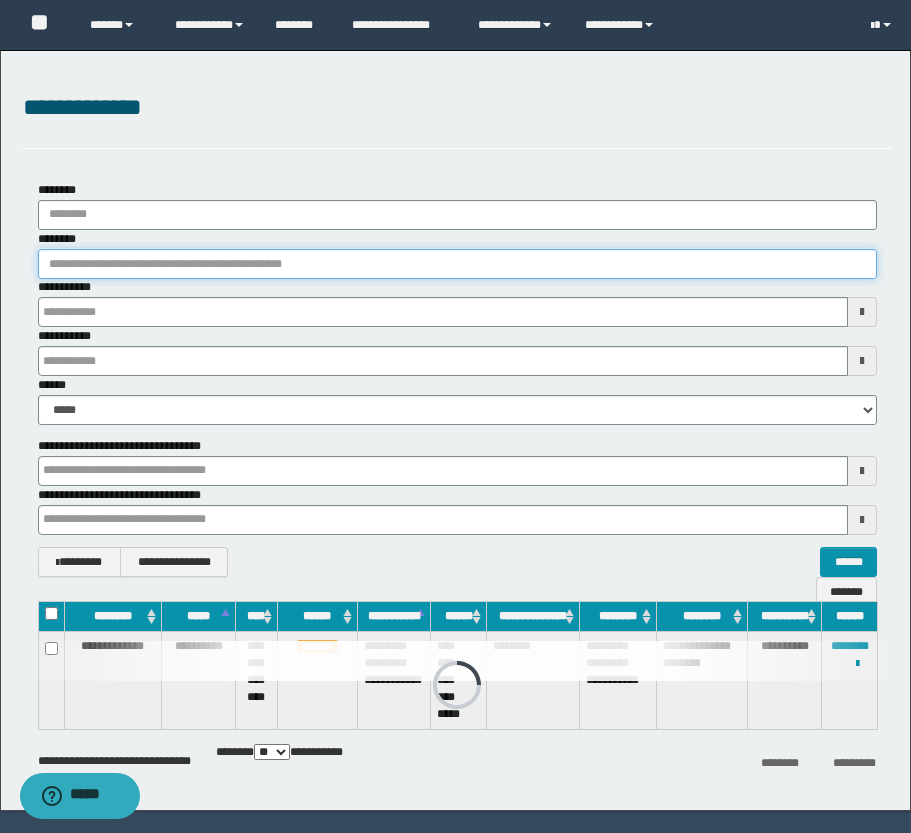 click on "********" at bounding box center (457, 264) 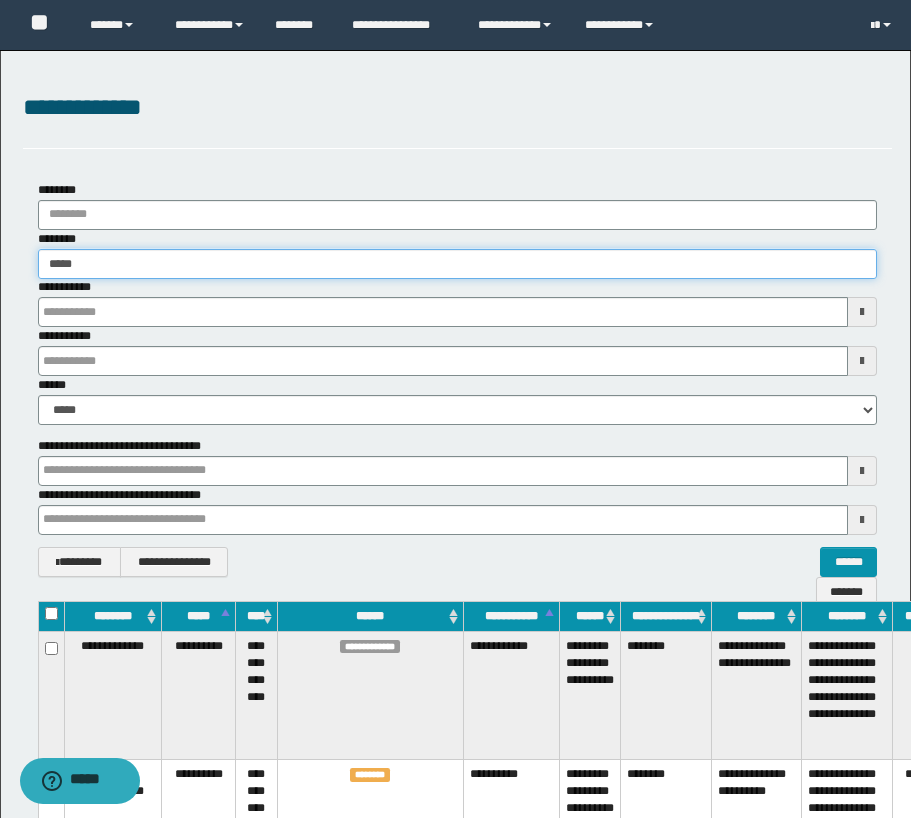 type on "*****" 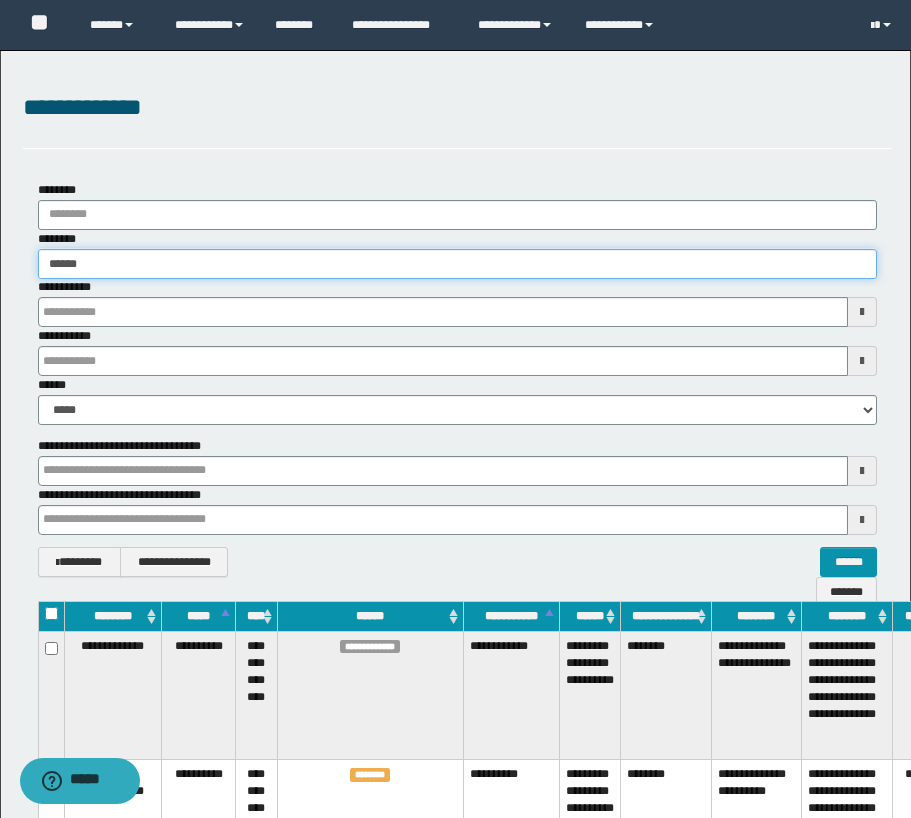 type on "*****" 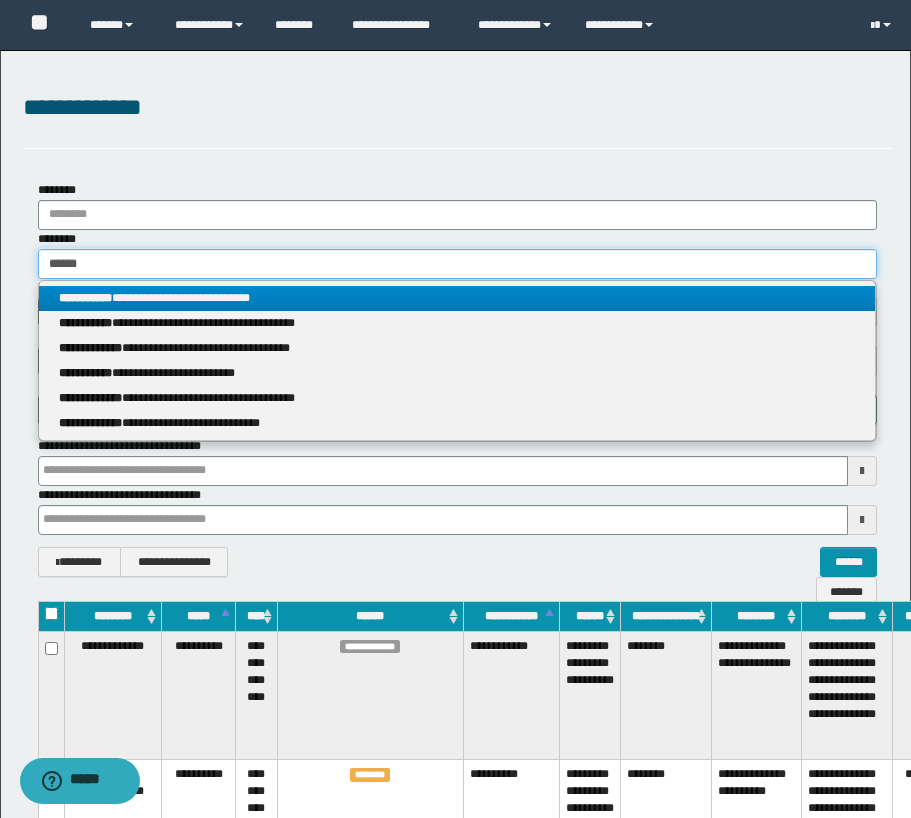 type on "*****" 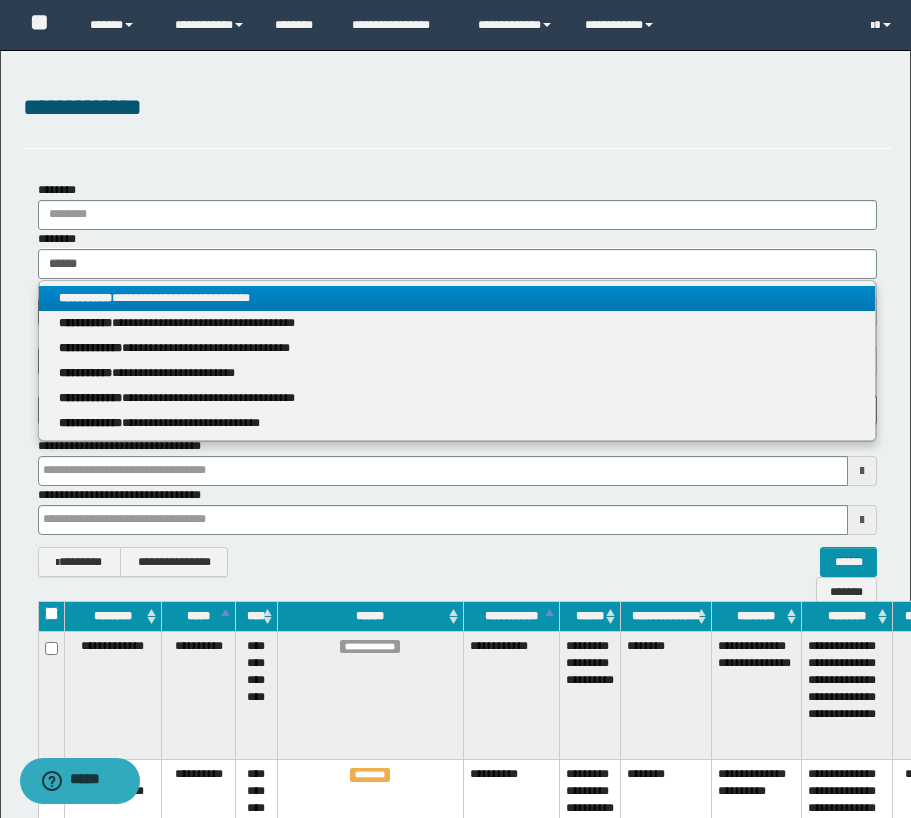 click on "**********" at bounding box center [457, 298] 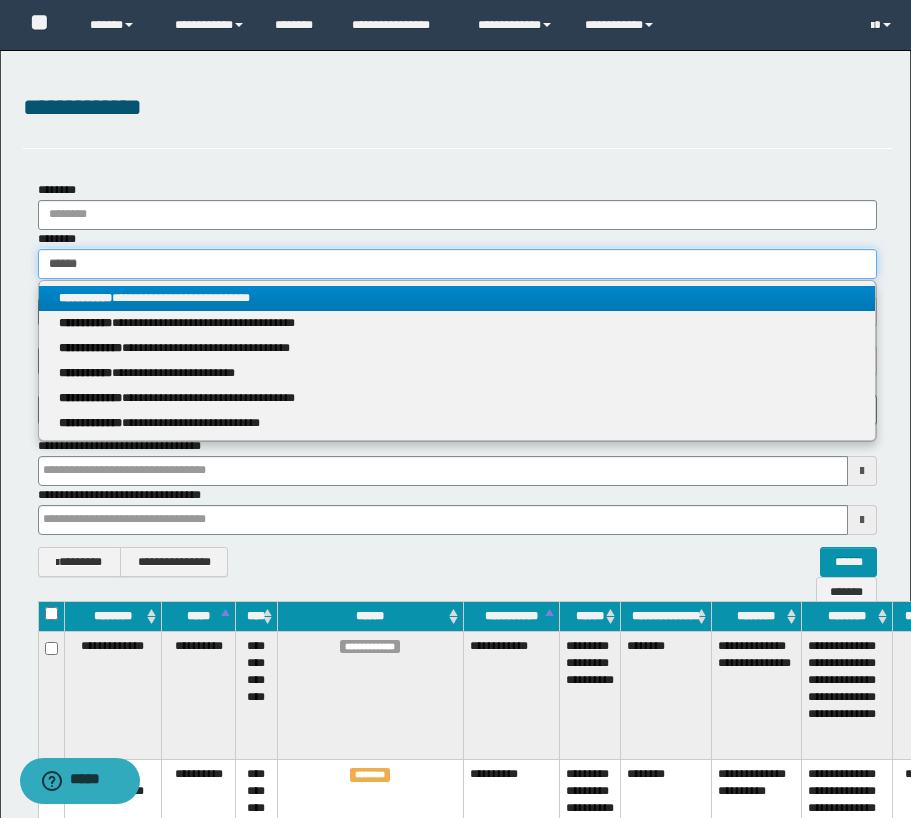 type 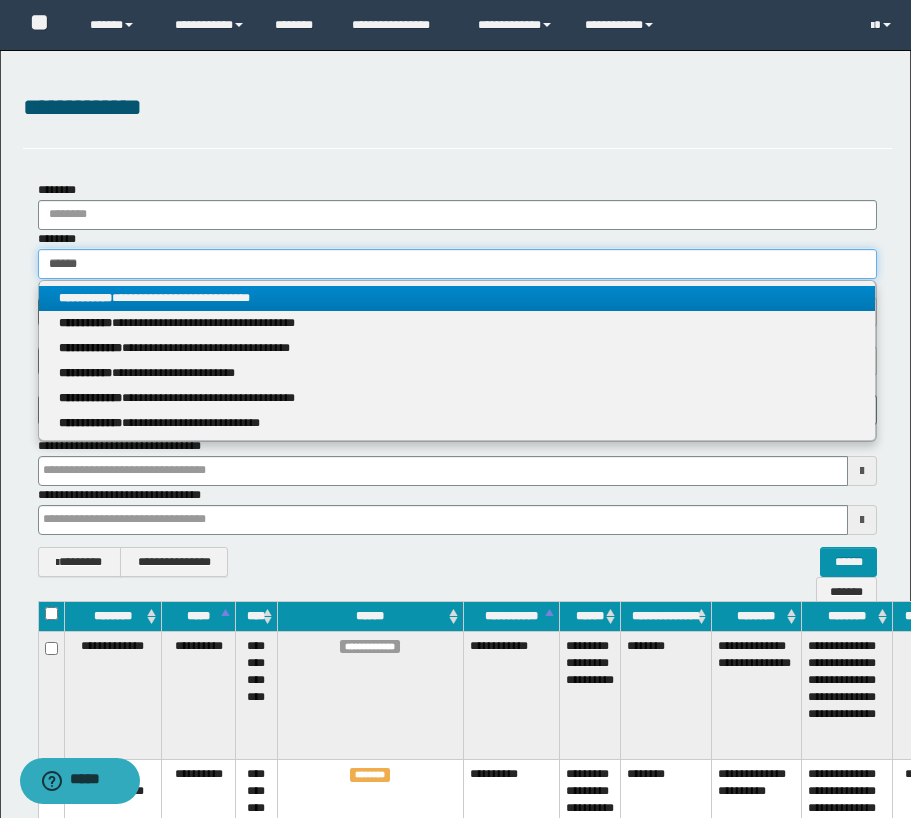 type on "**********" 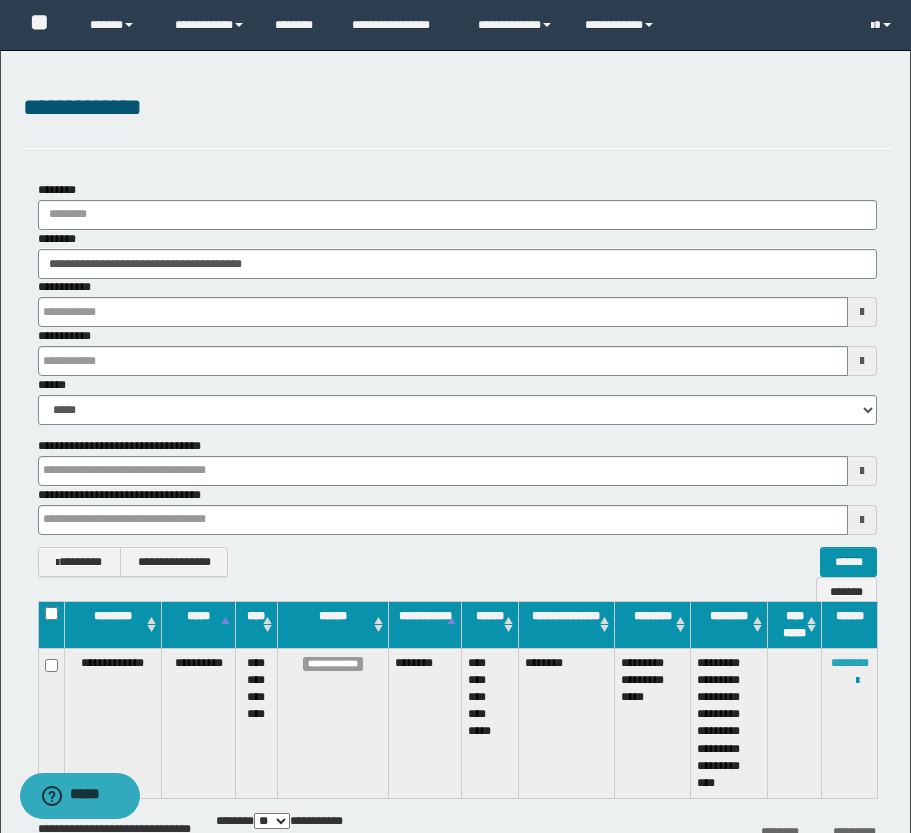 click on "********" at bounding box center [850, 663] 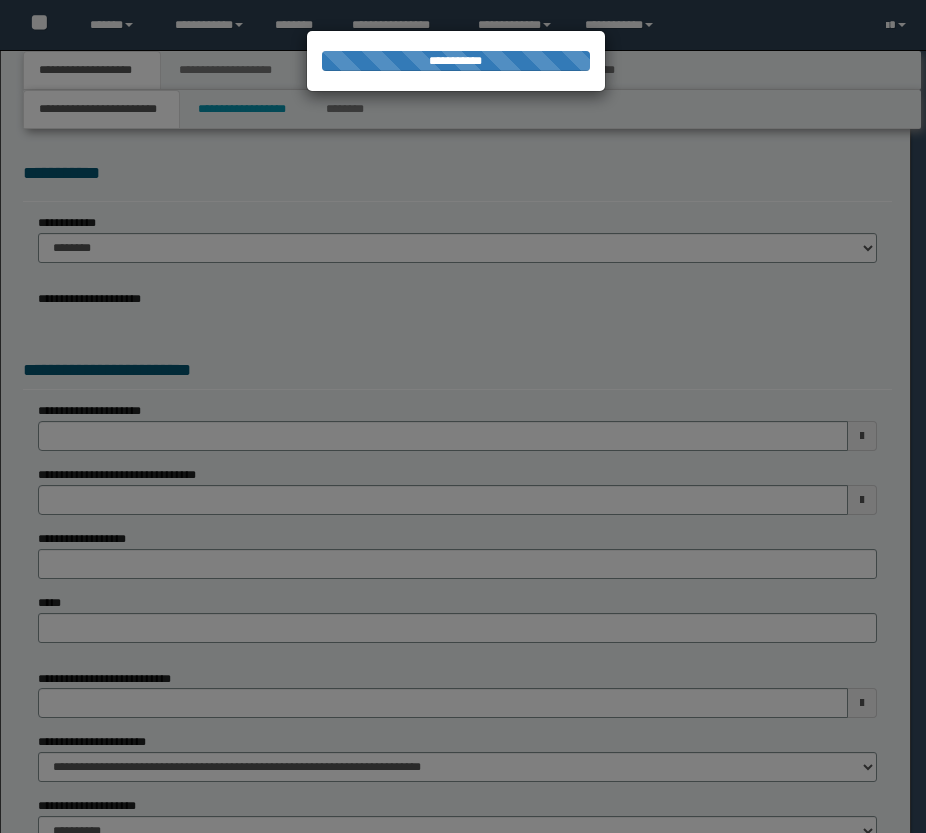 scroll, scrollTop: 0, scrollLeft: 0, axis: both 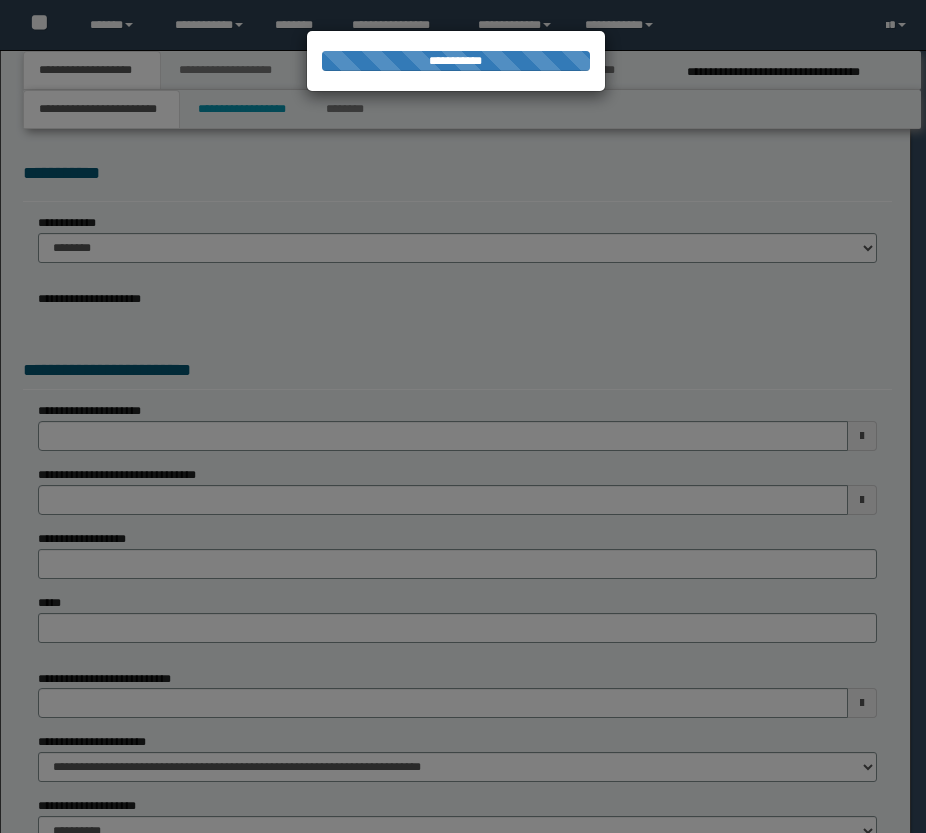 select on "*" 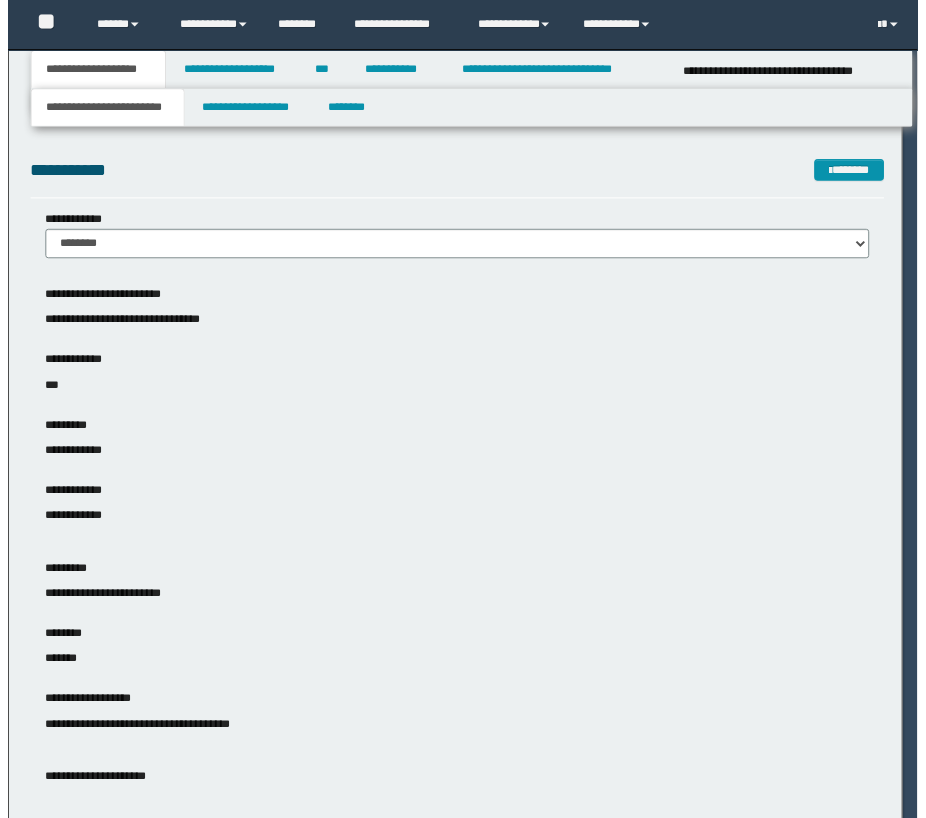 scroll, scrollTop: 0, scrollLeft: 0, axis: both 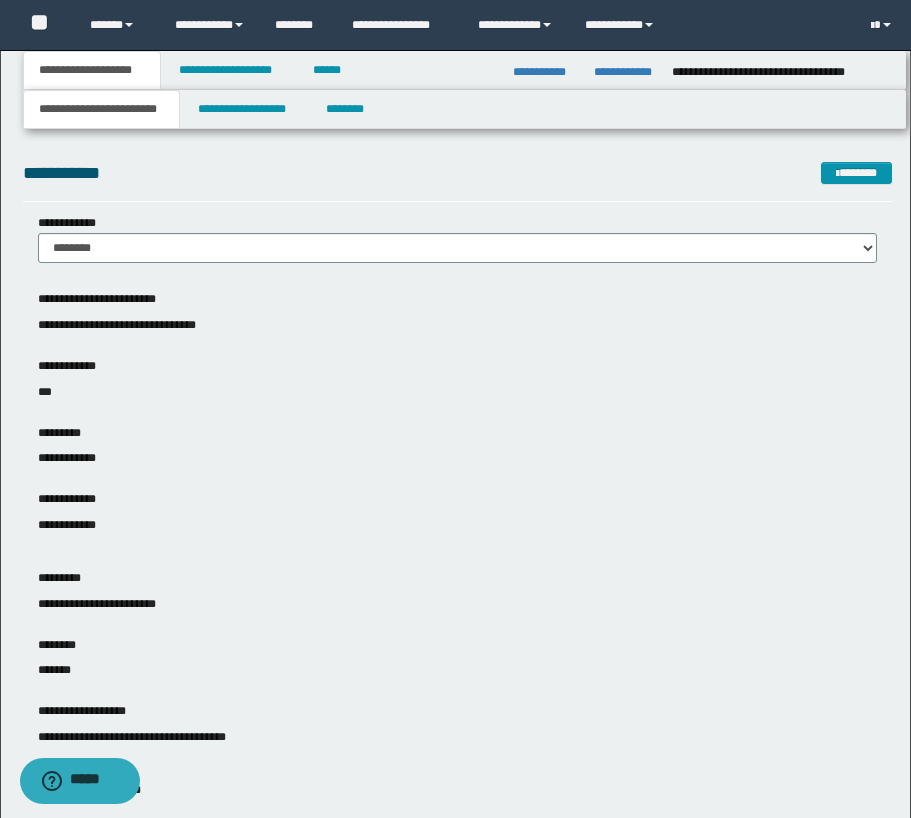 click on "**********" at bounding box center [625, 72] 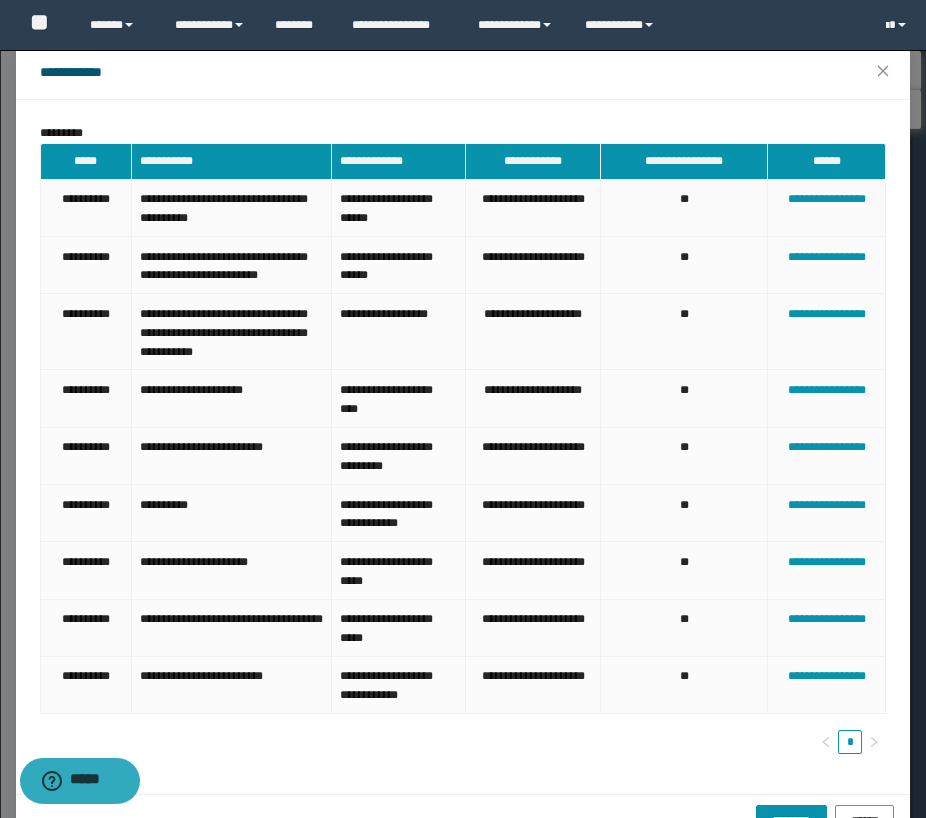 scroll, scrollTop: 108, scrollLeft: 0, axis: vertical 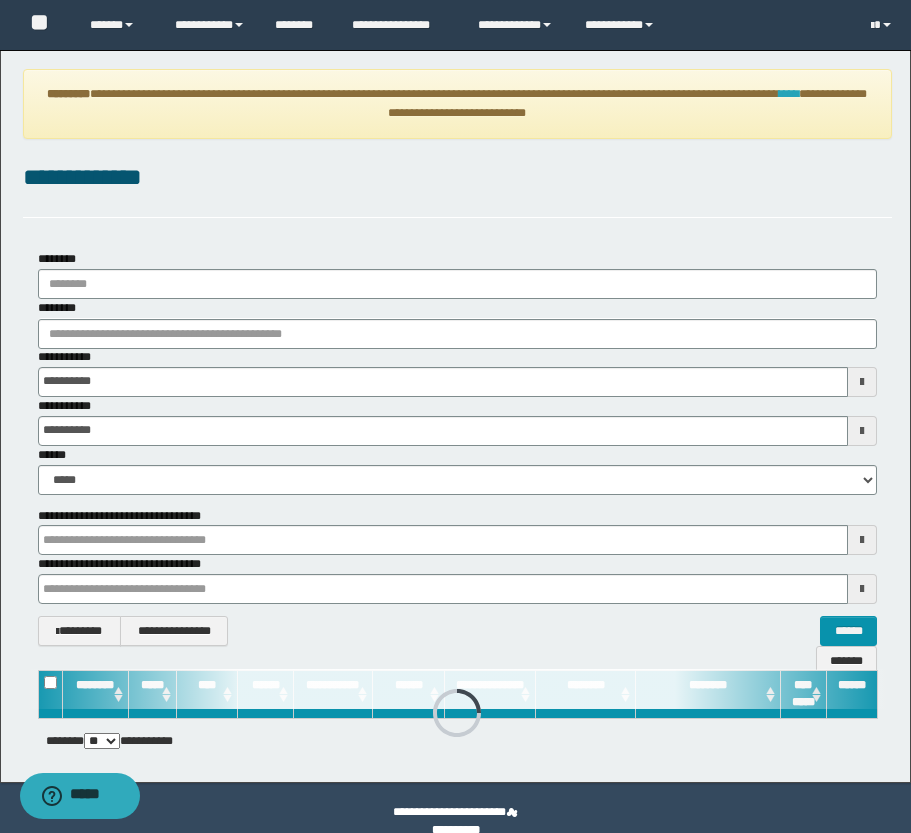 click on "****" at bounding box center [789, 94] 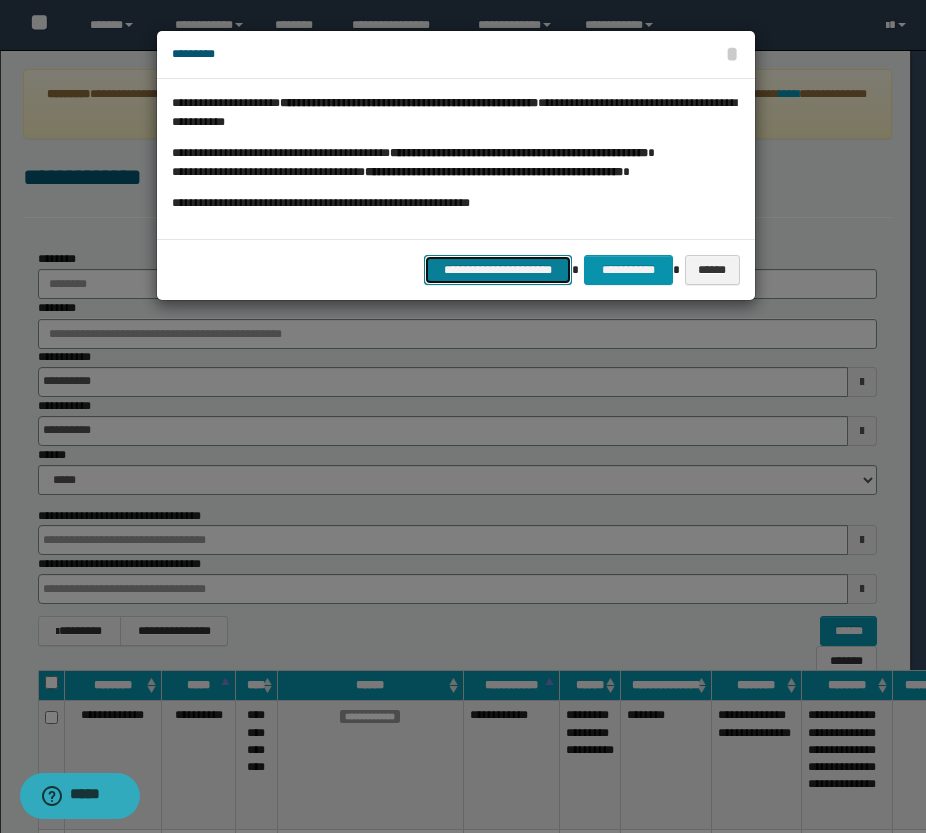 click on "**********" at bounding box center (498, 270) 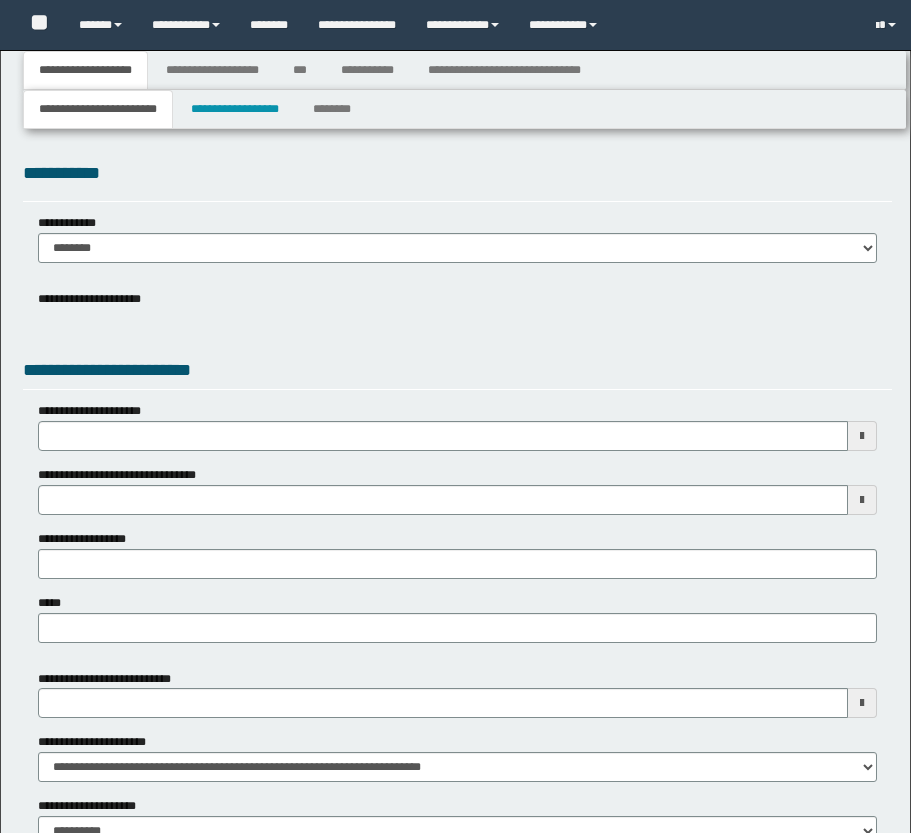 type 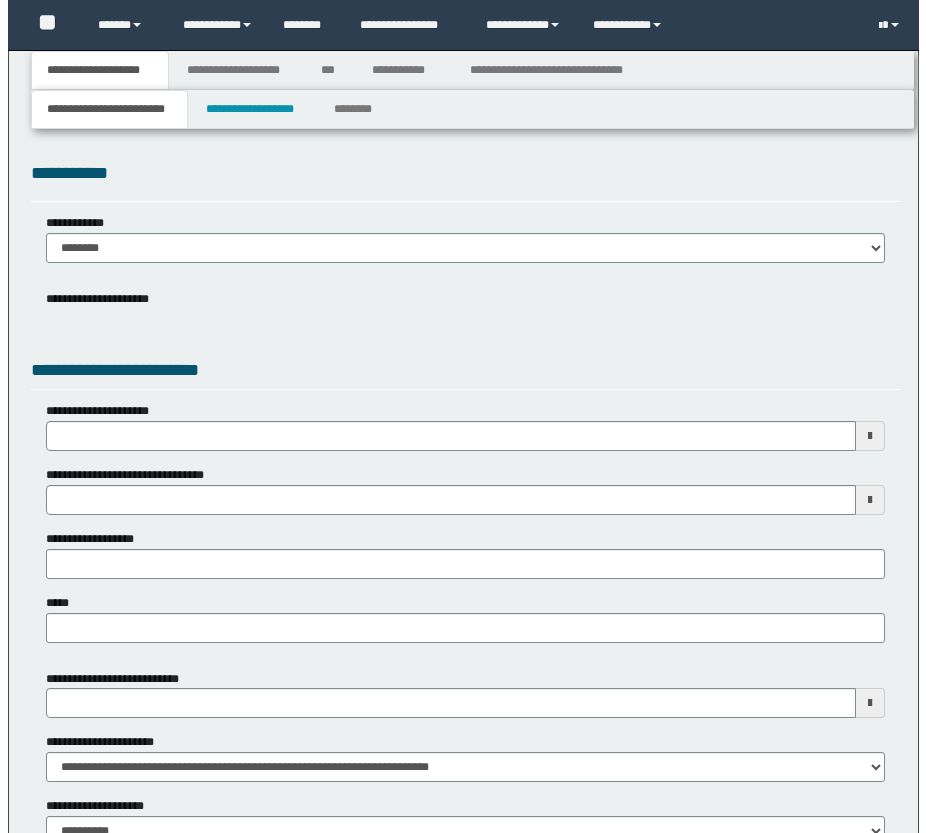 scroll, scrollTop: 0, scrollLeft: 0, axis: both 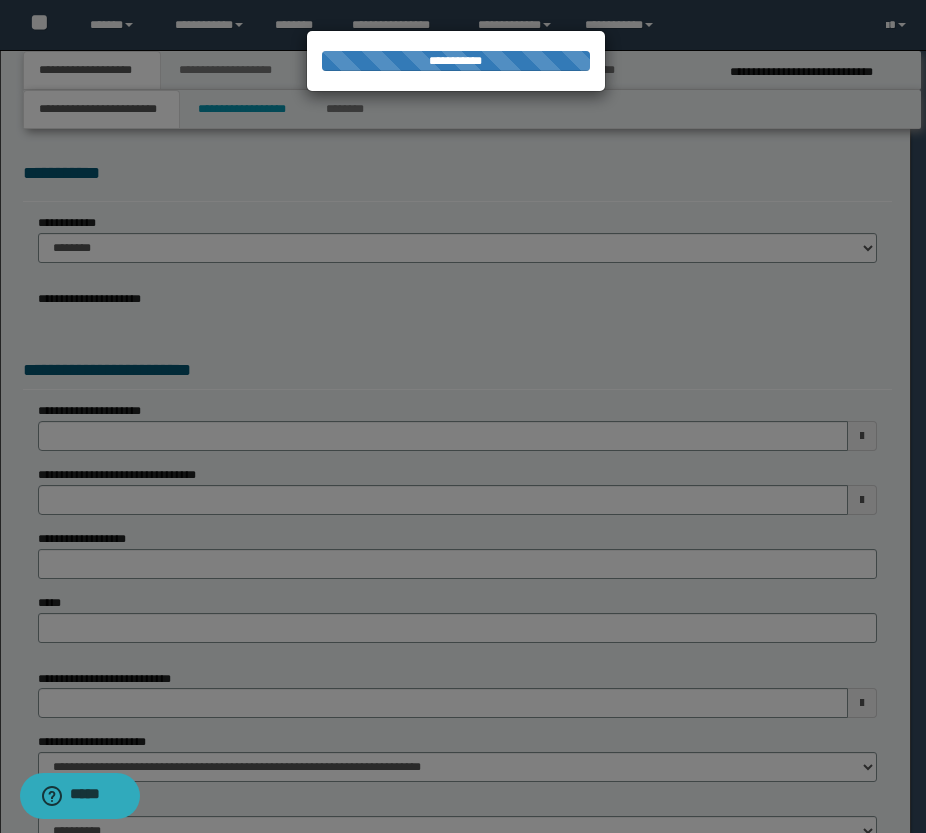 type on "**********" 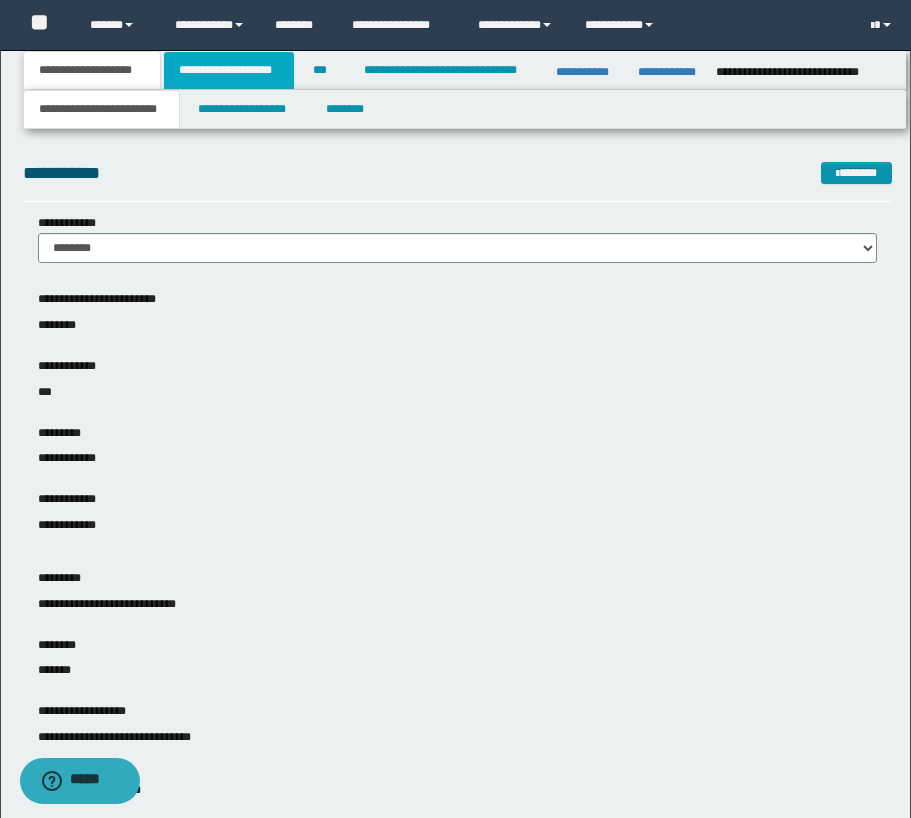 click on "**********" at bounding box center (229, 70) 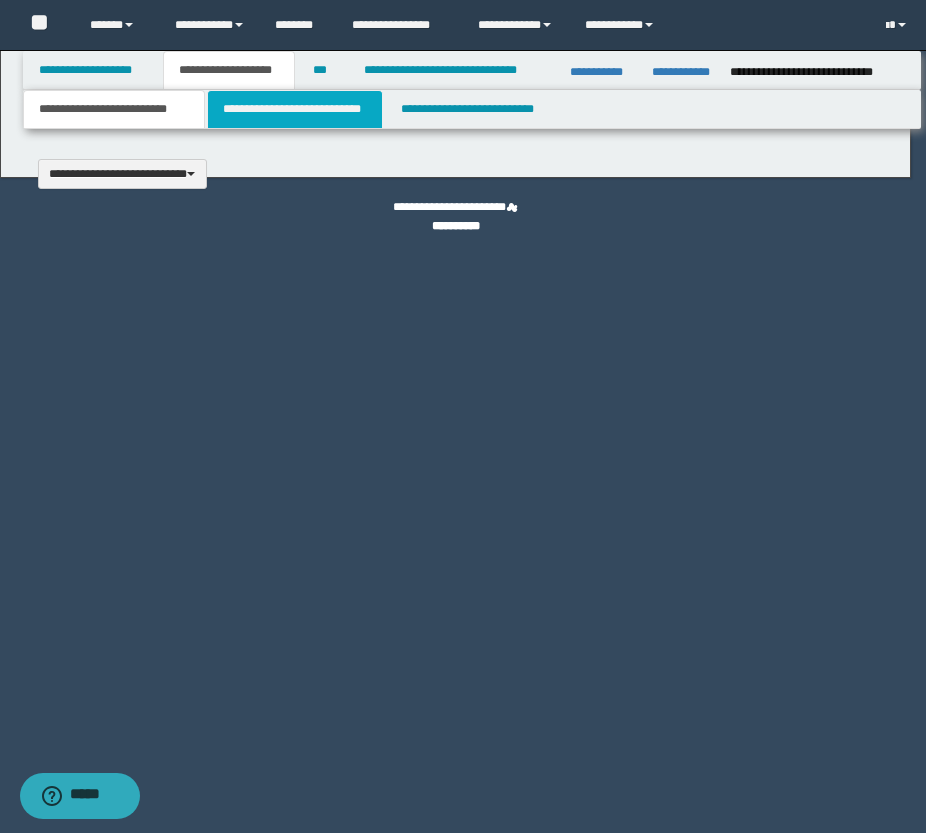 type 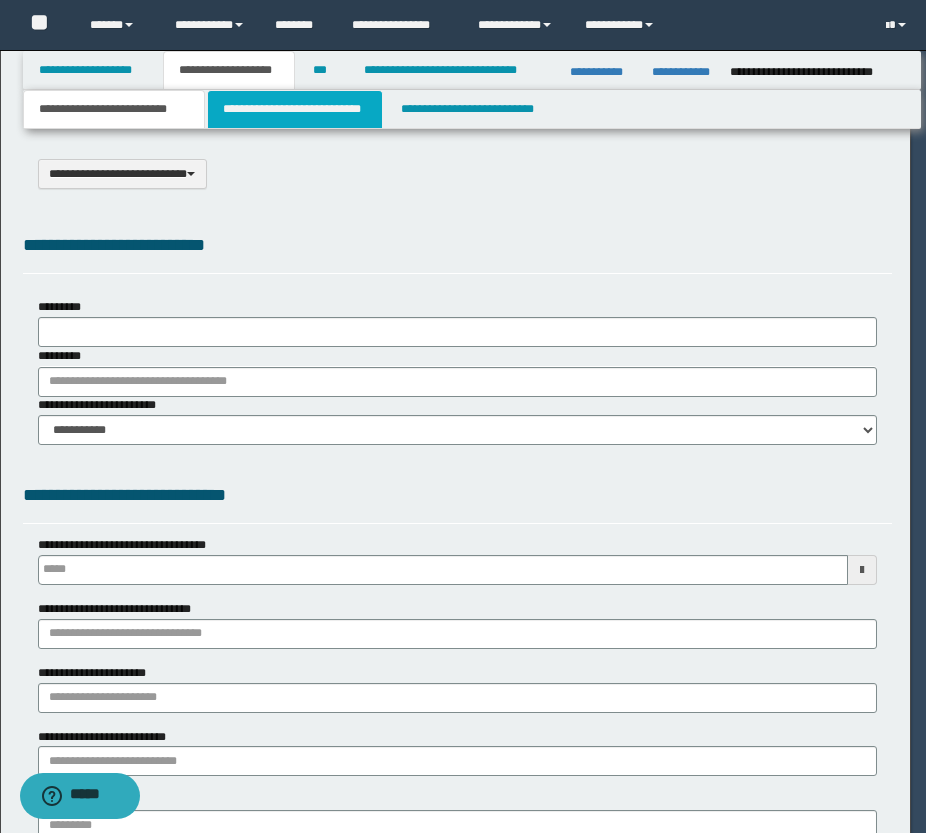 scroll, scrollTop: 0, scrollLeft: 0, axis: both 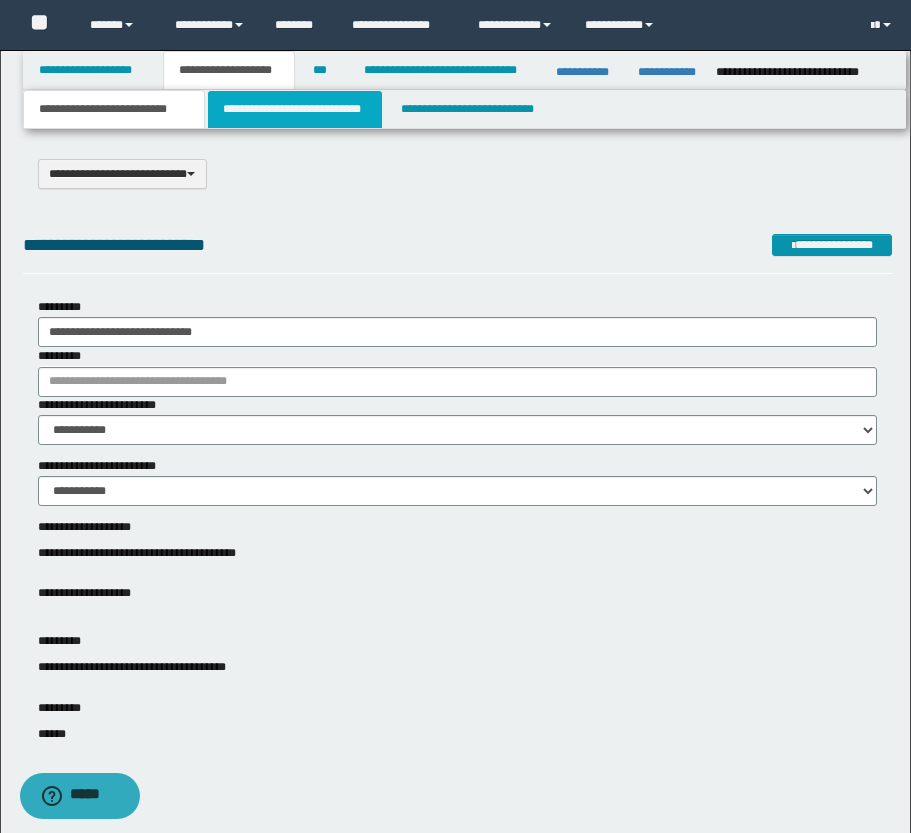 click on "**********" at bounding box center (295, 109) 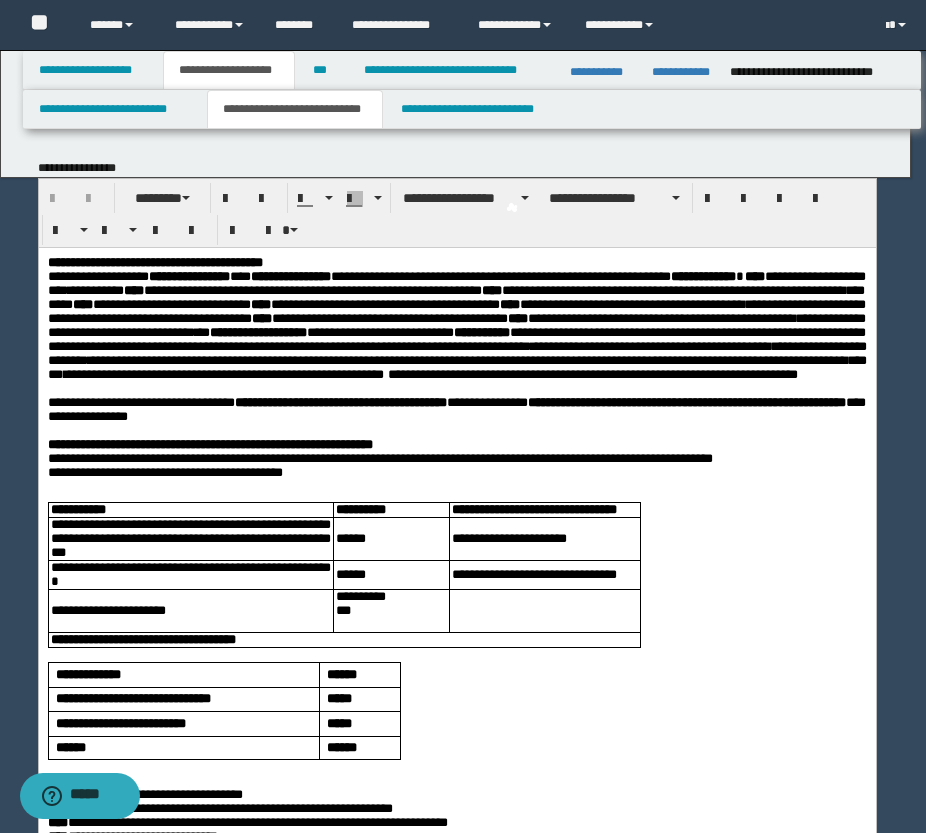 scroll, scrollTop: 0, scrollLeft: 0, axis: both 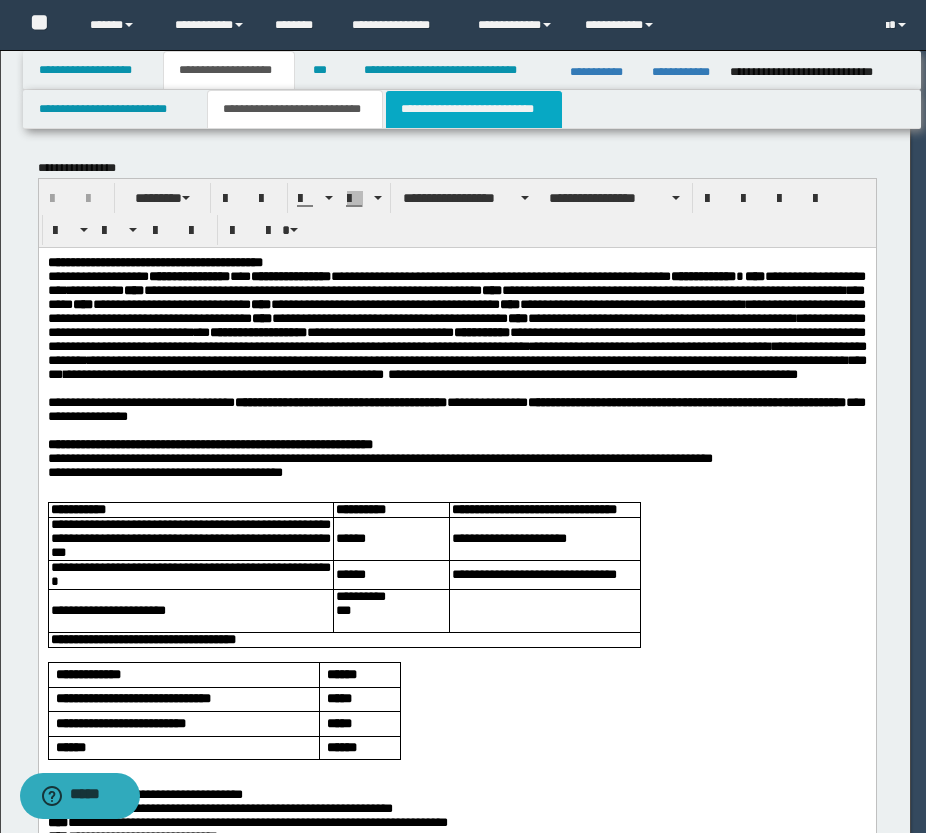click on "**********" at bounding box center (474, 109) 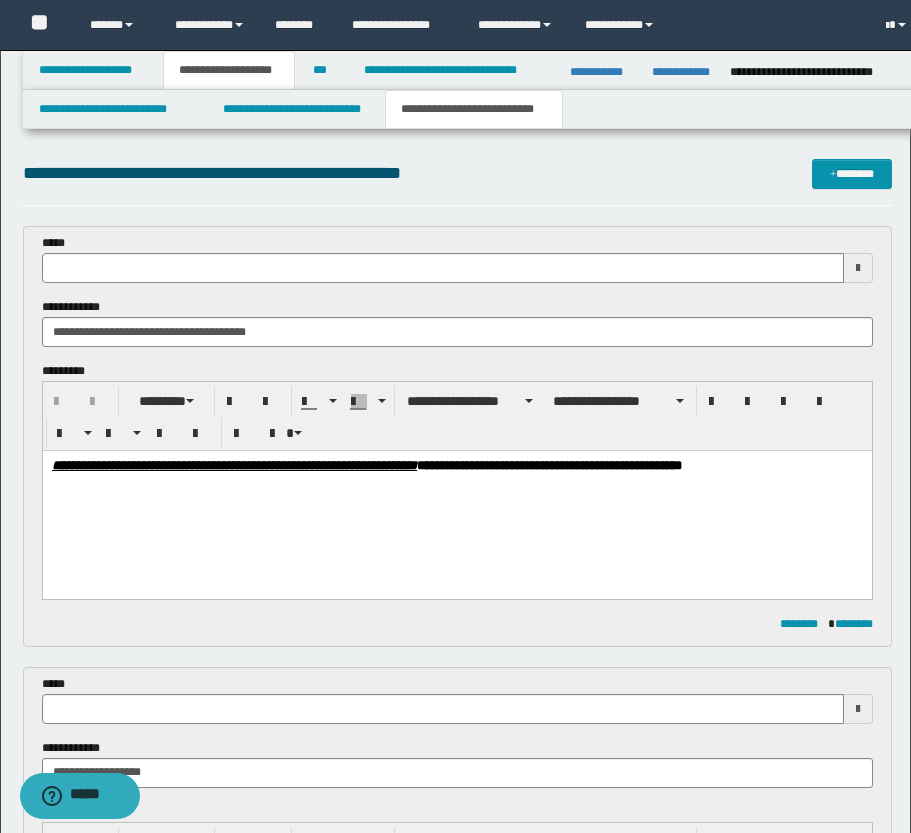 scroll, scrollTop: 0, scrollLeft: 0, axis: both 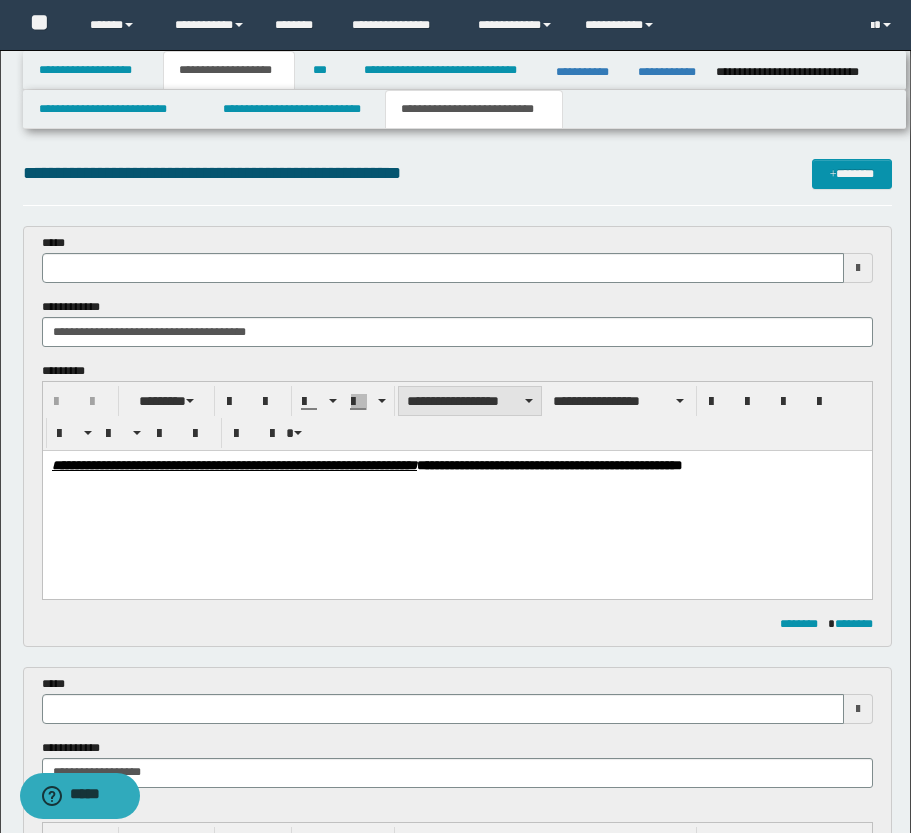 type 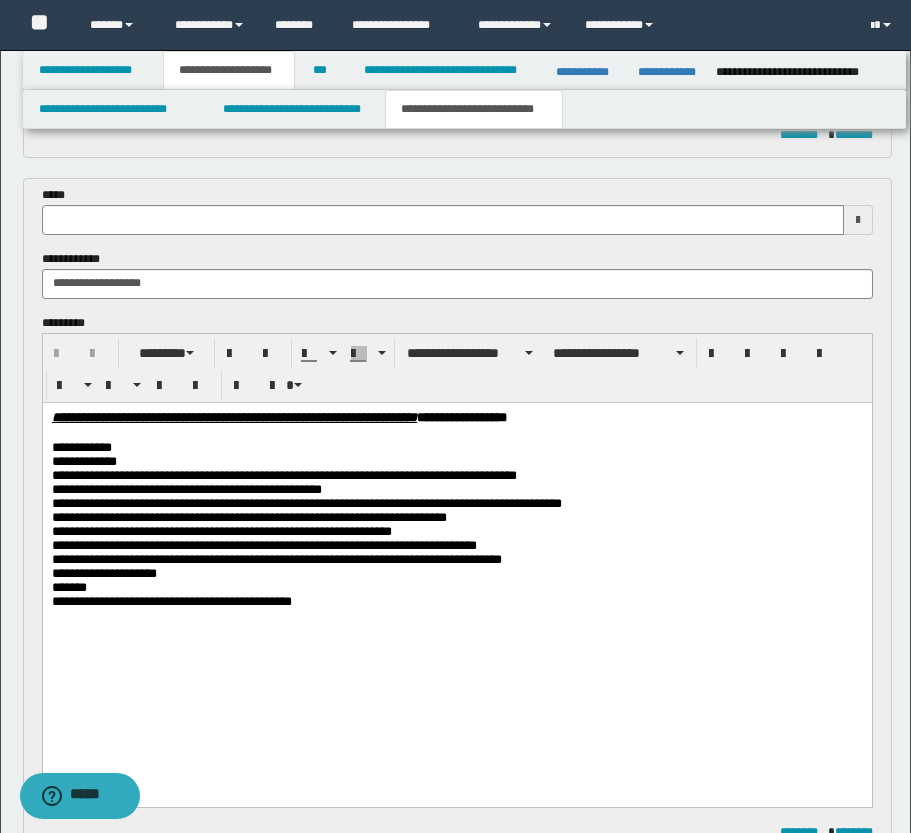 type 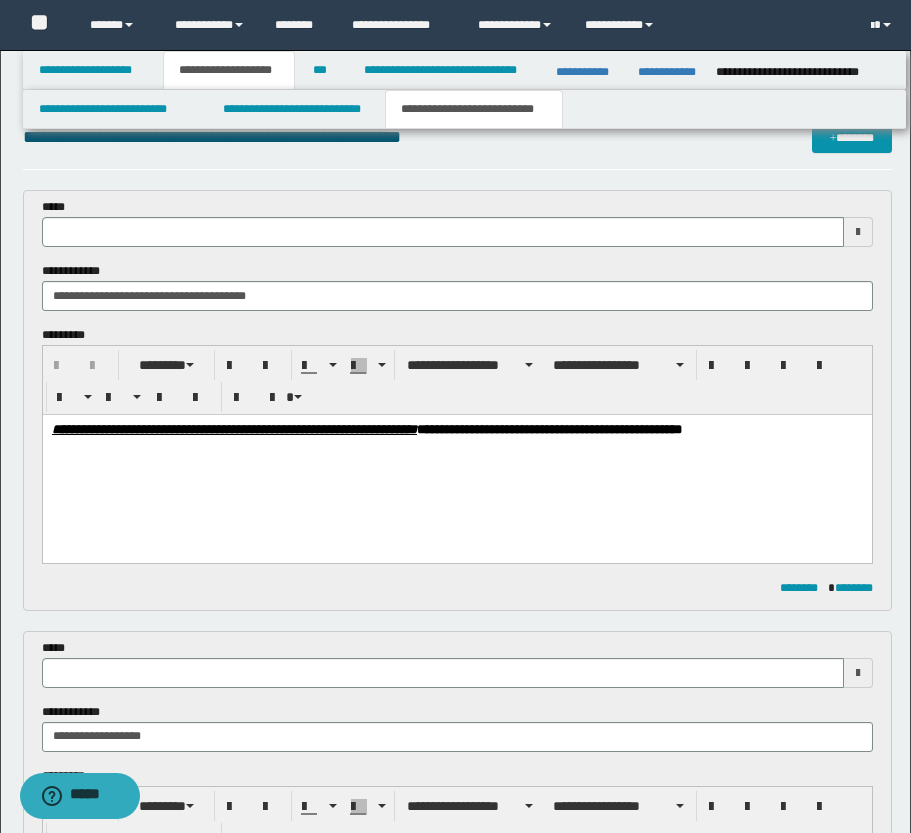 scroll, scrollTop: 0, scrollLeft: 0, axis: both 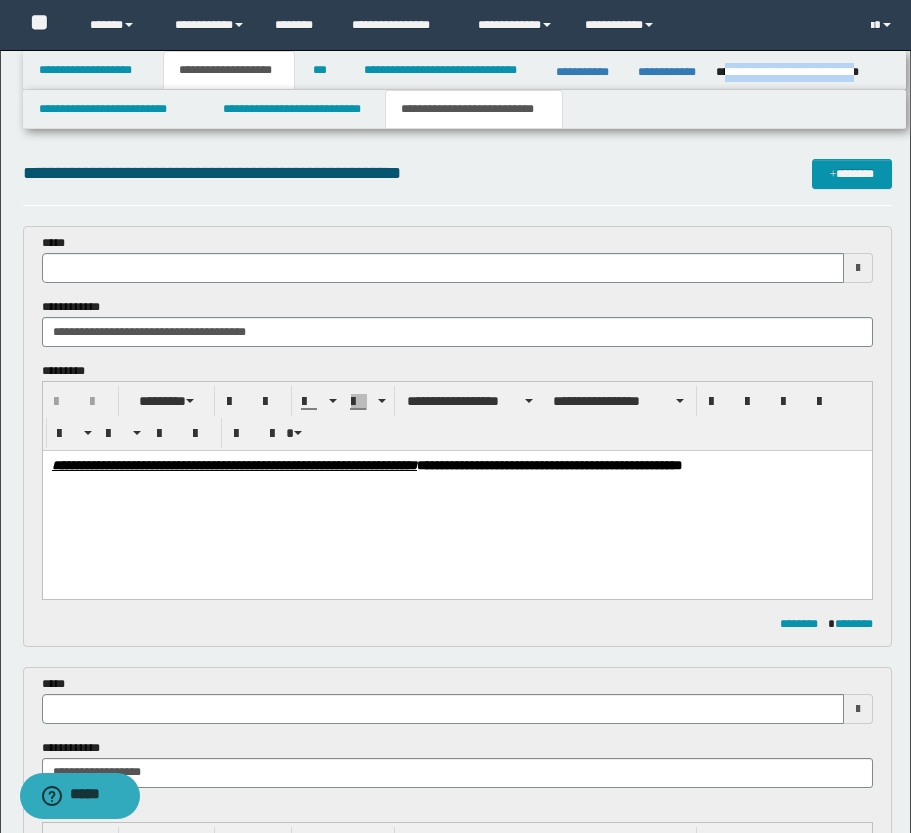 drag, startPoint x: 722, startPoint y: 73, endPoint x: 876, endPoint y: 76, distance: 154.02922 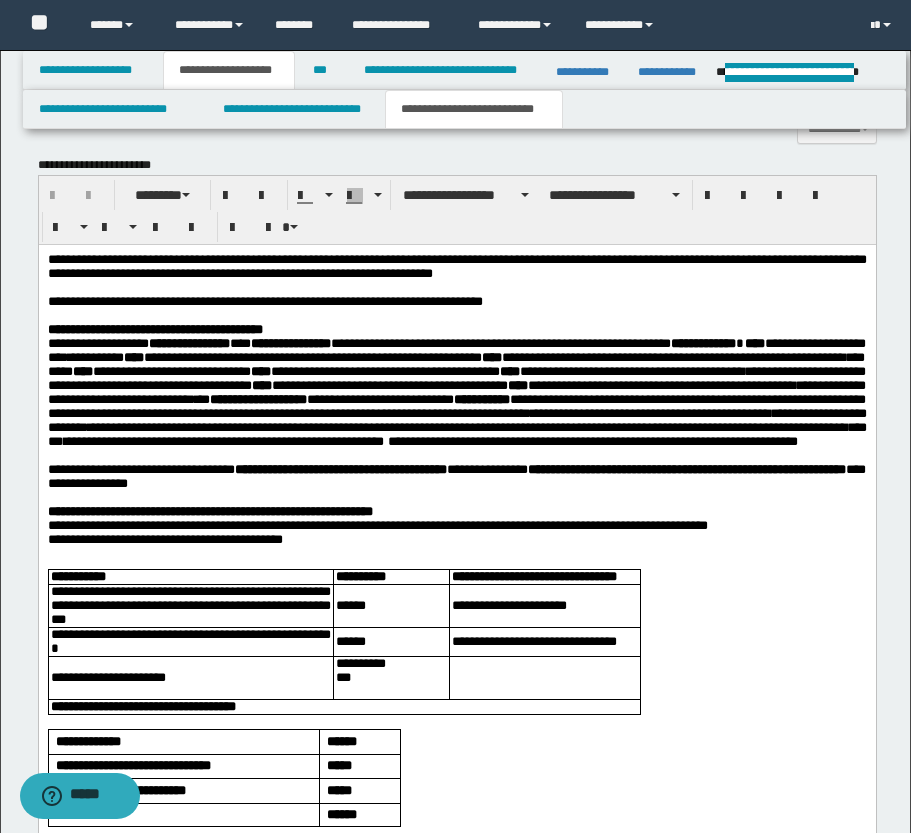 scroll, scrollTop: 1700, scrollLeft: 0, axis: vertical 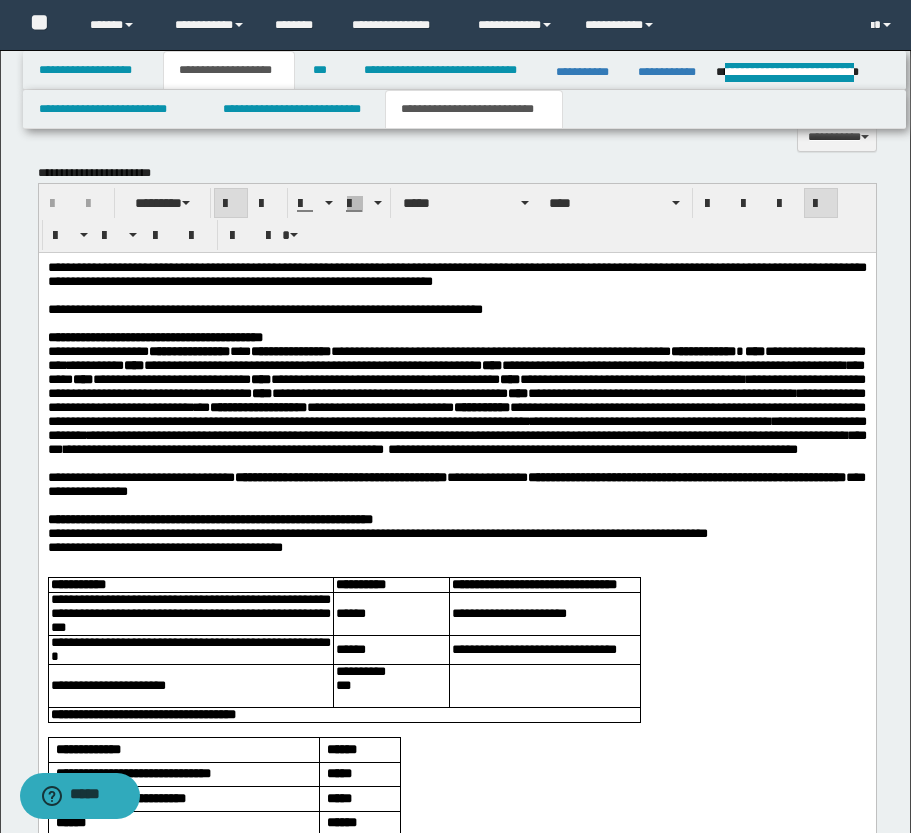 click on "**********" at bounding box center (154, 337) 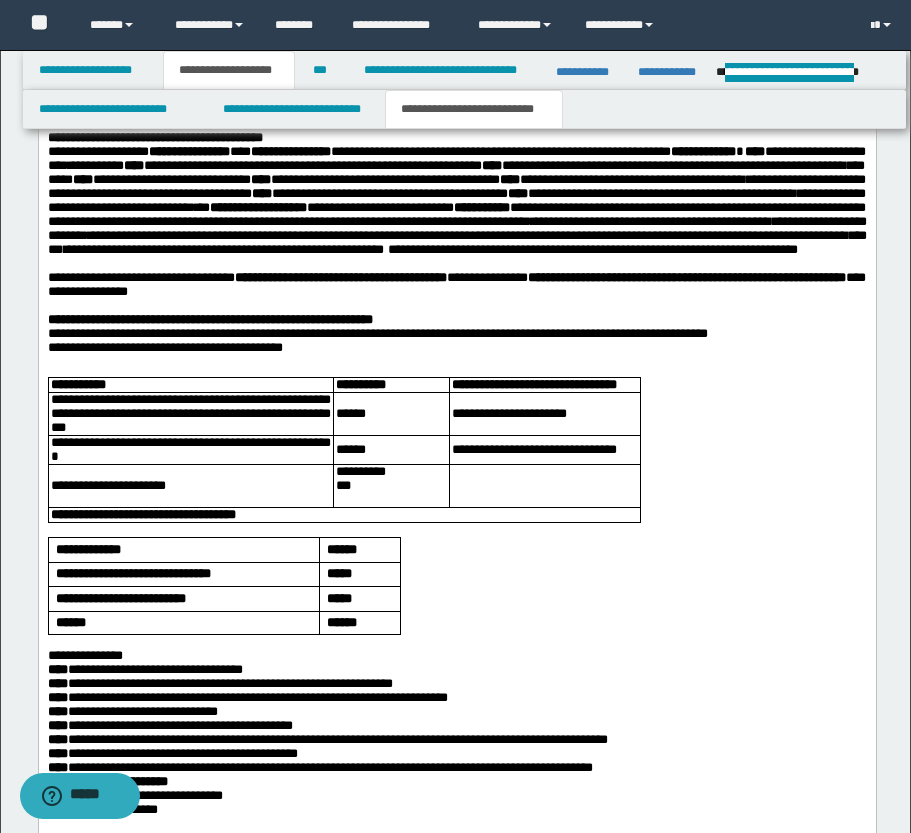 scroll, scrollTop: 1700, scrollLeft: 0, axis: vertical 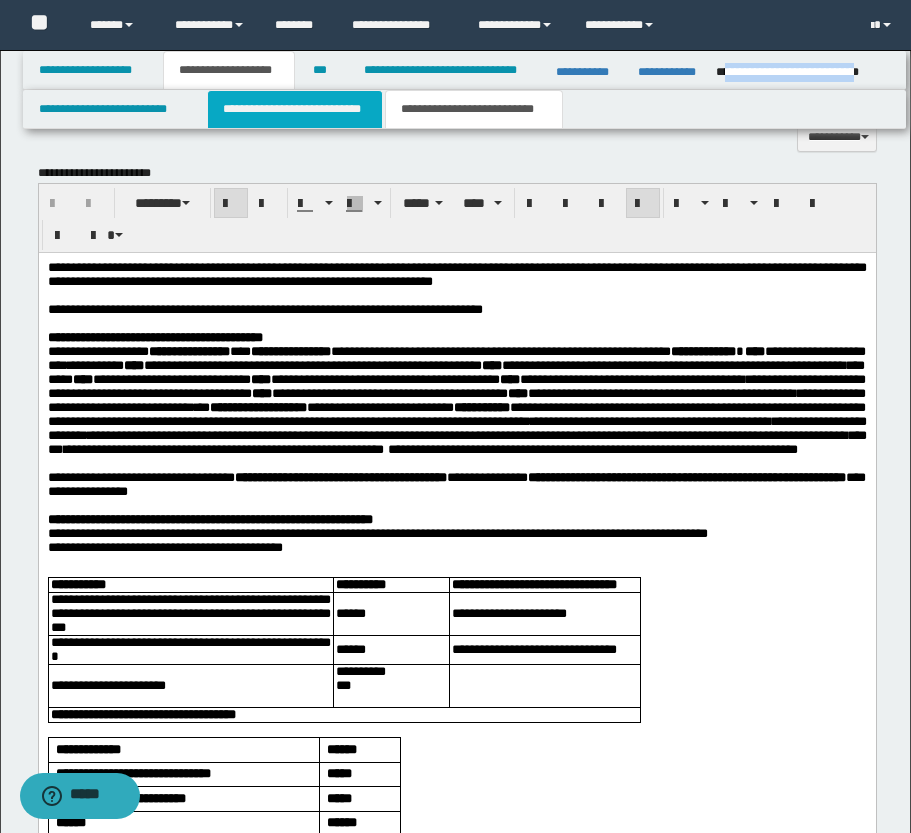 click on "**********" at bounding box center (295, 109) 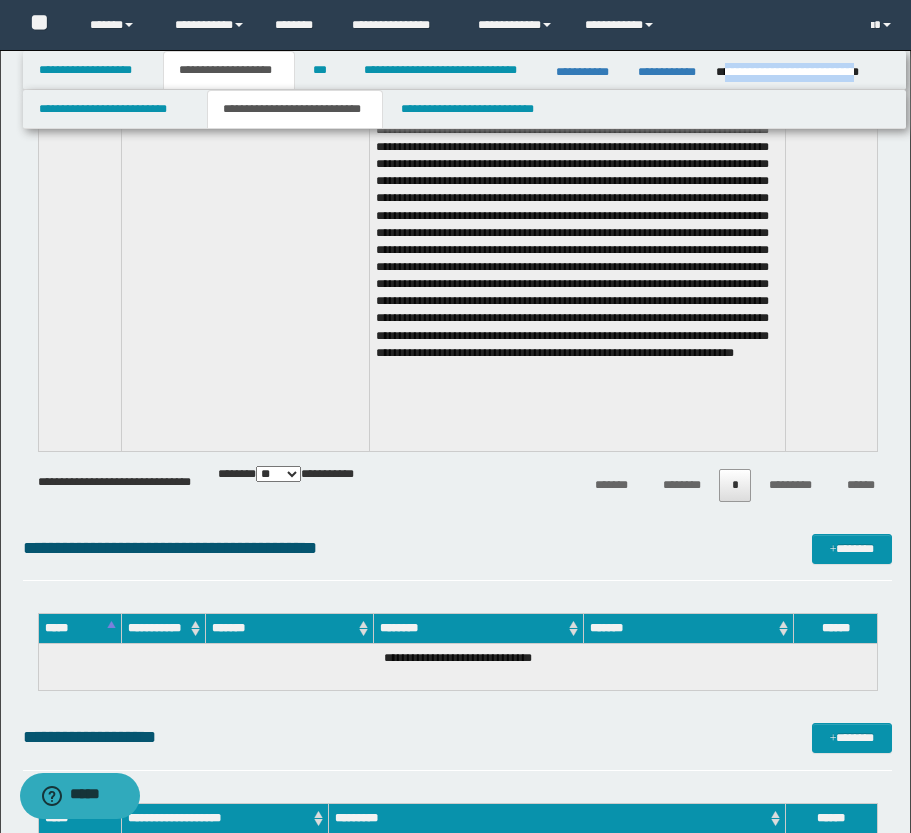 scroll, scrollTop: 3300, scrollLeft: 0, axis: vertical 